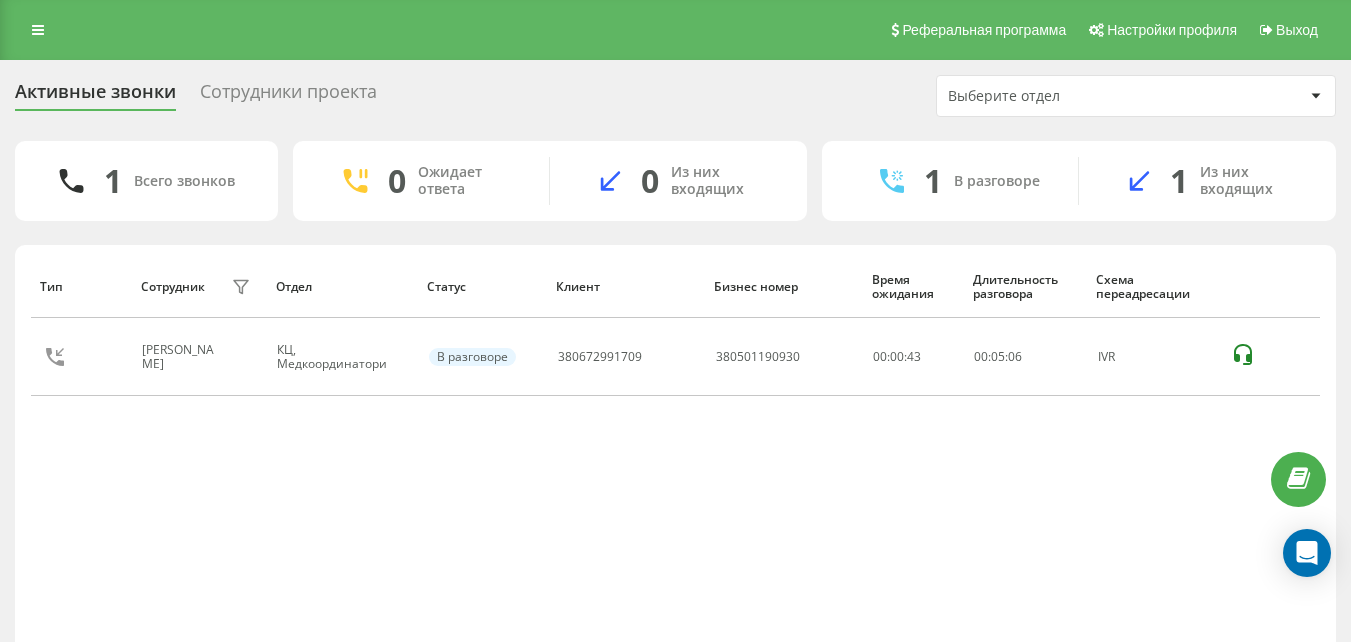 scroll, scrollTop: 0, scrollLeft: 0, axis: both 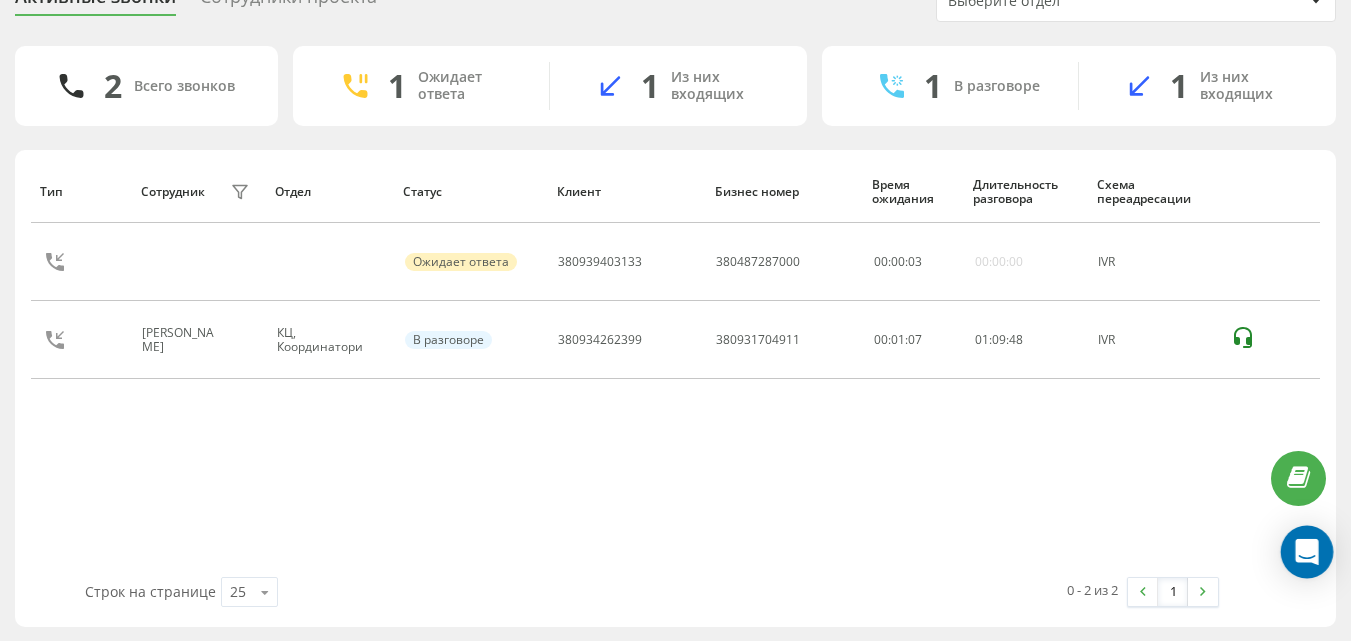 click at bounding box center (1307, 552) 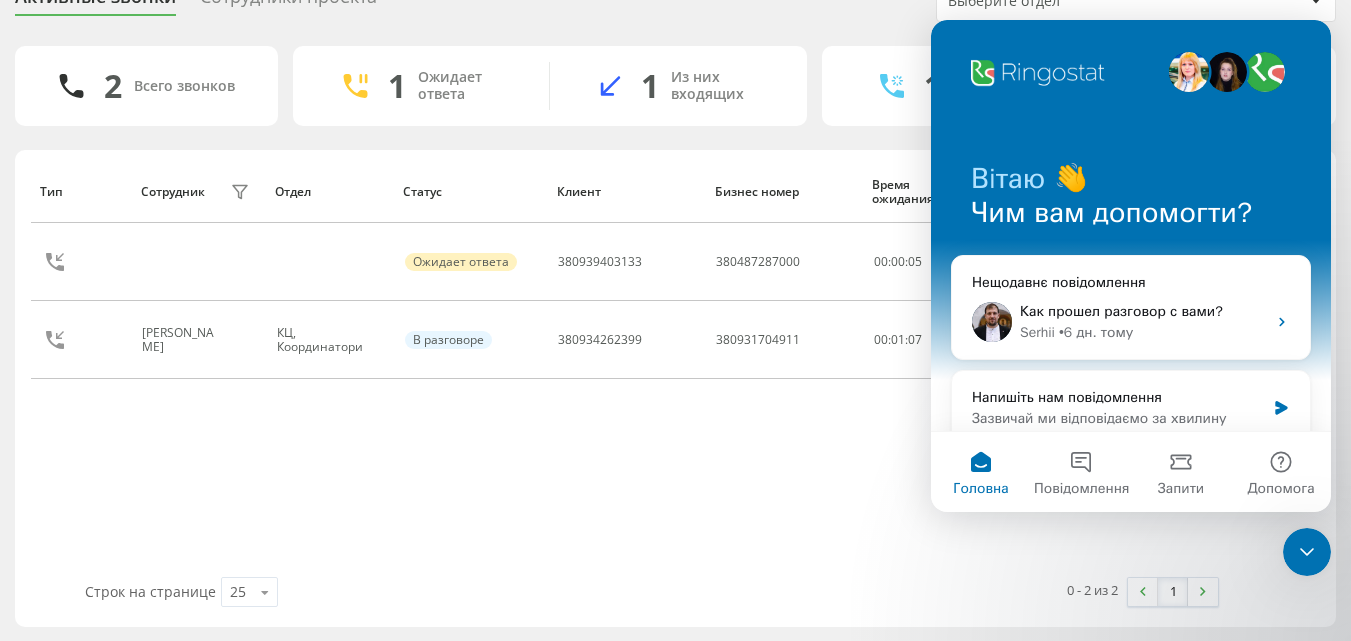 scroll, scrollTop: 0, scrollLeft: 0, axis: both 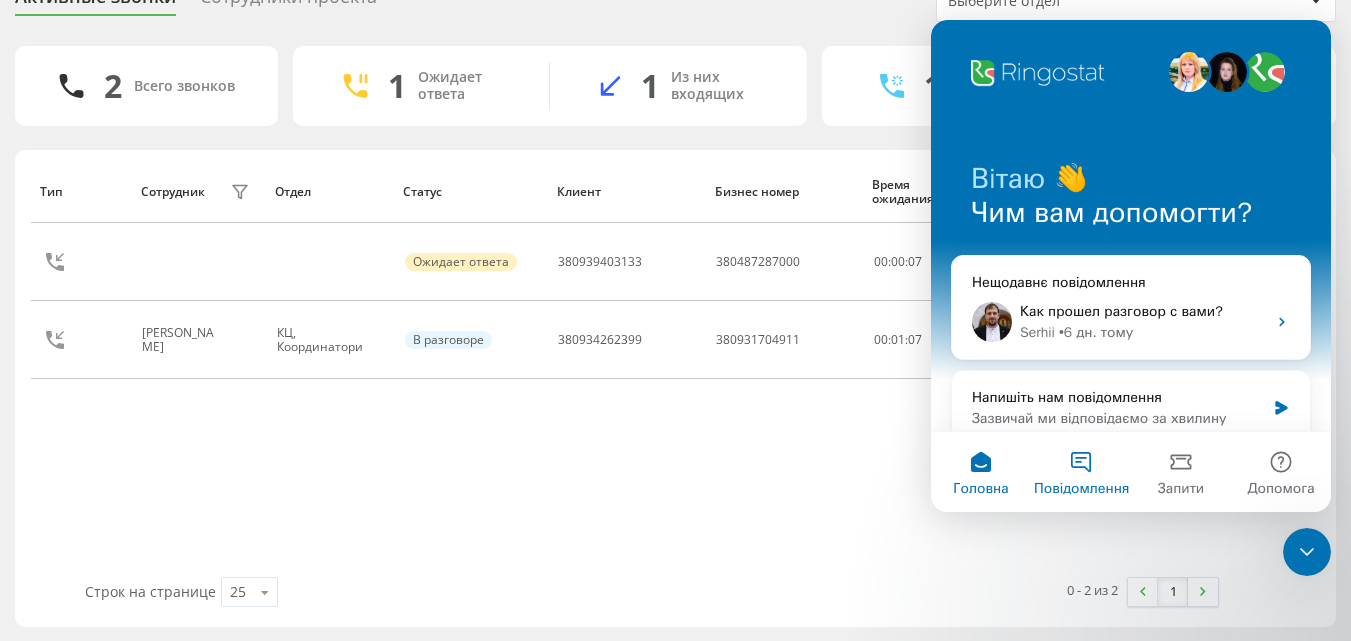 click on "Повідомлення" at bounding box center (1081, 472) 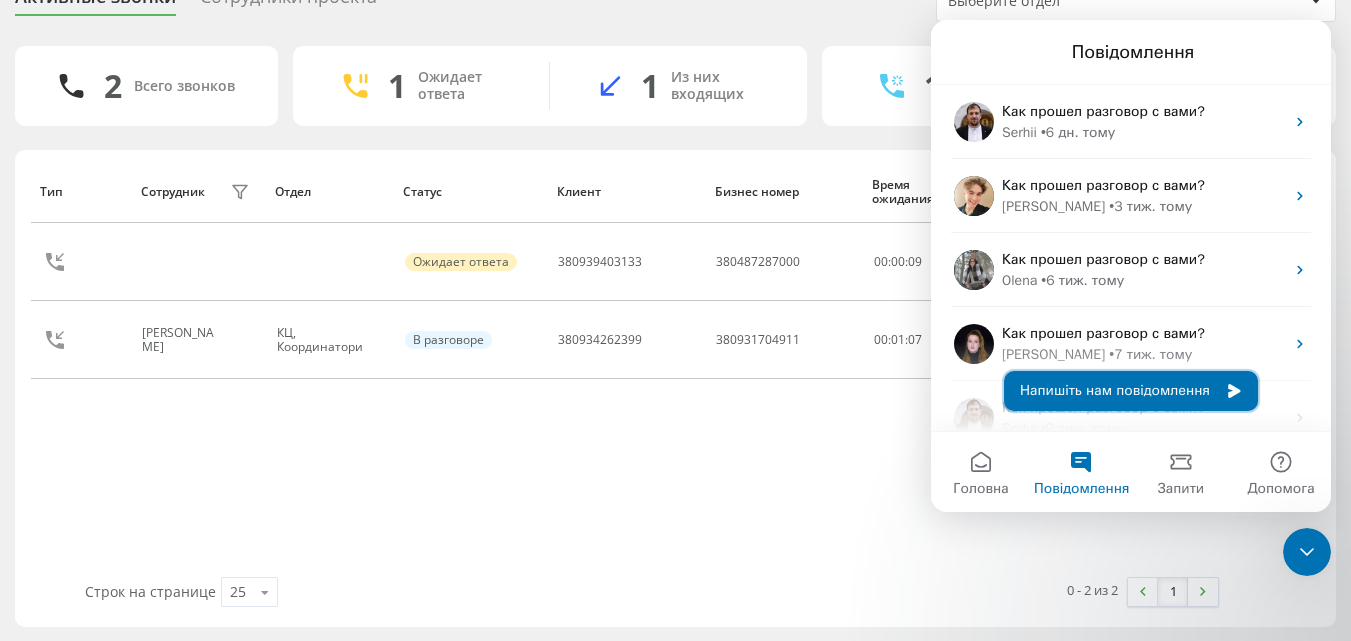 click on "Напишіть нам повідомлення" at bounding box center [1131, 391] 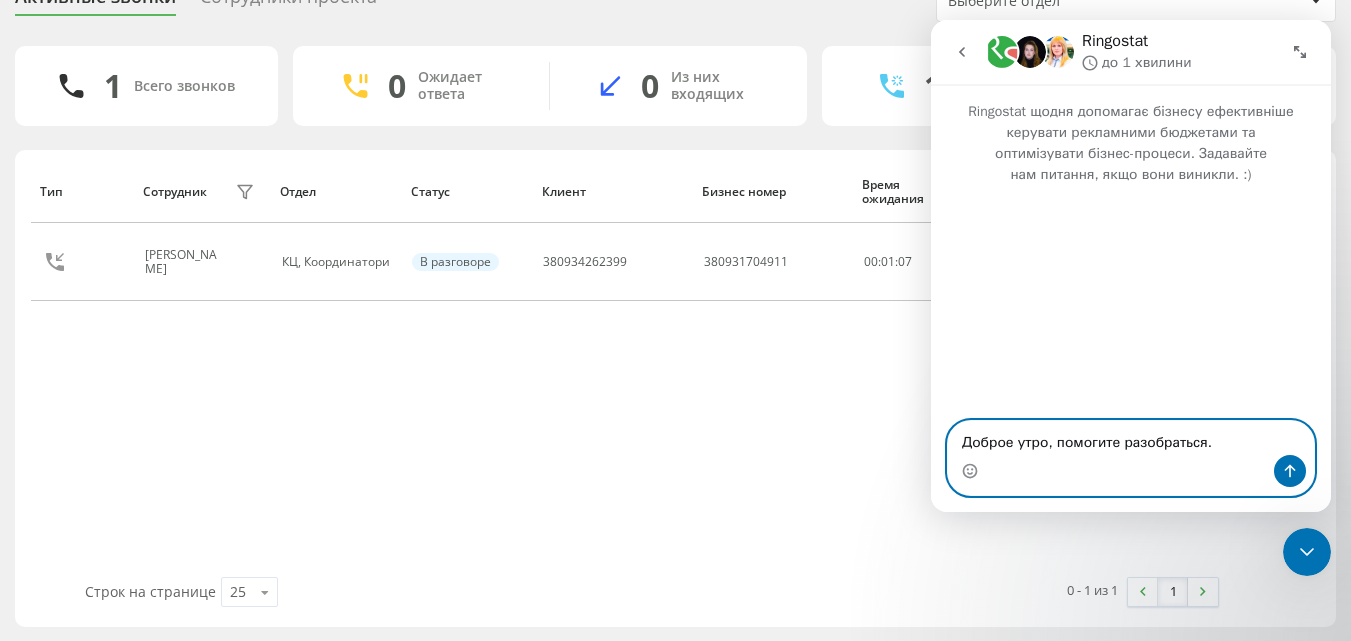 paste on "0689933101" 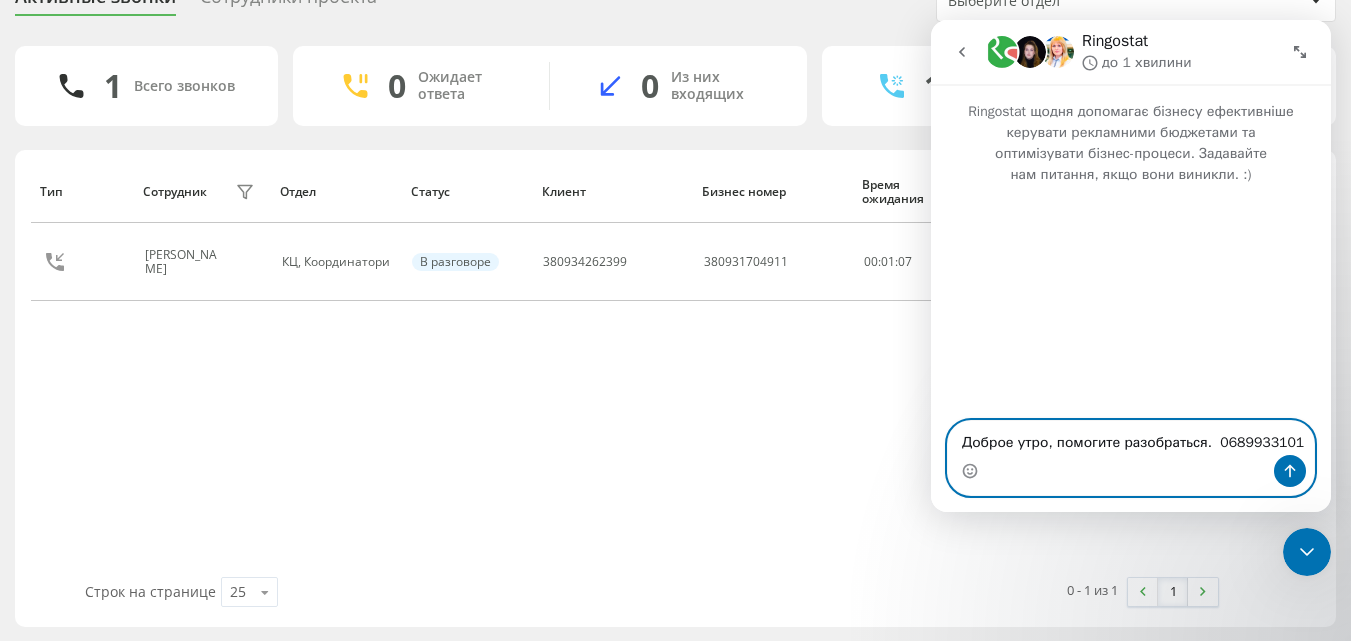 click on "Доброе утро, помогите разобраться.  0689933101" at bounding box center (1131, 438) 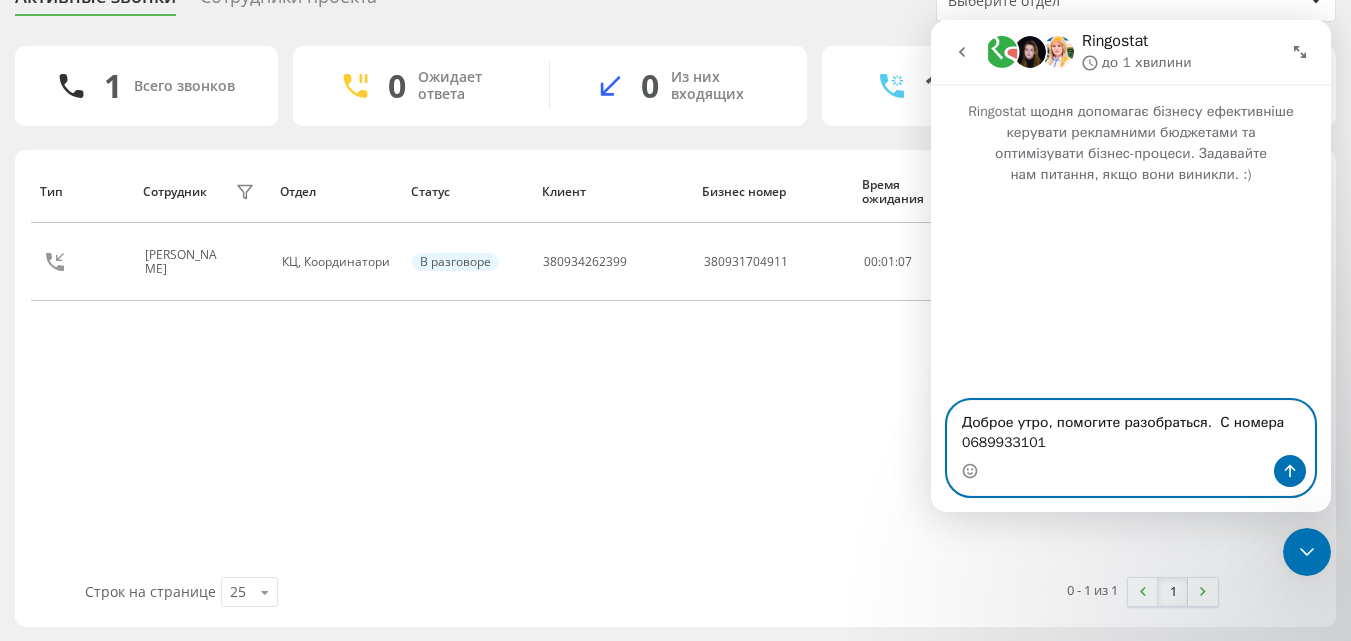 click on "Доброе утро, помогите разобраться.  С номера 0689933101" at bounding box center (1131, 428) 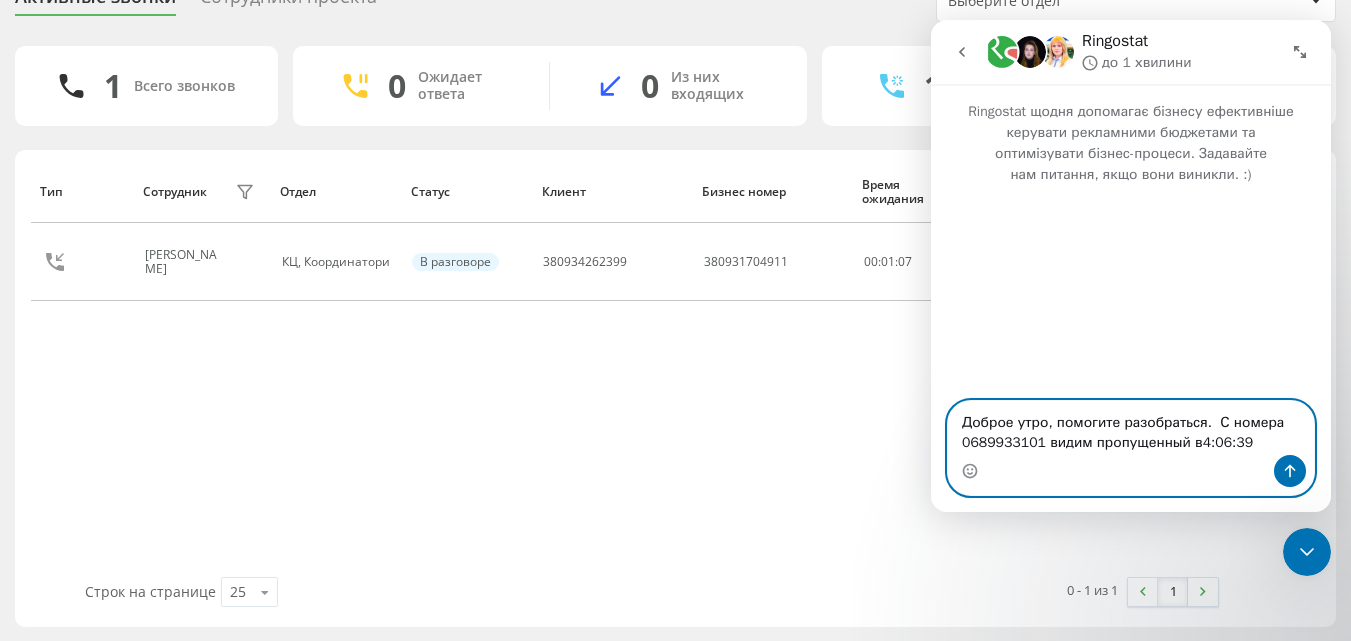 click on "Доброе утро, помогите разобраться.  С номера 0689933101 видим пропущенный в4:06:39" at bounding box center (1131, 428) 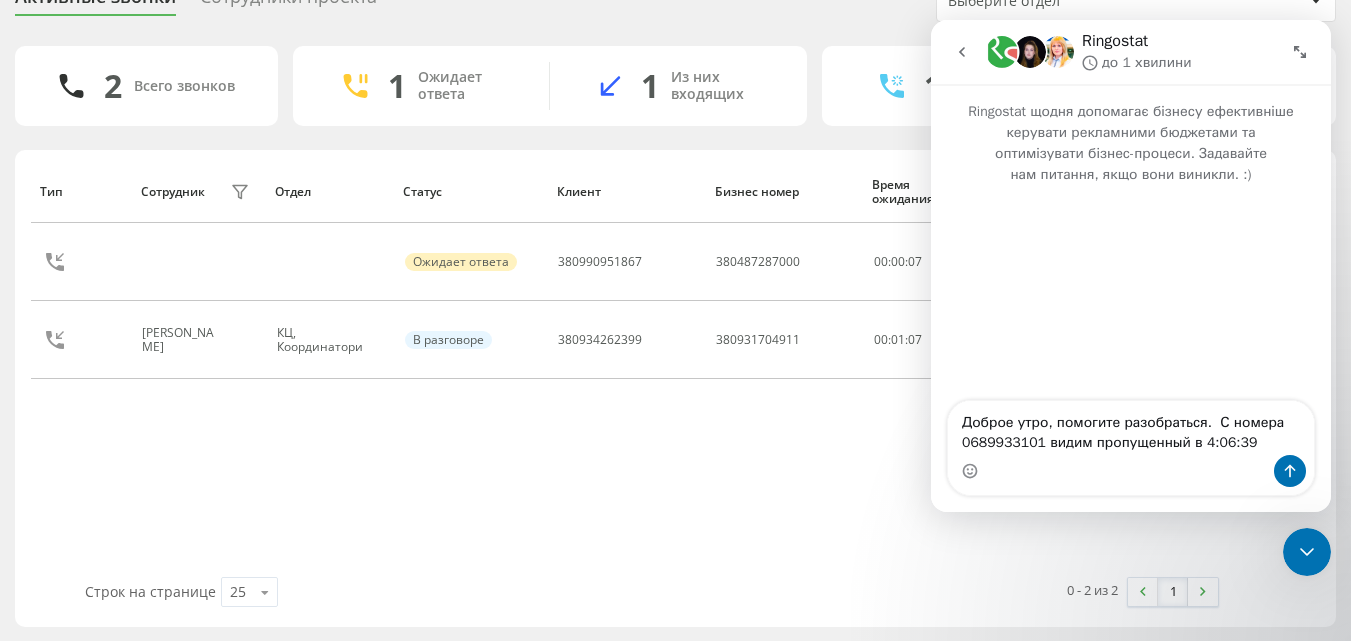 click on "Активные звонки Сотрудники проекта Выберите отдел   2   Всего звонков   1   Ожидает ответа   1   Из них входящих   1   В разговоре   1   Из них входящих Тип Сотрудник  фильтра  Отдел Статус Клиент Бизнес номер Время ожидания Длительность разговора Схема переадресации Ожидает ответа 380990951867 380487287000 00 : 00 : 07 00:00:00 IVR Коваленко Тетяна Всеволодівна КЦ, Координатори В разговоре 380934262399 380931704911 00:01:07 01 : 15 : 29 IVR Строк на странице 25 10 25 50 100 0 - 2 из 2 1" at bounding box center [675, 303] 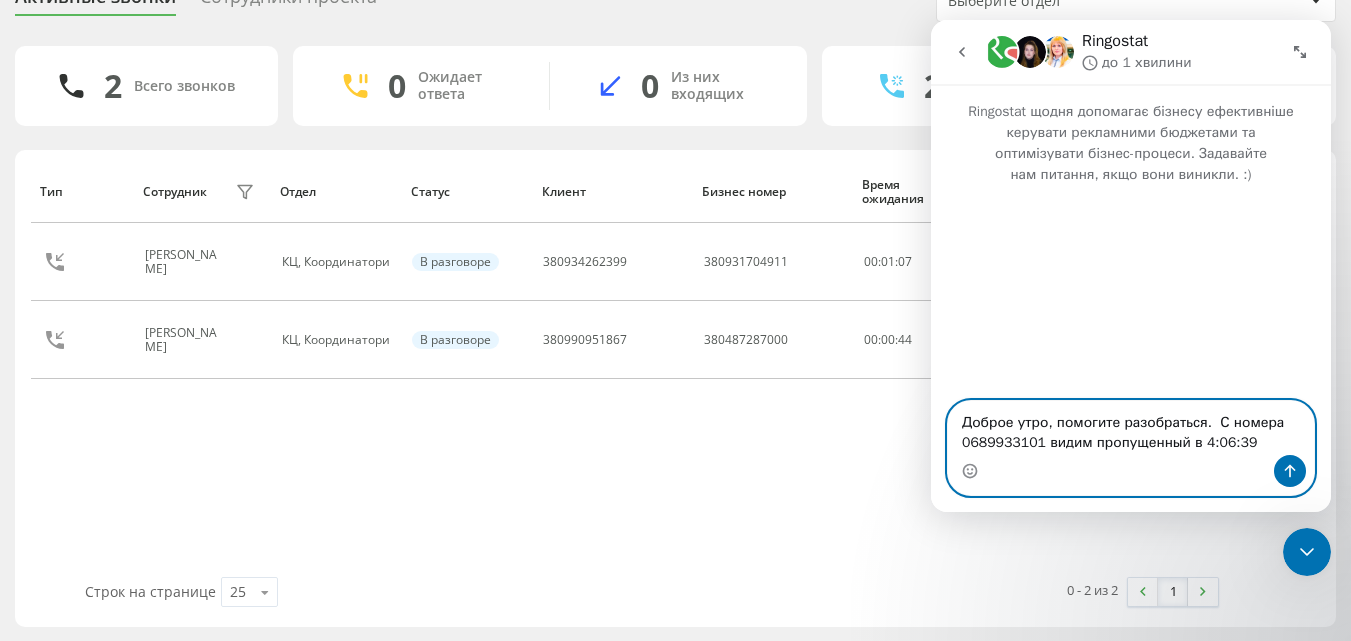 click on "Доброе утро, помогите разобраться.  С номера 0689933101 видим пропущенный в 4:06:39" at bounding box center [1131, 428] 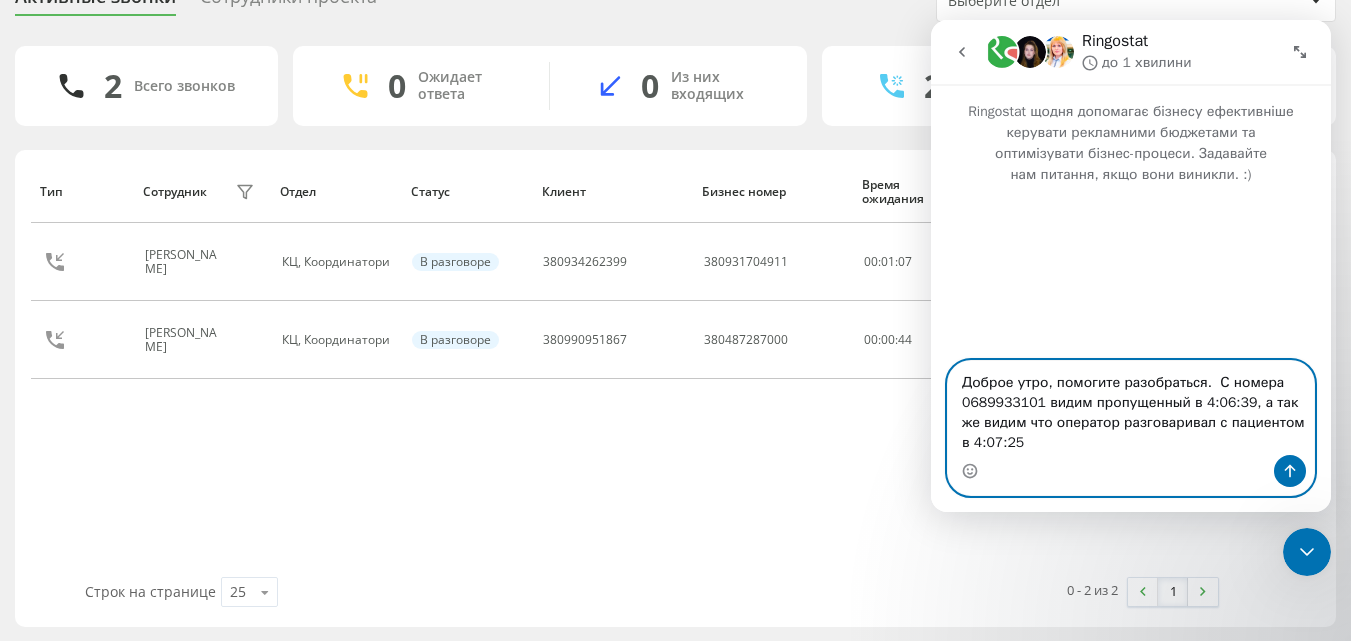 type on "Доброе утро, помогите разобраться.  С номера 0689933101 видим пропущенный в 4:06:39, а так же видим что оператор разговаривал с пациентом в 4:07:25" 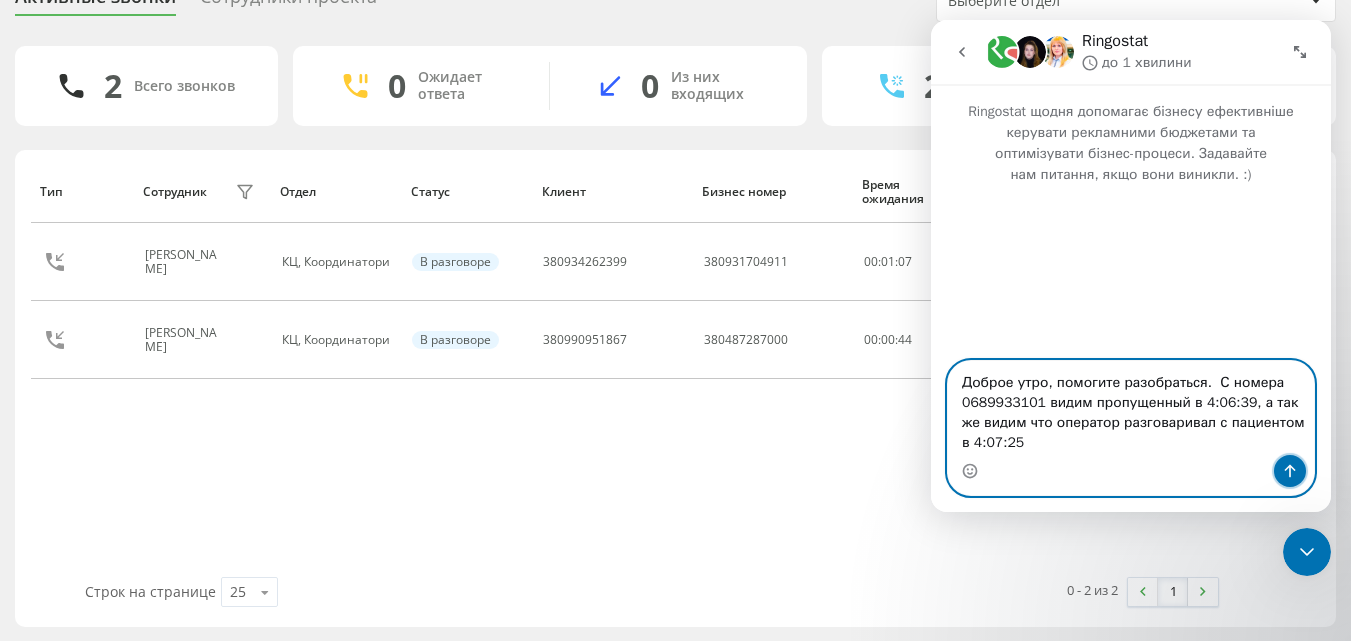 click 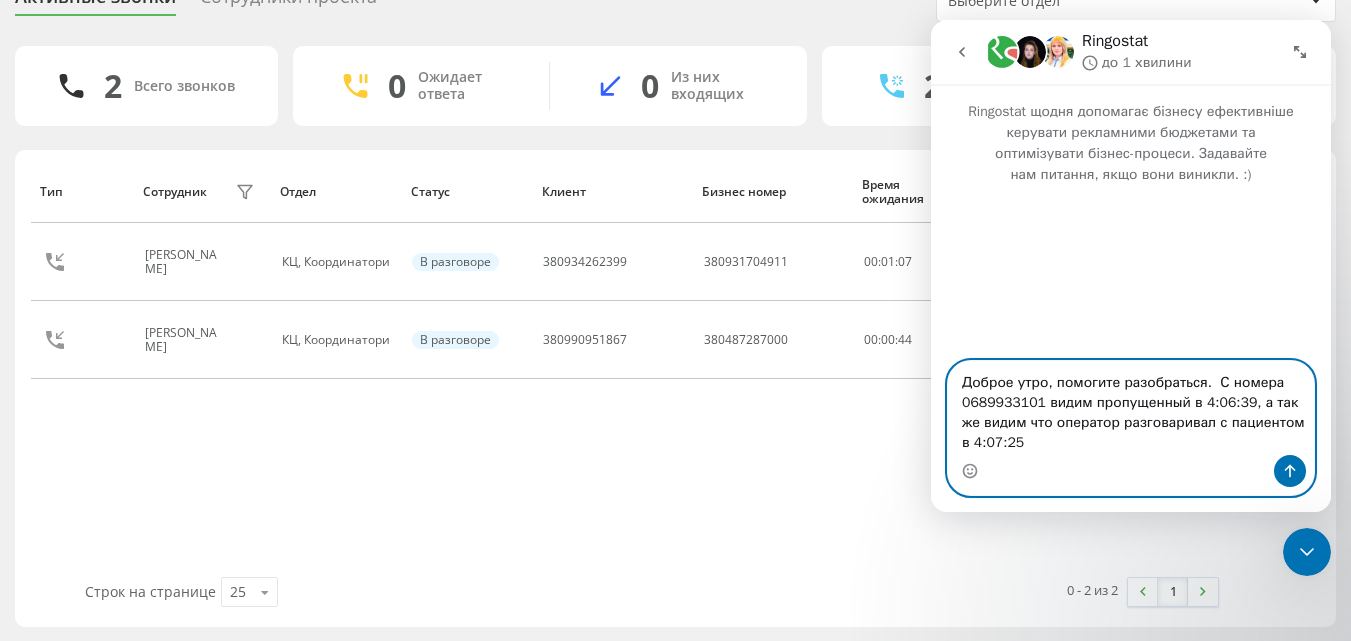 type 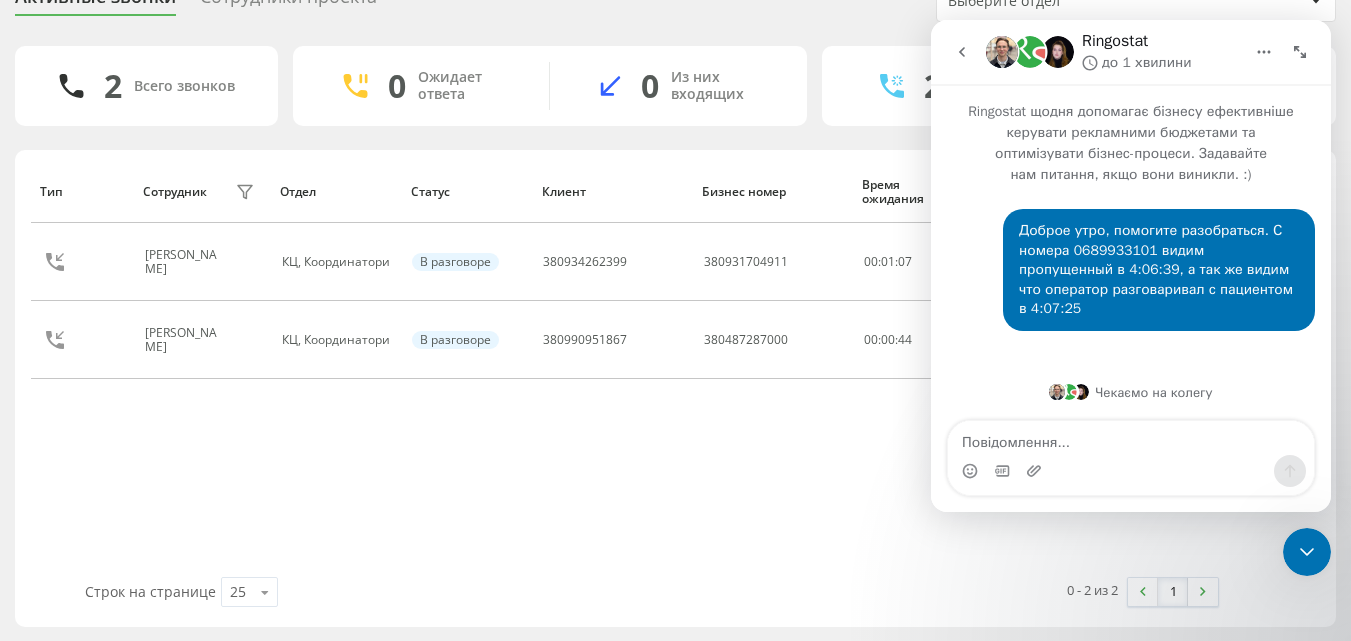 click at bounding box center (1036, 471) 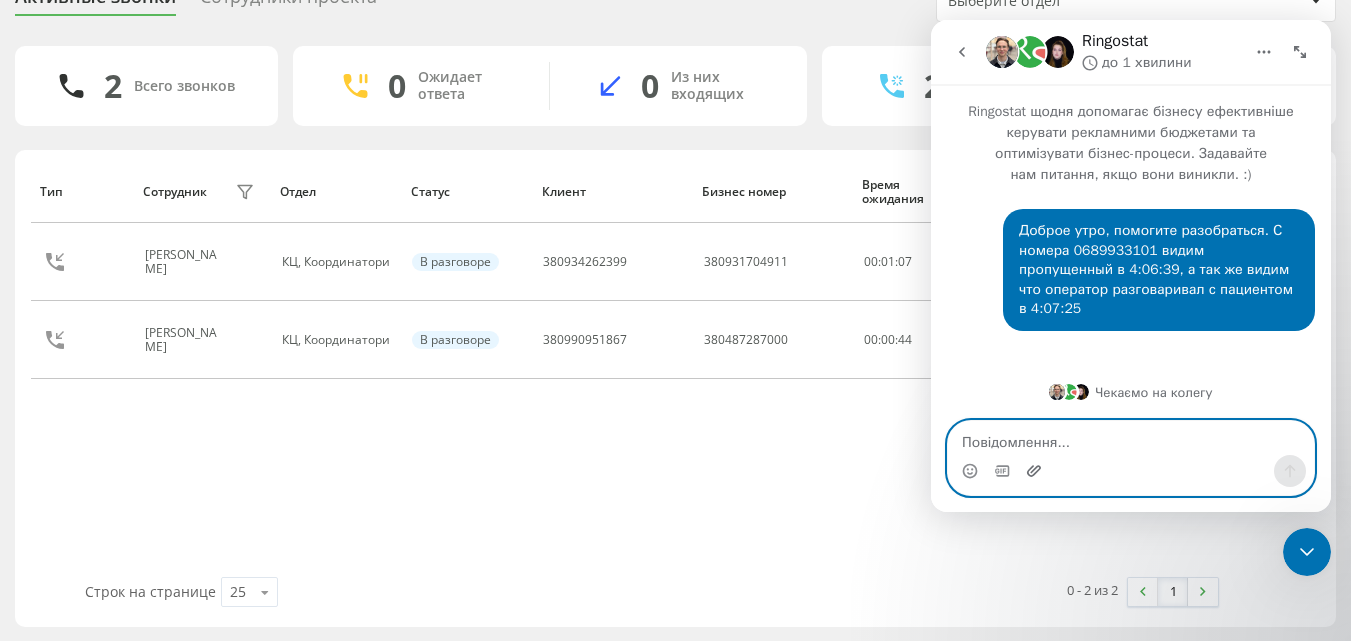 click 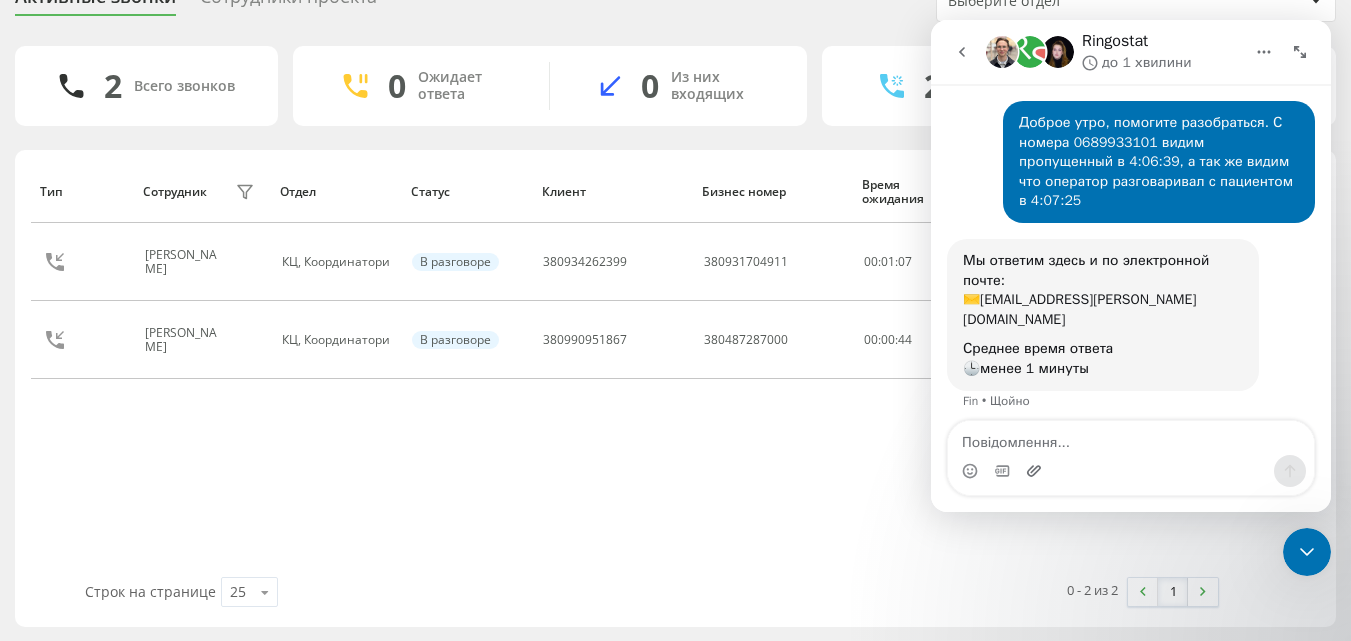 scroll, scrollTop: 136, scrollLeft: 0, axis: vertical 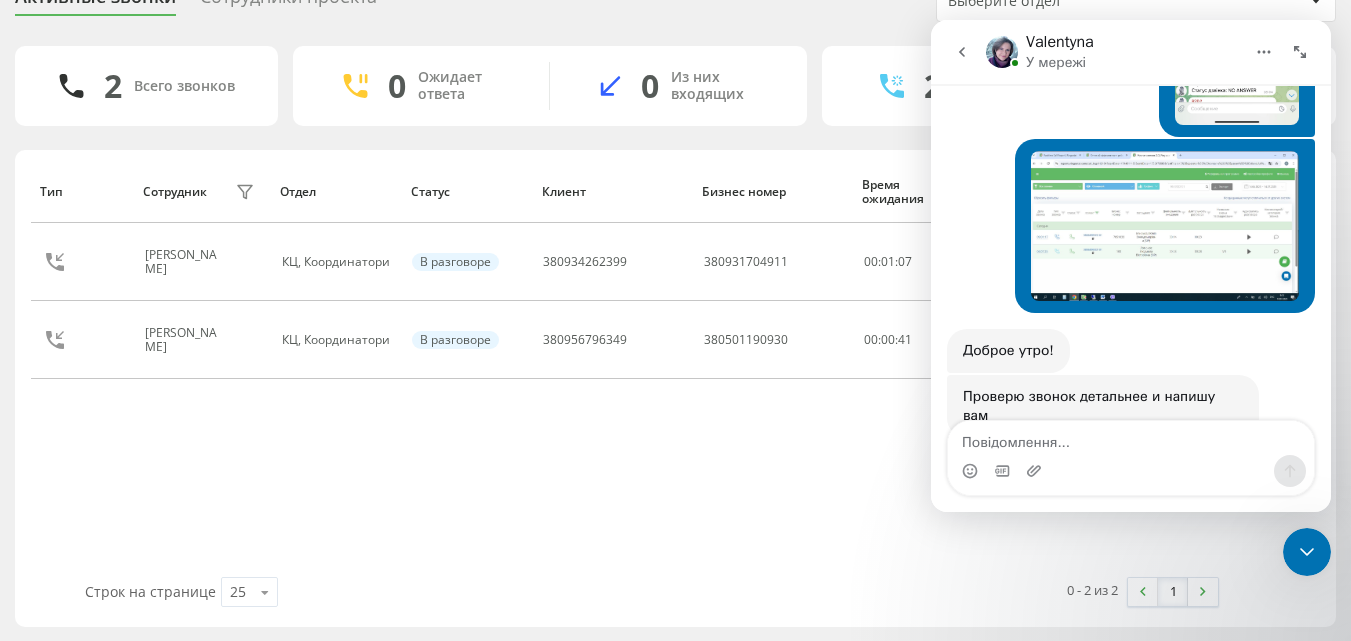 drag, startPoint x: 6, startPoint y: 329, endPoint x: 28, endPoint y: 305, distance: 32.55764 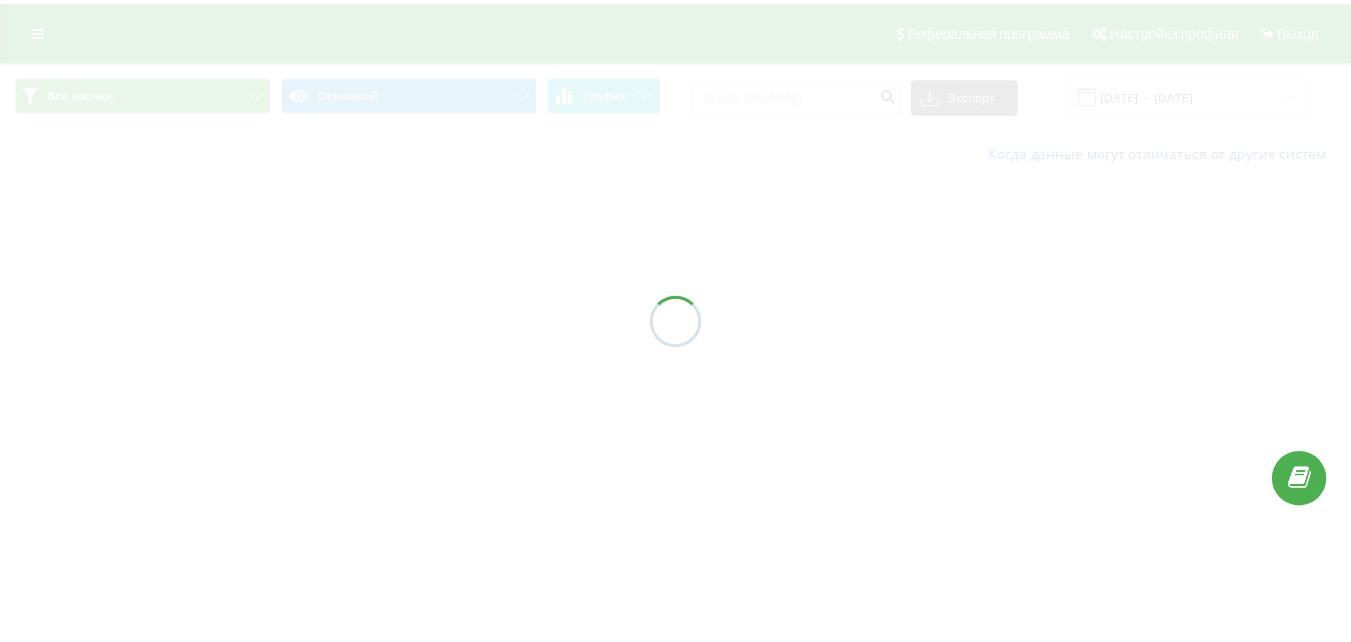 scroll, scrollTop: 0, scrollLeft: 0, axis: both 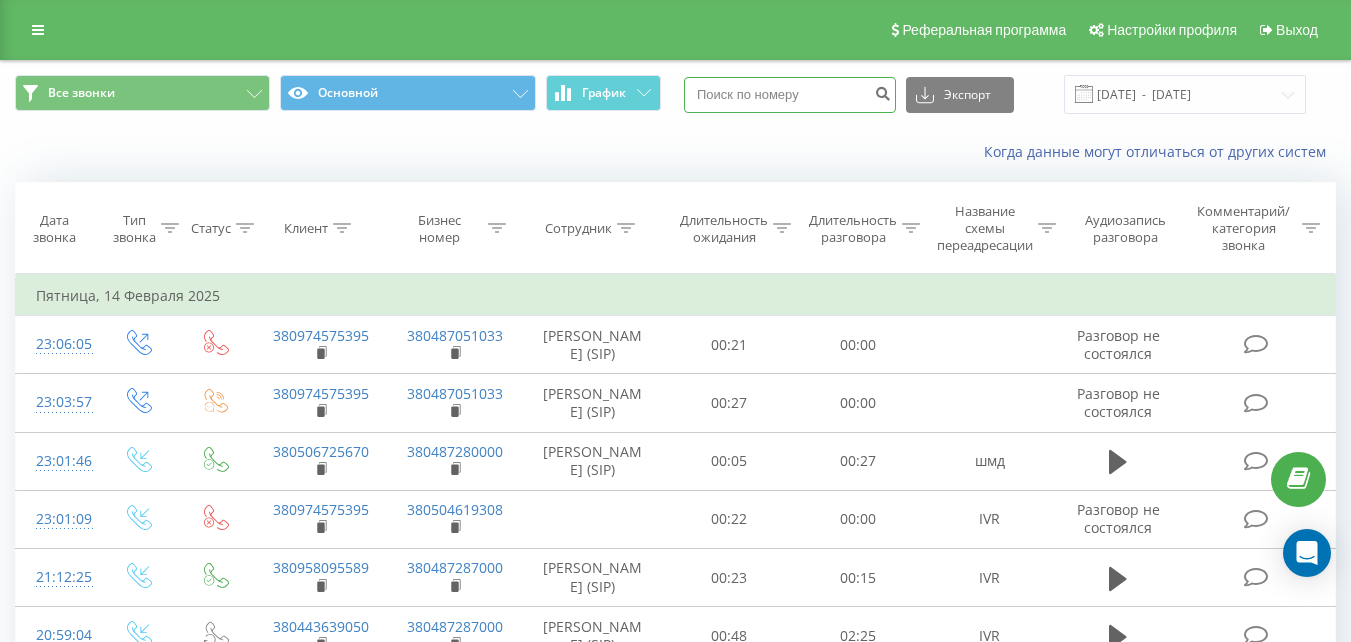 click at bounding box center (790, 95) 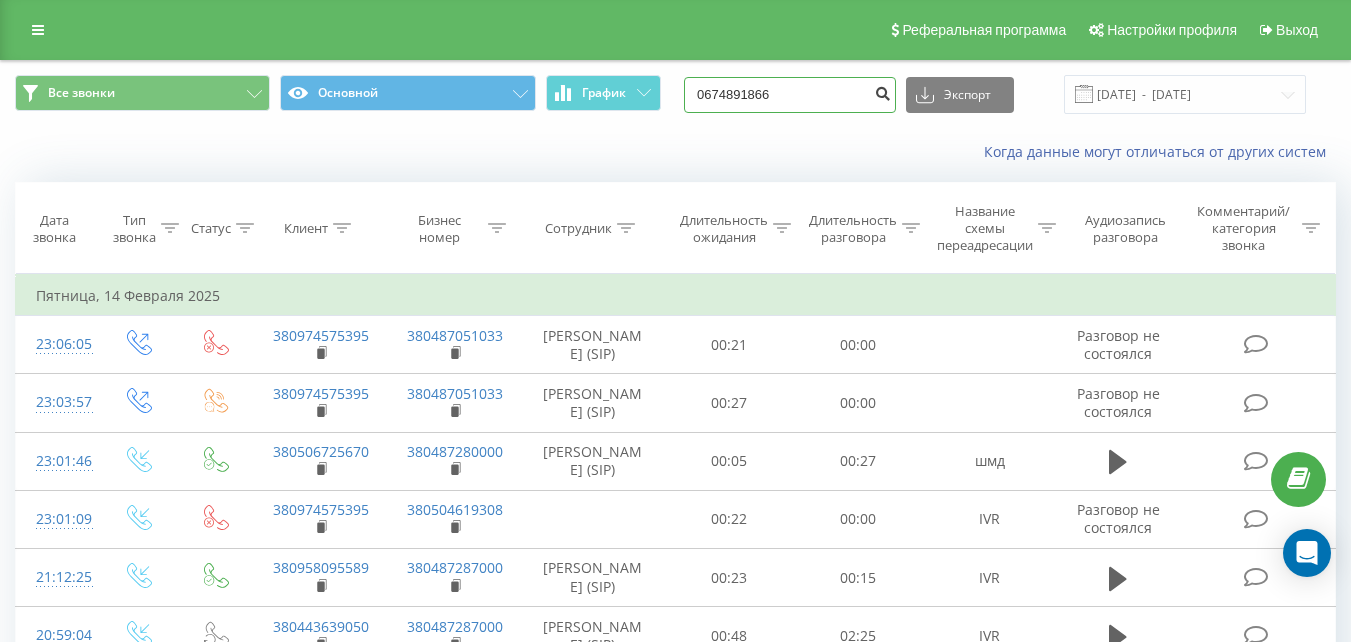 type on "0674891866" 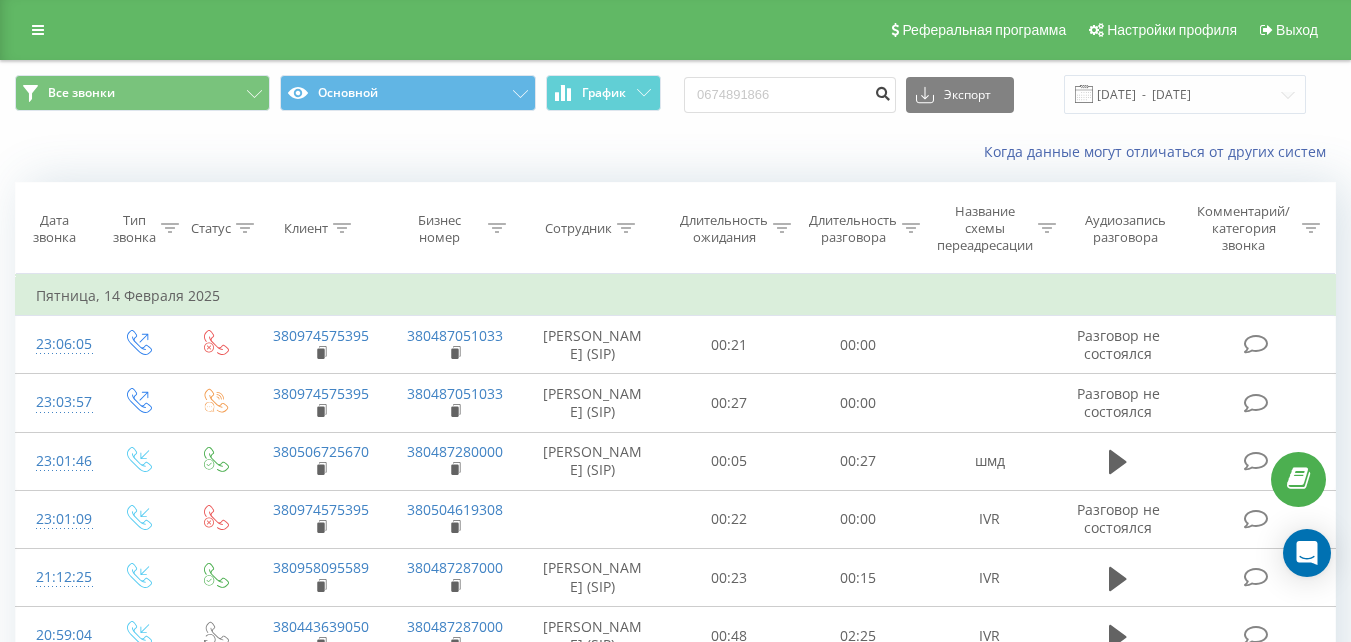 click at bounding box center (882, 91) 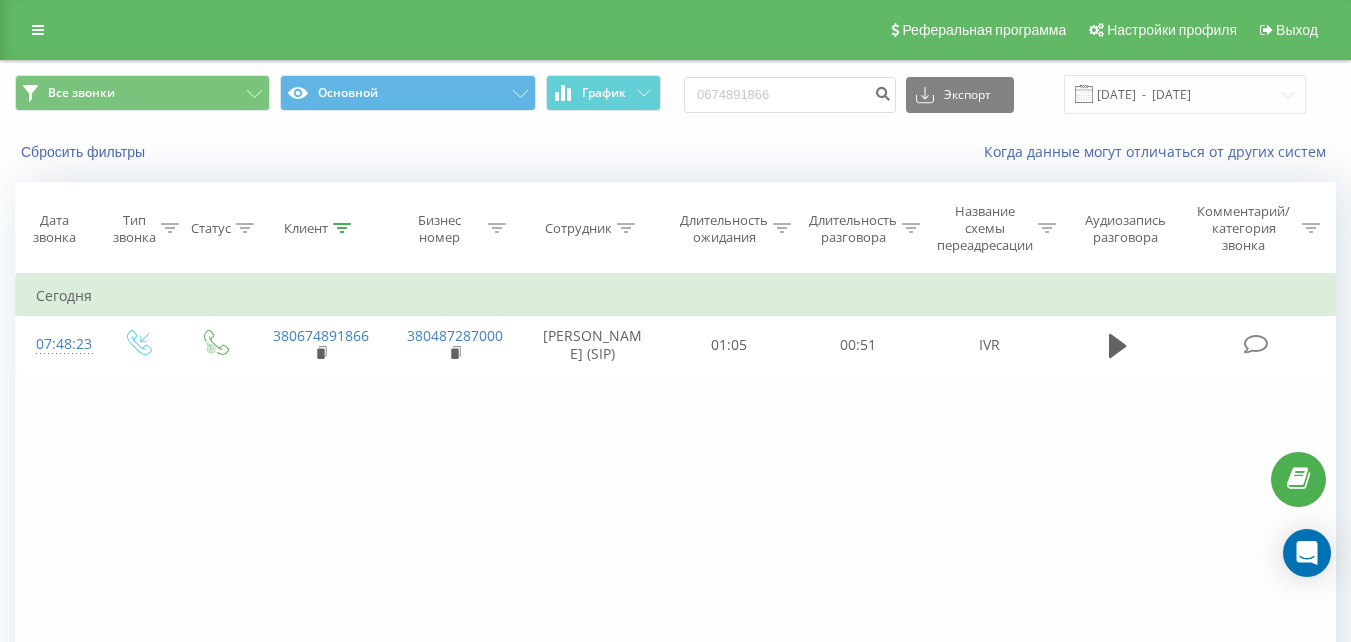 scroll, scrollTop: 0, scrollLeft: 0, axis: both 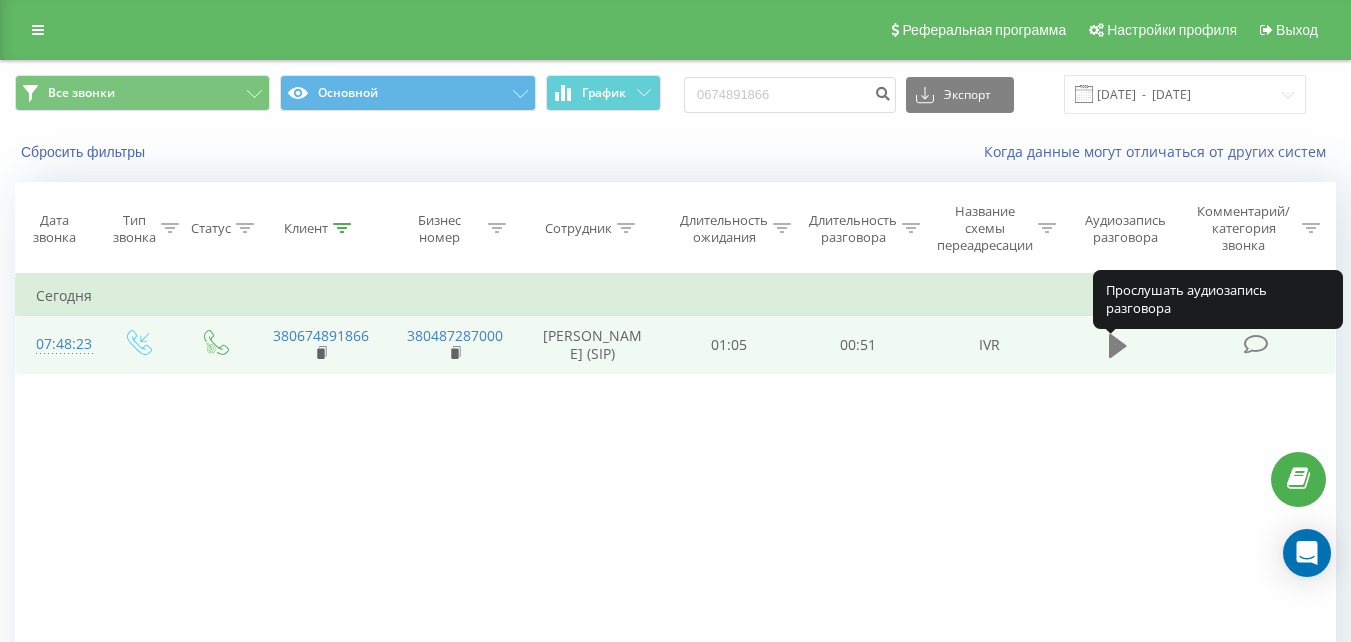 click 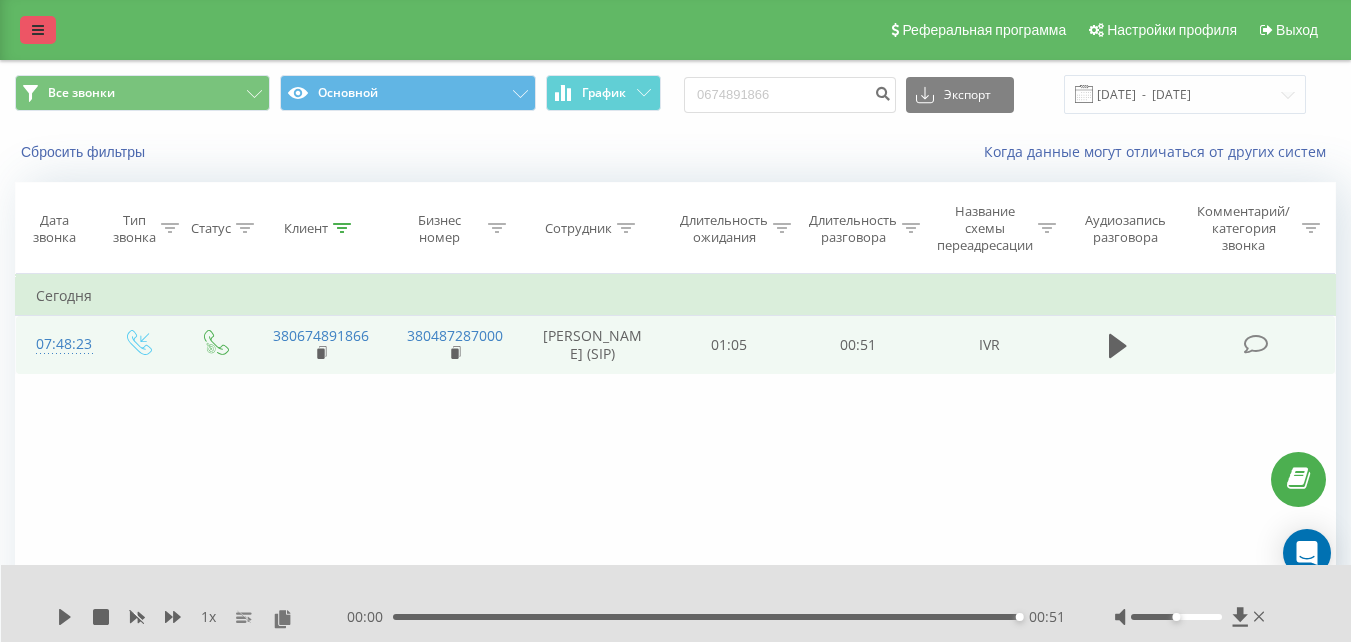 click at bounding box center [38, 30] 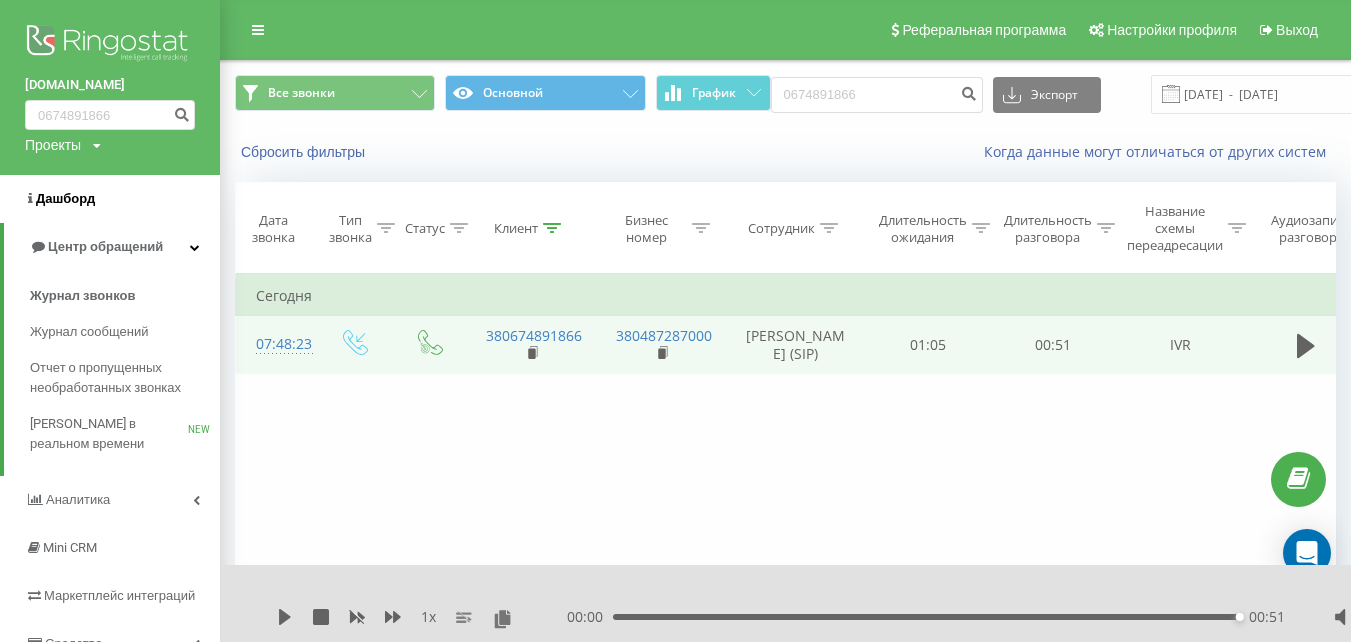 click on "Дашборд" at bounding box center (65, 198) 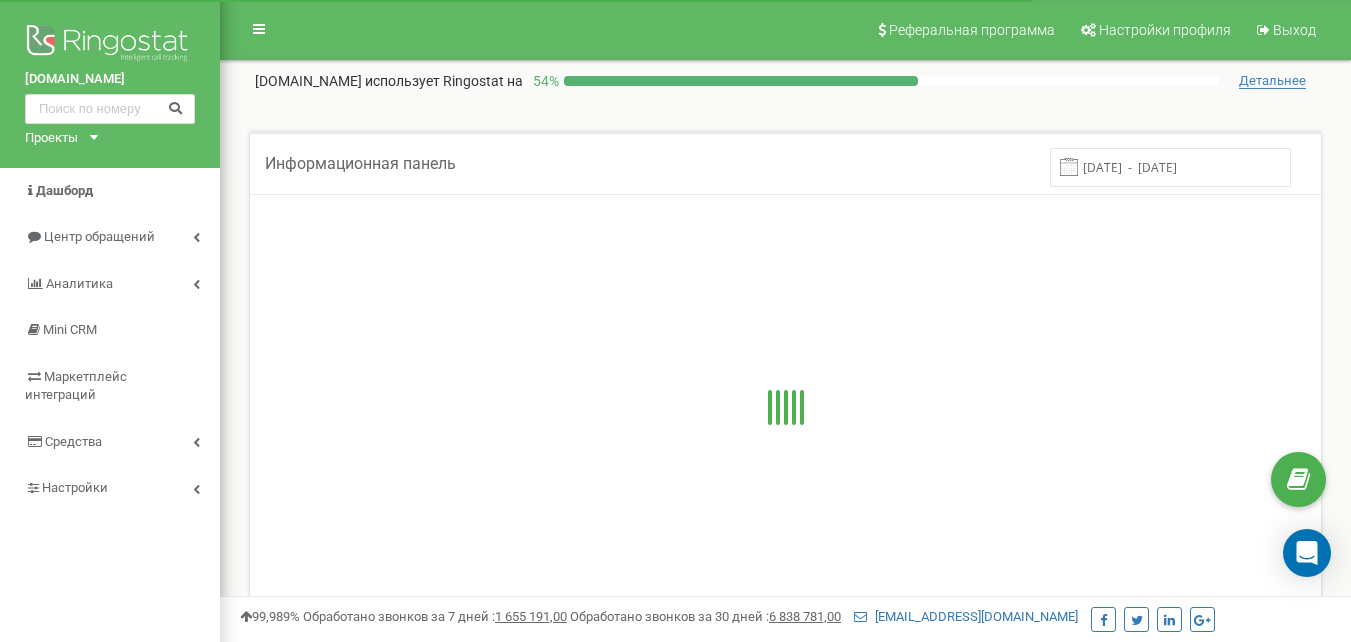 scroll, scrollTop: 0, scrollLeft: 0, axis: both 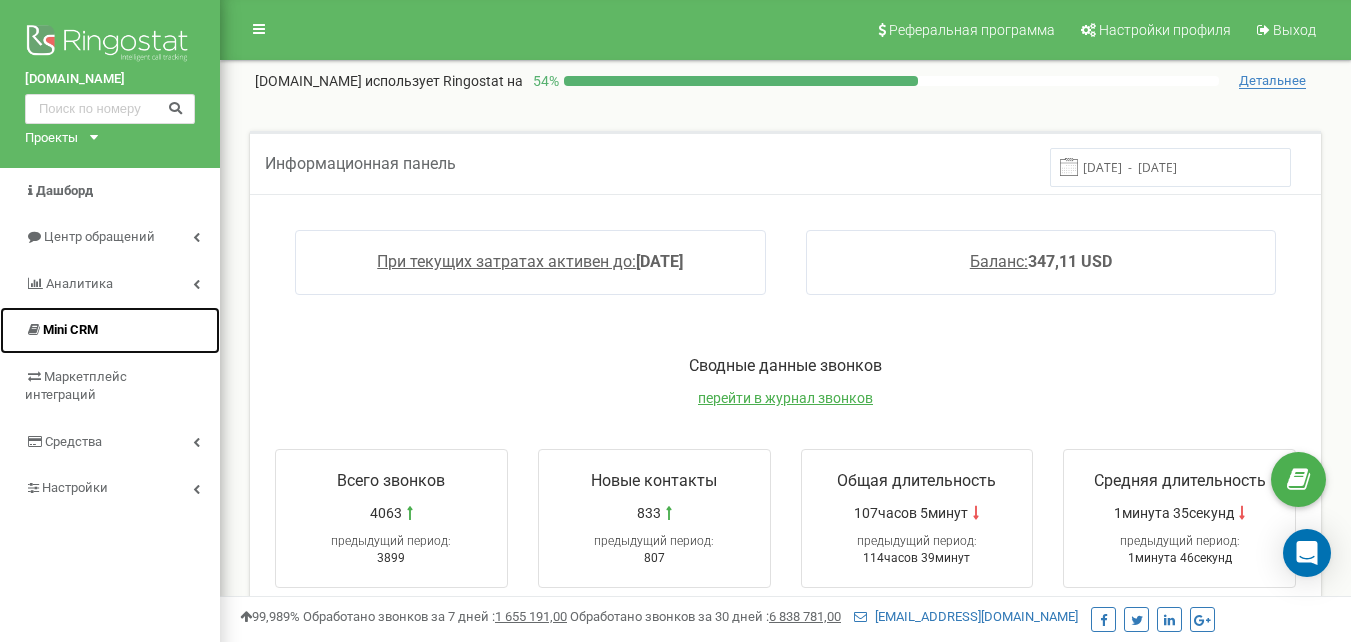 click on "Mini CRM" at bounding box center (110, 330) 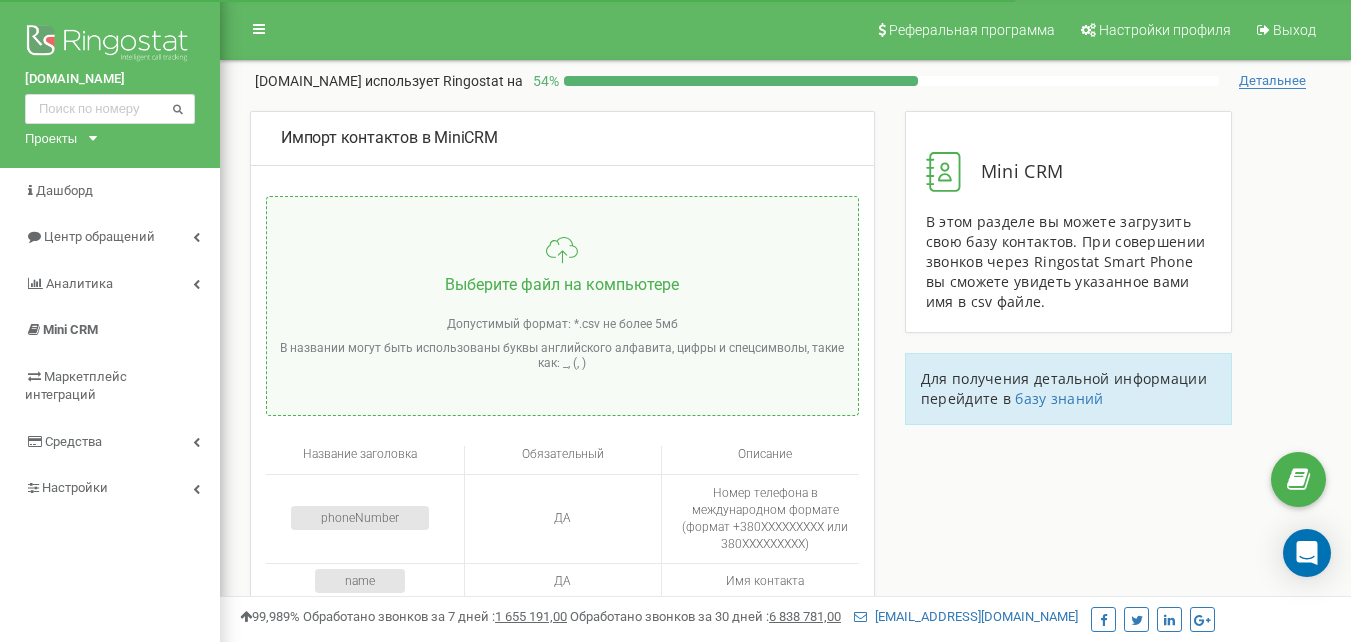 scroll, scrollTop: 0, scrollLeft: 0, axis: both 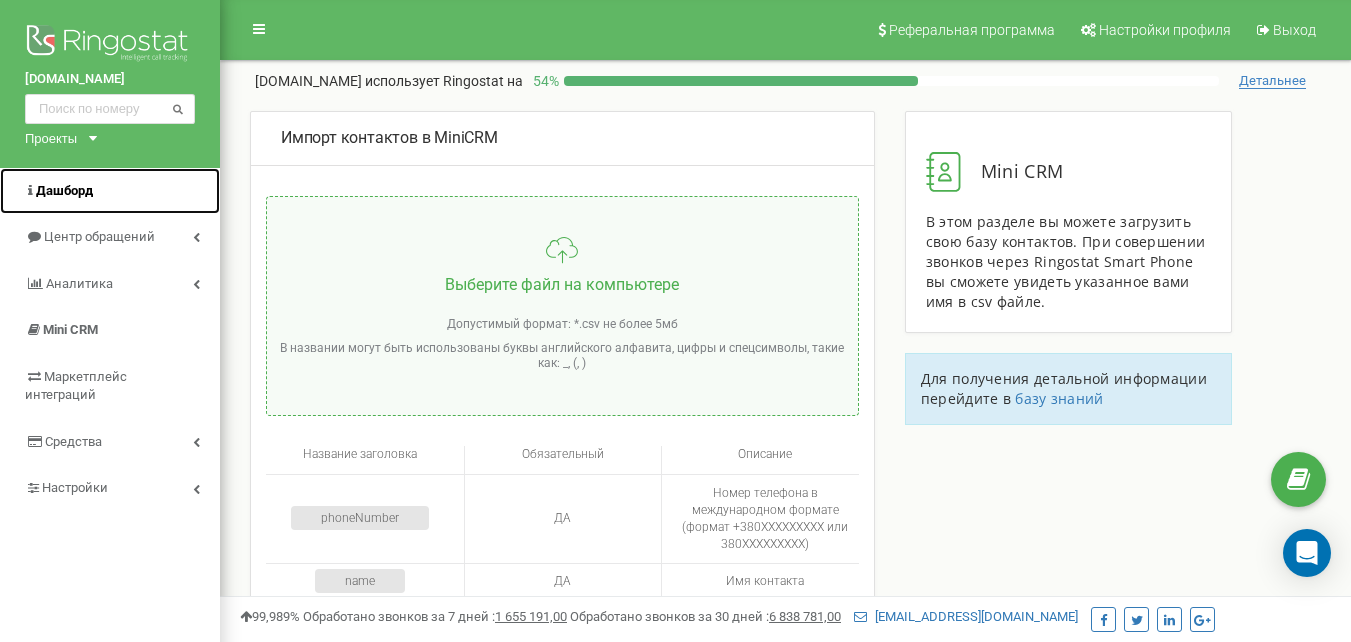 click on "Дашборд" at bounding box center [64, 190] 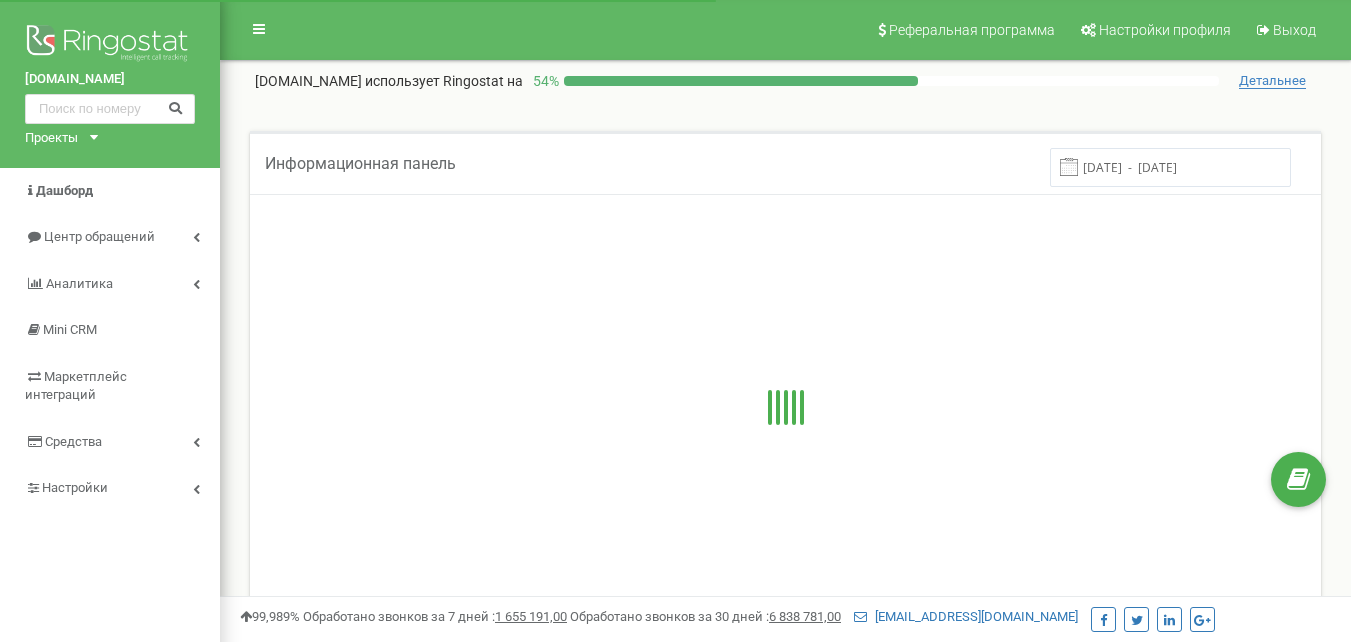 scroll, scrollTop: 0, scrollLeft: 0, axis: both 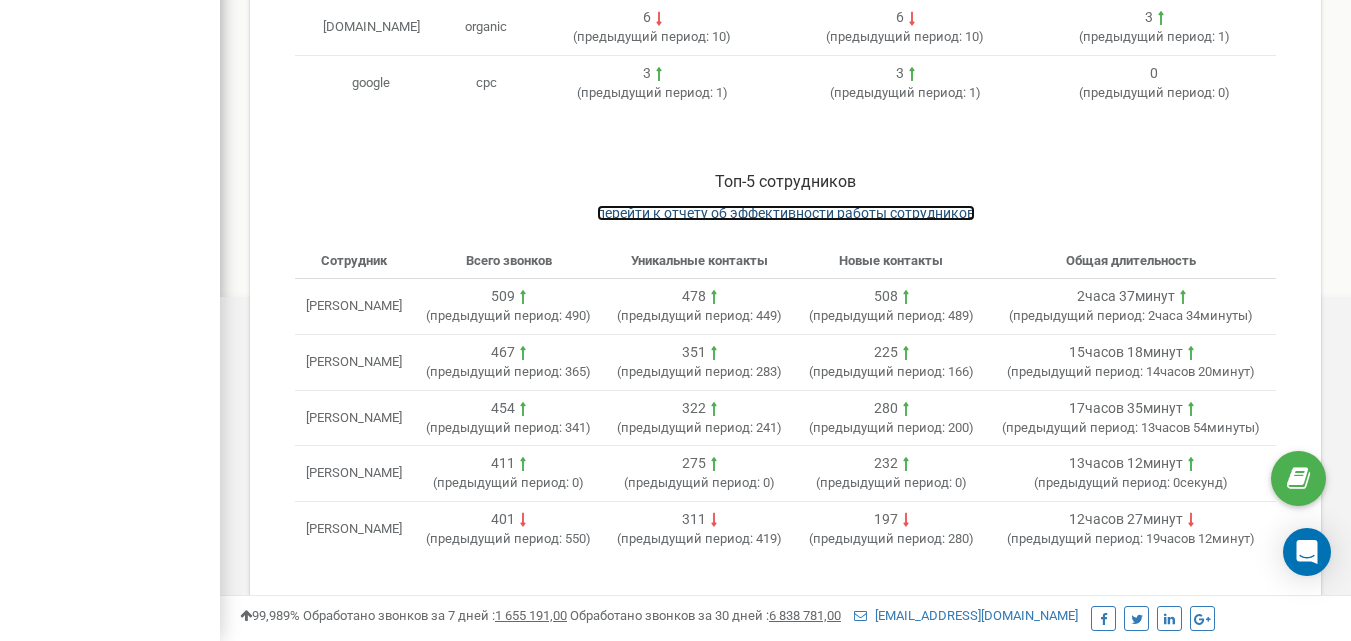 click on "перейти к отчету об эффективности работы сотрудников" at bounding box center (786, 213) 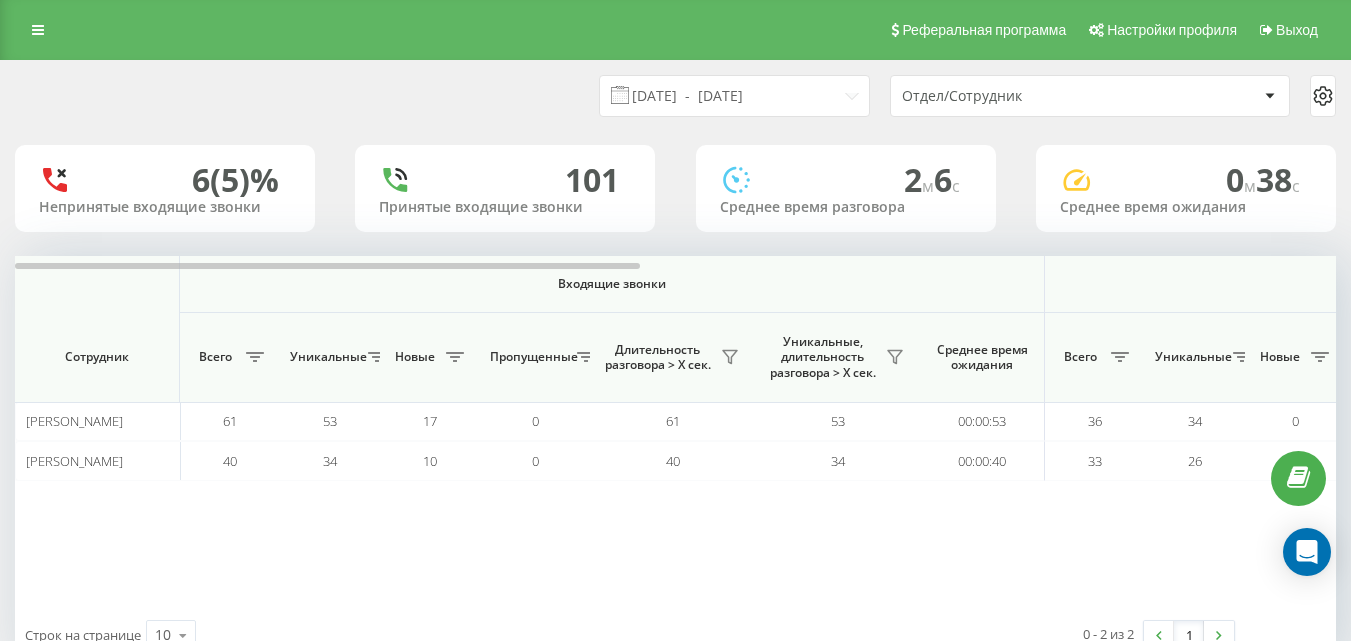 scroll, scrollTop: 0, scrollLeft: 0, axis: both 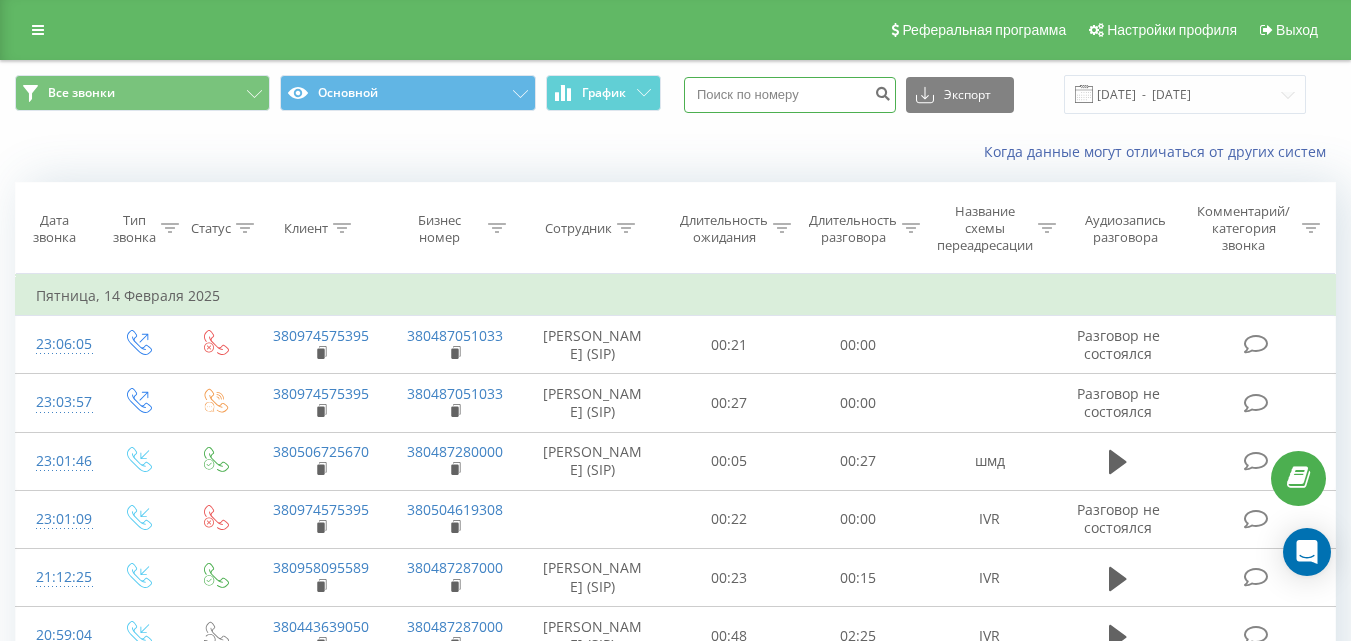 click at bounding box center (790, 95) 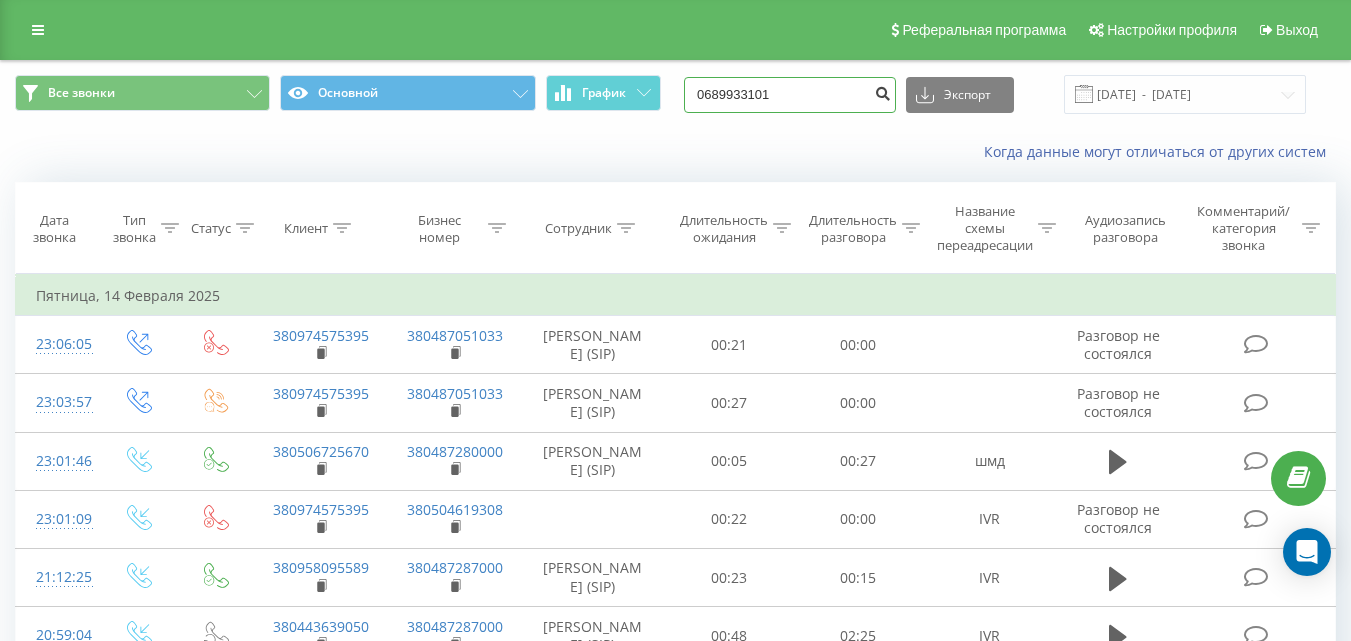 type on "0689933101" 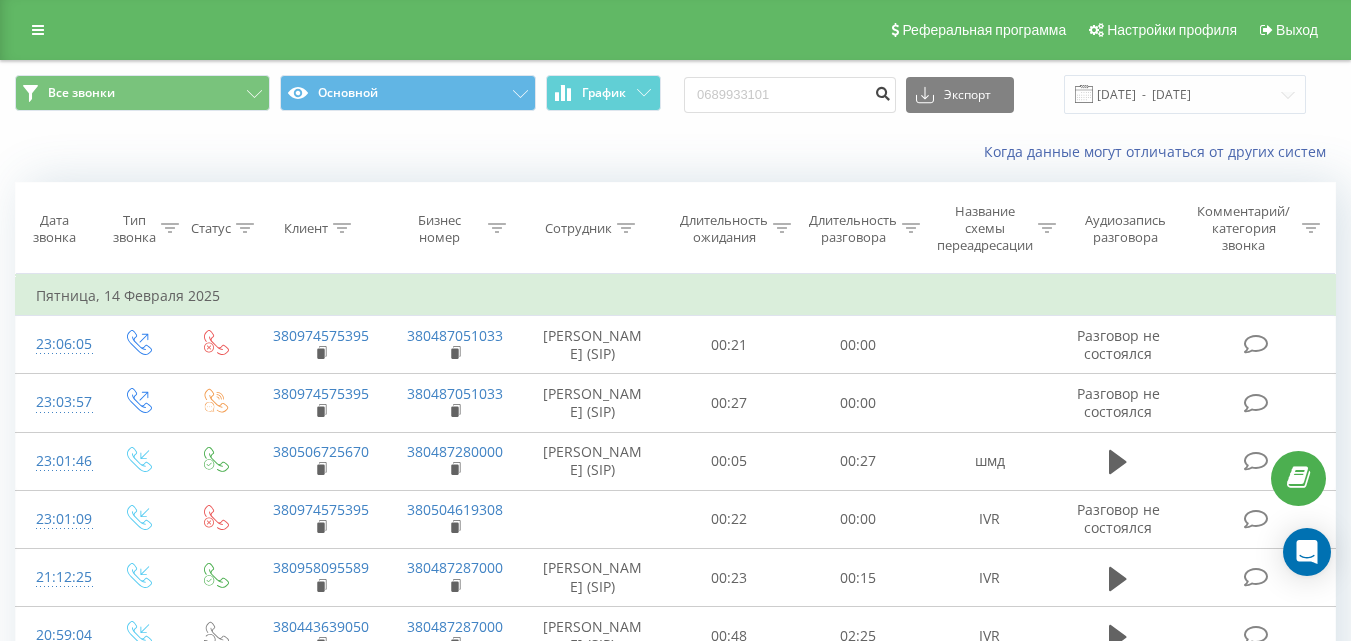 click at bounding box center (882, 91) 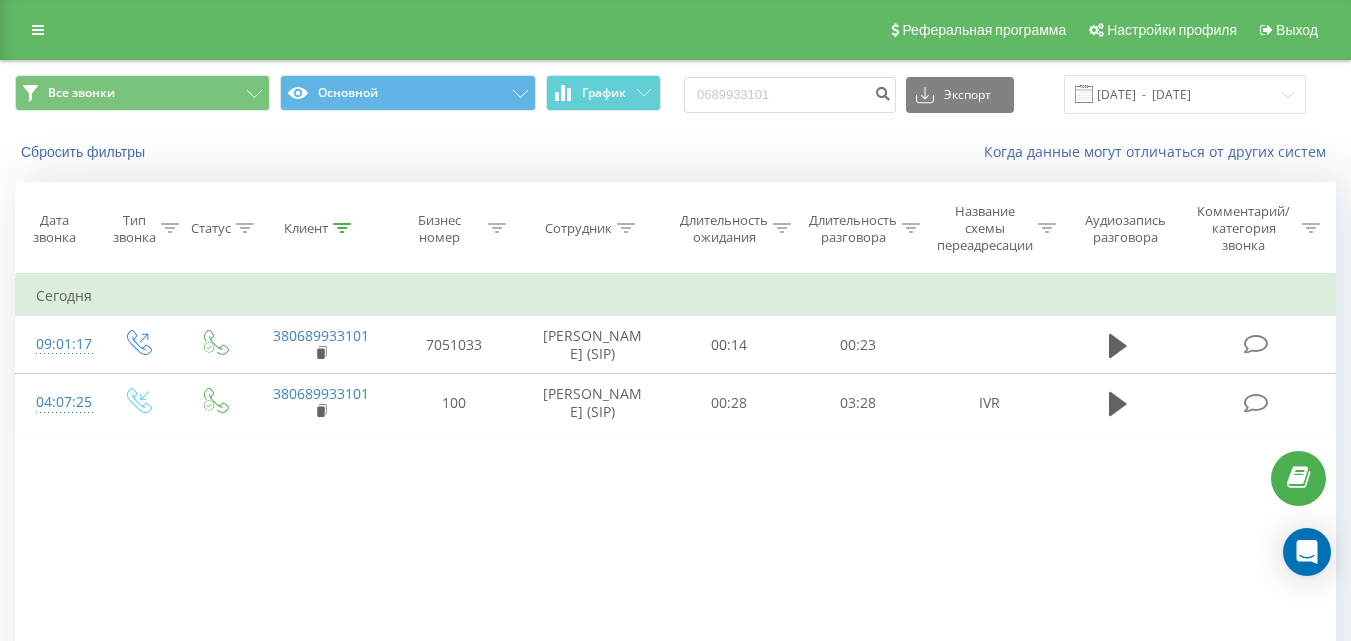 scroll, scrollTop: 0, scrollLeft: 0, axis: both 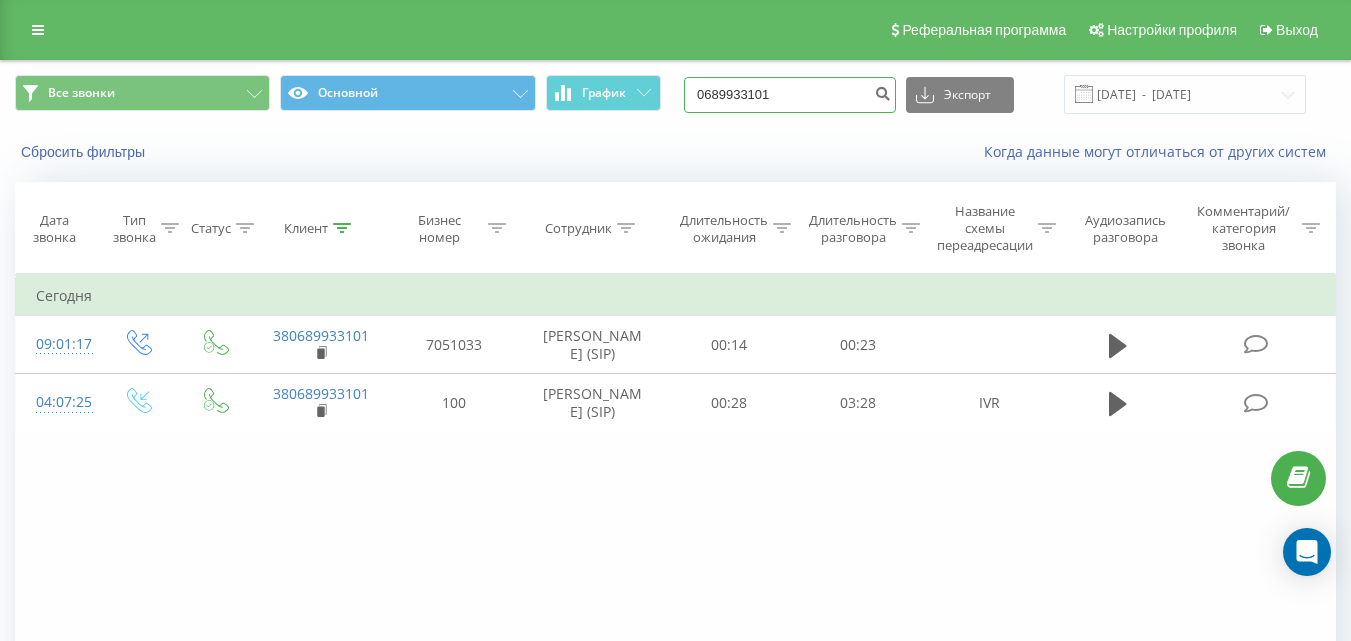 click on "0689933101" at bounding box center [790, 95] 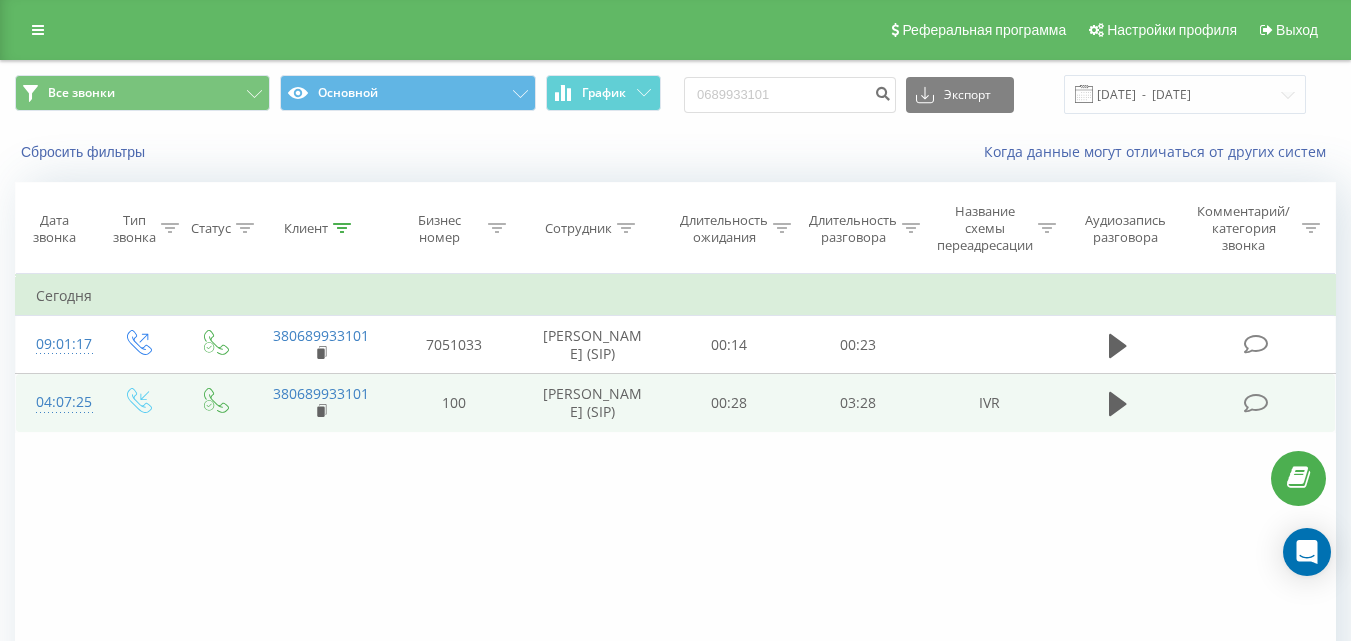 drag, startPoint x: 94, startPoint y: 426, endPoint x: 29, endPoint y: 424, distance: 65.03076 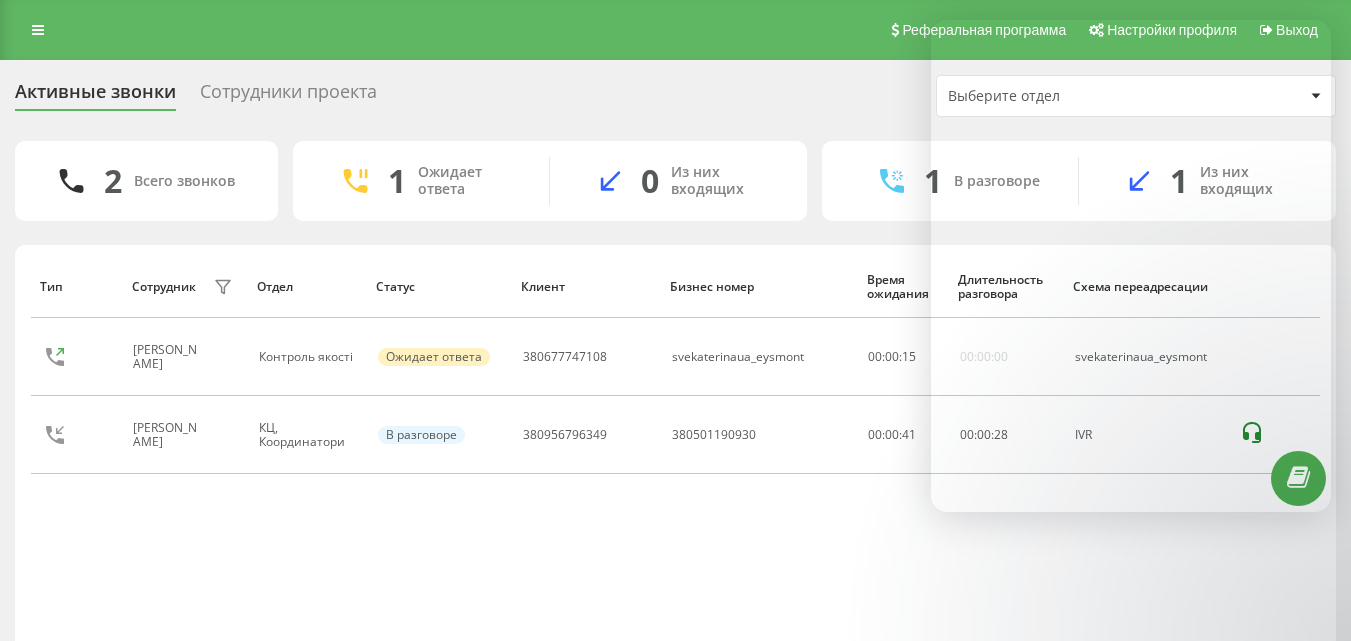 scroll, scrollTop: 96, scrollLeft: 0, axis: vertical 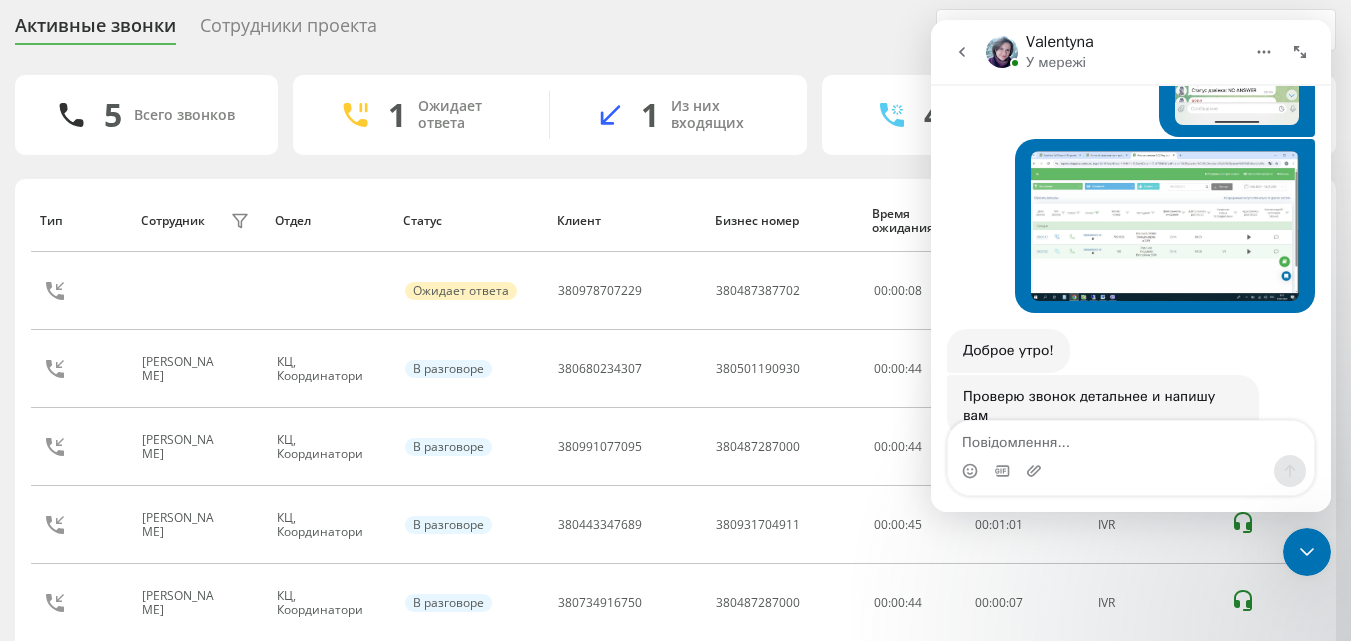 click on "Активные звонки Сотрудники проекта Выберите отдел   5   Всего звонков   1   Ожидает ответа   1   Из них входящих   4   В разговоре   4   Из них входящих Тип Сотрудник  фильтра  Отдел Статус Клиент Бизнес номер Время ожидания Длительность разговора Схема переадресации Ожидает ответа 380978707229 380487387702 00 : 00 : 08 00:00:00 IVR [PERSON_NAME], Координатори В разговоре 380680234307 380501190930 00:00:44 00 : 12 : 11 [PERSON_NAME], Координатори В разговоре 380991077095 380487287000 00:00:44 00 : 04 : 05 [PERSON_NAME], Координатори В разговоре 380443347689 380931704911 00:00:45 00 : 01 : 01 IVR 00 :" at bounding box center (675, 355) 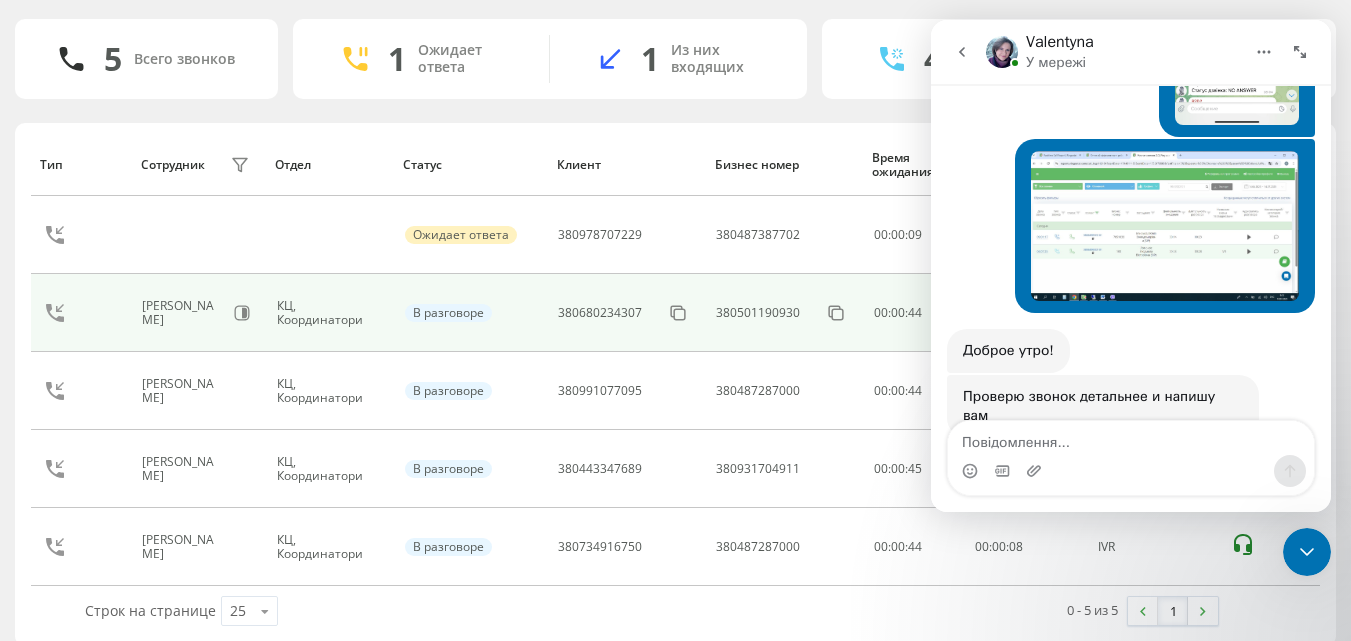 scroll, scrollTop: 152, scrollLeft: 0, axis: vertical 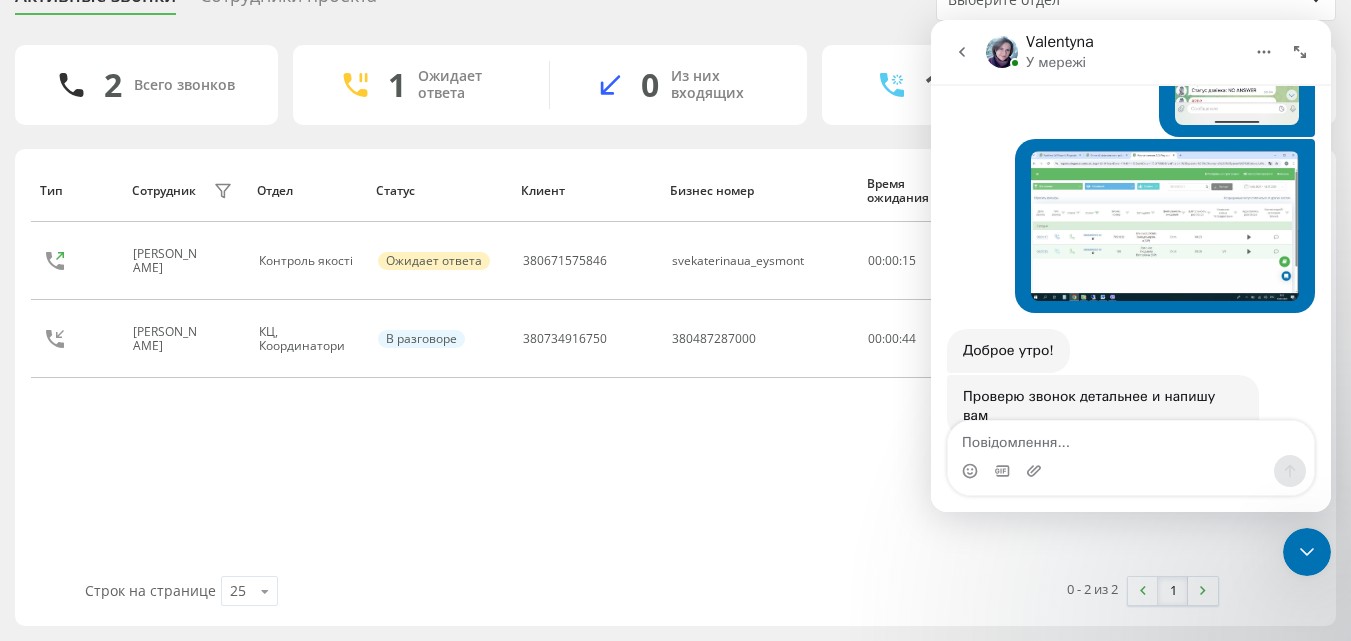 click on "Активные звонки Сотрудники проекта Выберите отдел   2   Всего звонков   1   Ожидает ответа   0   Из них входящих   1   В разговоре   1   Из них входящих Тип Сотрудник  фильтра  Отдел Статус [PERSON_NAME] номер Время ожидания Длительность разговора Схема переадресации [PERSON_NAME] якості Ожидает ответа 380671575846 svekaterinaua_eysmont 00 : 00 : 15 00:00:00 [PERSON_NAME], Координатори В разговоре 380734916750 380487287000 00:00:44 00 : 02 : 21 IVR Строк на странице 25 10 25 50 100 0 - 2 из 2 1" at bounding box center [675, 302] 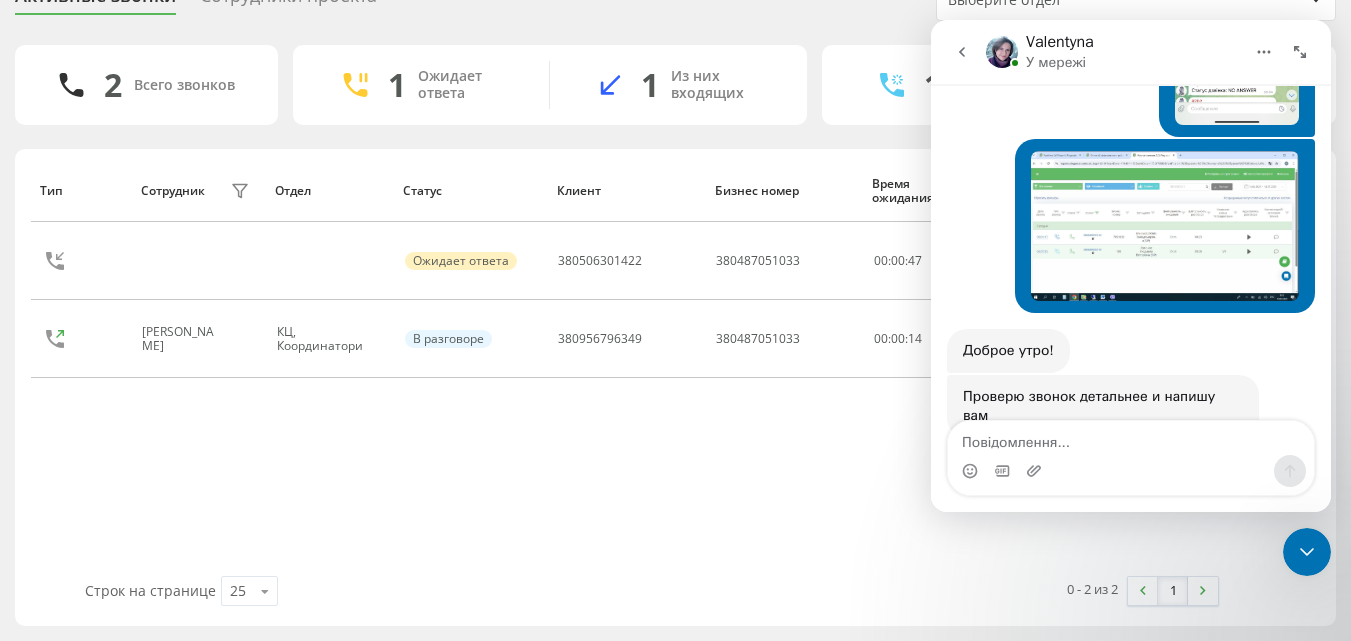 click on "Активные звонки Сотрудники проекта Выберите отдел   2   Всего звонков   1   Ожидает ответа   1   Из них входящих   1   В разговоре   0   Из них входящих Тип Сотрудник  фильтра  Отдел Статус Клиент Бизнес номер Время ожидания Длительность разговора Схема переадресации Ожидает ответа 380506301422 380487051033 00 : 00 : 47 00:00:00 IVR Мінакова Юлія Володимирівна КЦ, Координатори В разговоре 380956796349 380487051033 00:00:14 00 : 03 : 08 380487051033 Строк на странице 25 10 25 50 100 0 - 2 из 2 1" at bounding box center [675, 302] 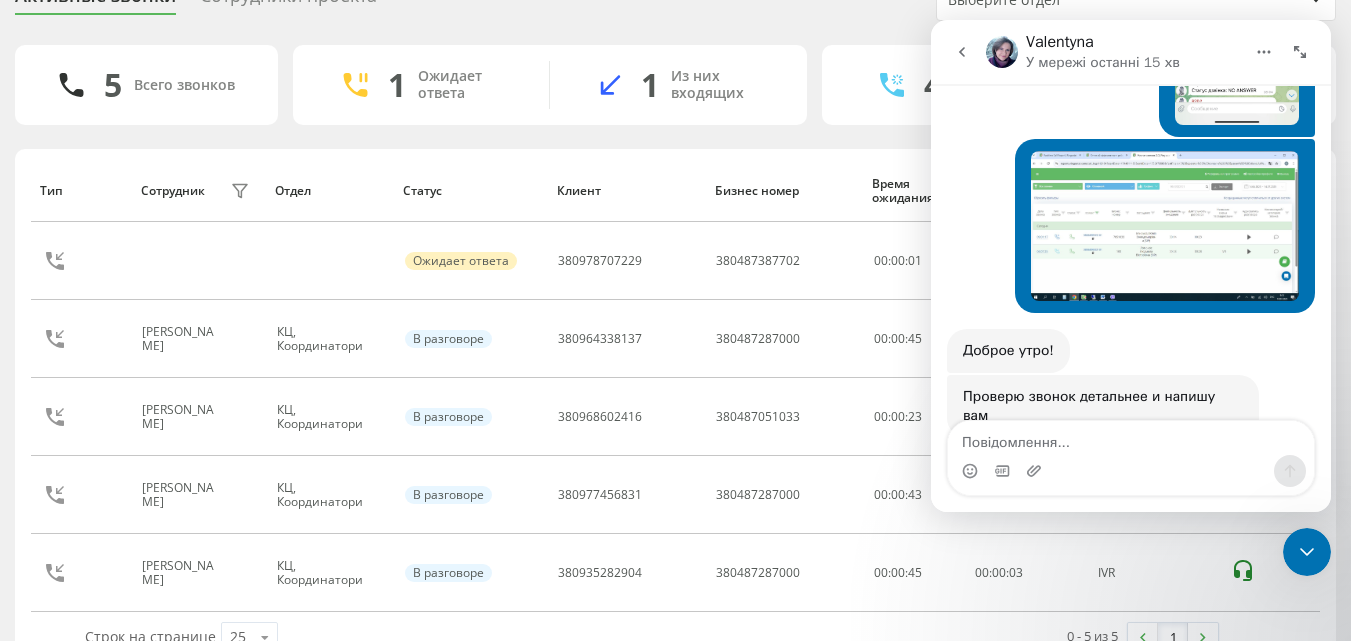 scroll, scrollTop: 152, scrollLeft: 0, axis: vertical 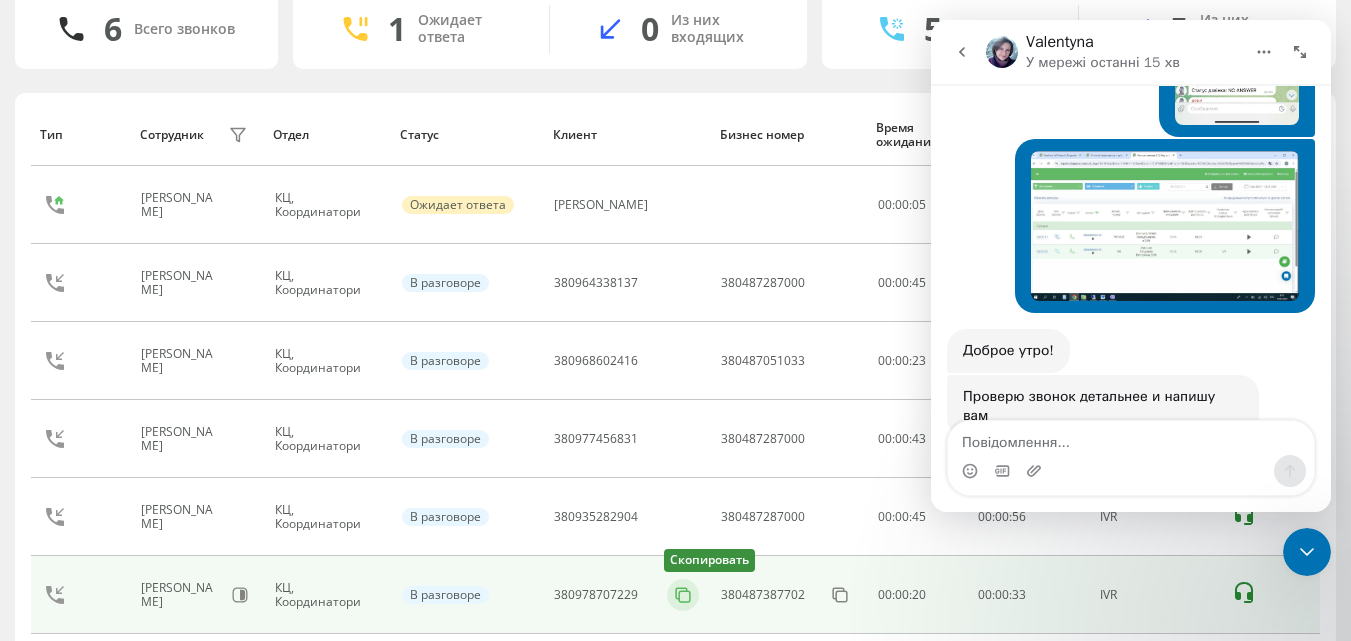 click 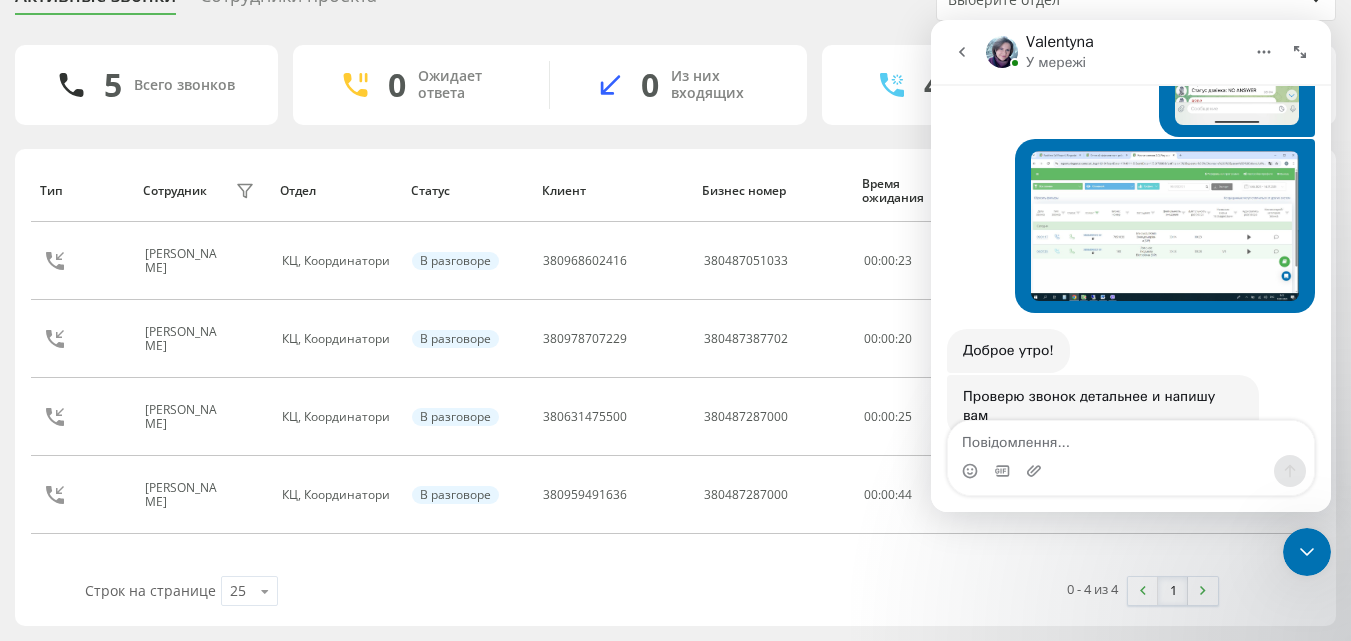 scroll, scrollTop: 96, scrollLeft: 0, axis: vertical 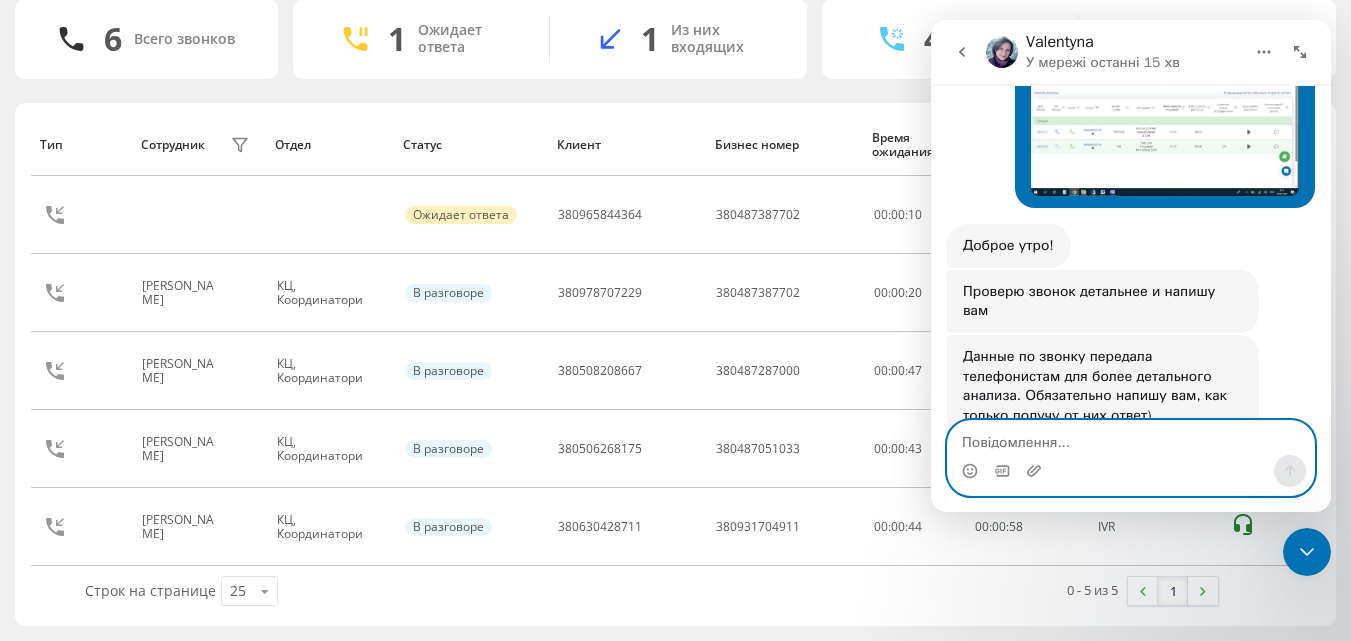 click at bounding box center [1131, 438] 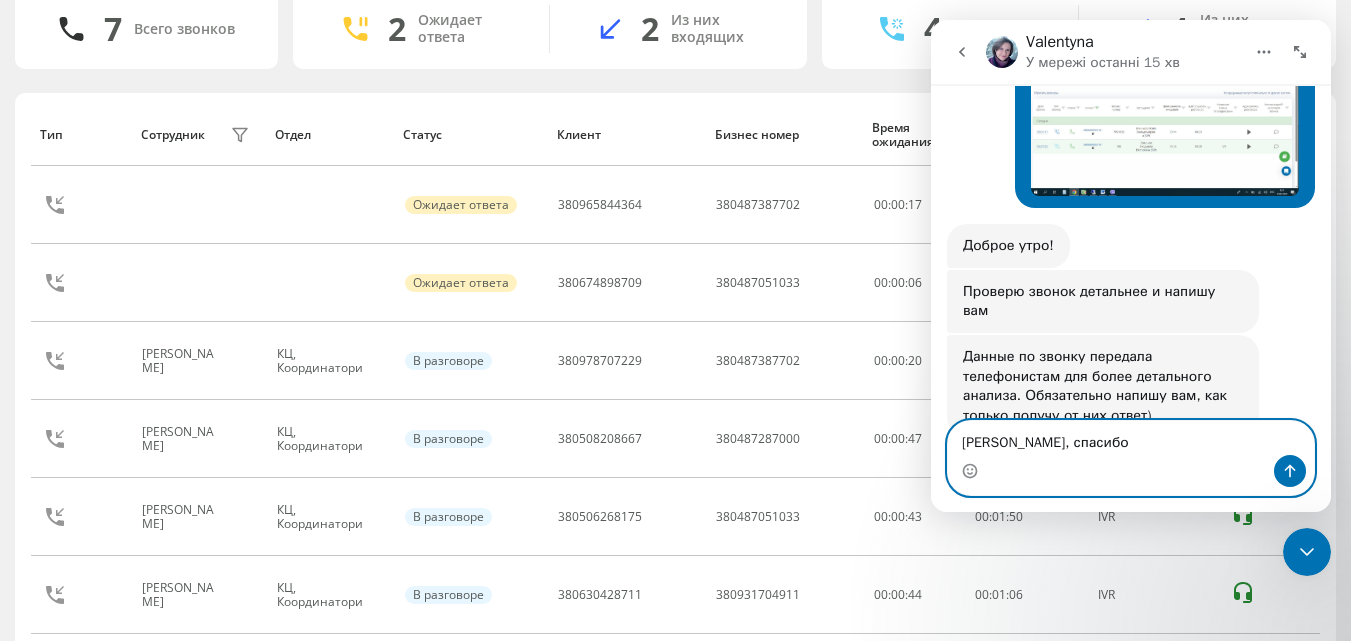 type on "Хорошо, спасибо" 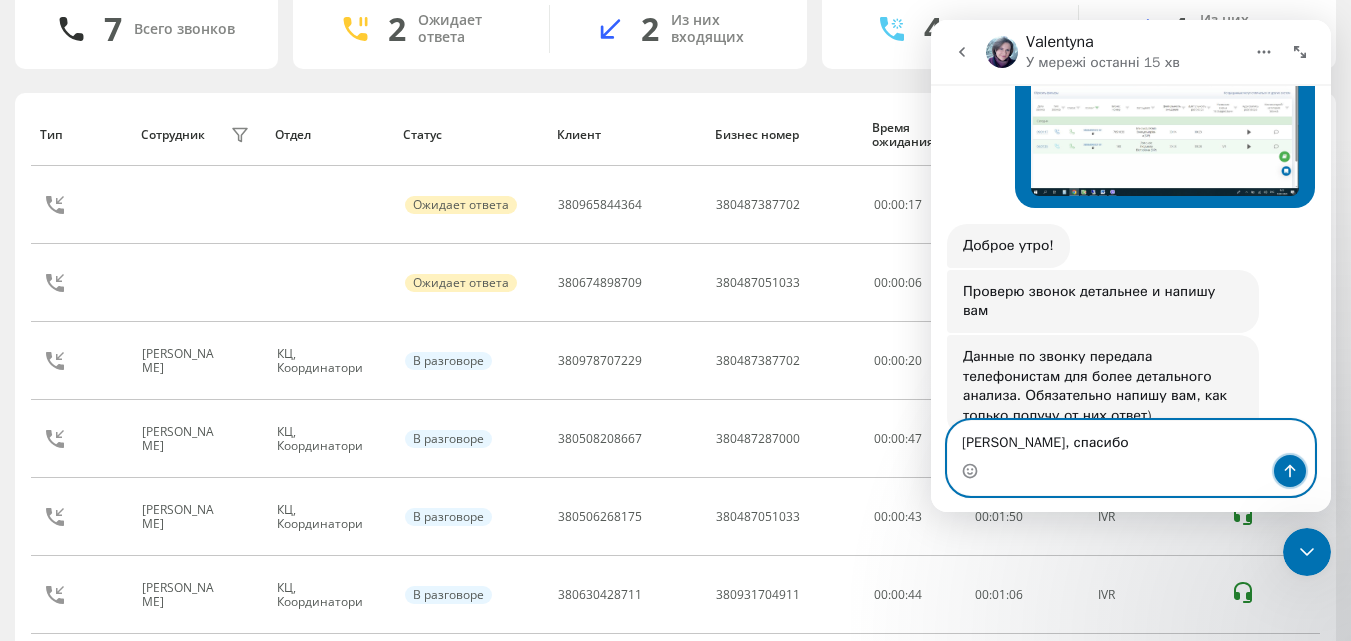 click 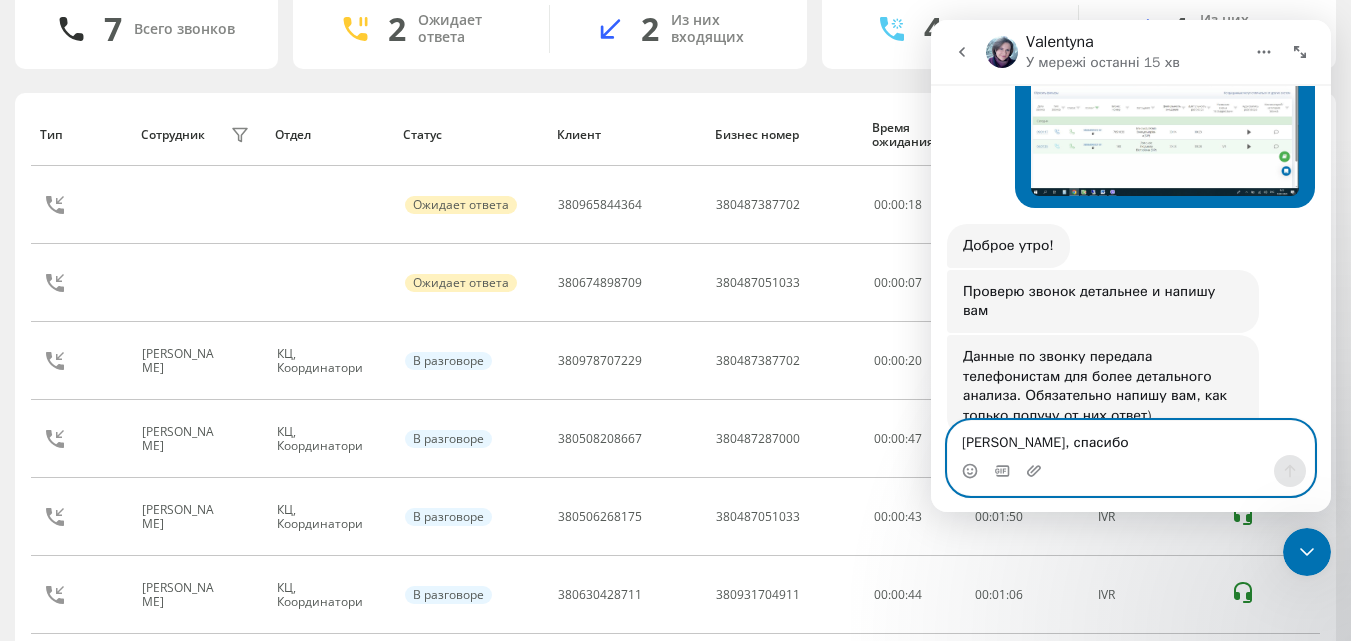 scroll, scrollTop: 834, scrollLeft: 0, axis: vertical 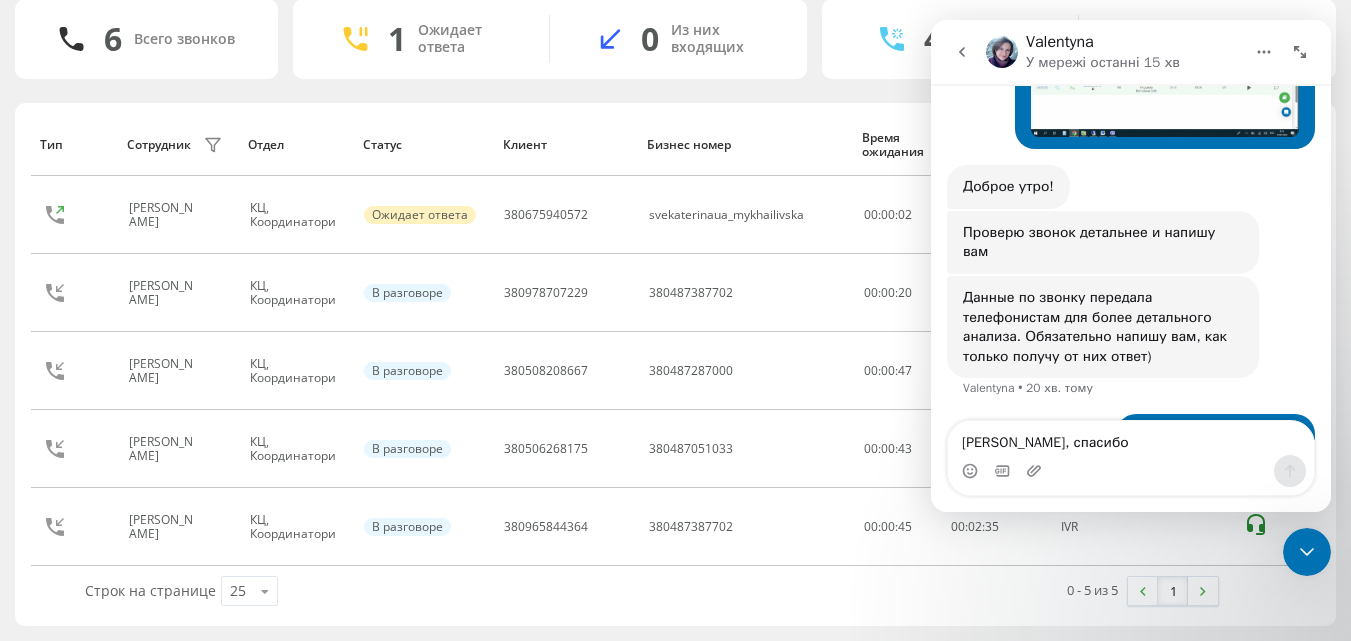 click on "Активные звонки Сотрудники проекта Выберите отдел   6   Всего звонков   1   Ожидает ответа   0   Из них входящих   4   В разговоре   4   Из них входящих Тип Сотрудник  фильтра  Отдел Статус Клиент Бизнес номер Время ожидания Длительность разговора Схема переадресации Михайловська Ліна Валеріївна КЦ, Координатори Ожидает ответа 380675940572 svekaterinaua_mykhailivska 00 : 00 : 02 00:00:00 svekaterinaua_mykhailivska Коваленко Тетяна Всеволодівна КЦ, Координатори В разговоре 380978707229 380487387702 00:00:20 00 : 34 : 40 IVR Клокар Інна Олексіївна КЦ, Координатори В разговоре 380508208667 380487287000 00:00:47 00 : 07 : 21 IVR КЦ, Координатори 00:00:43" at bounding box center [675, 279] 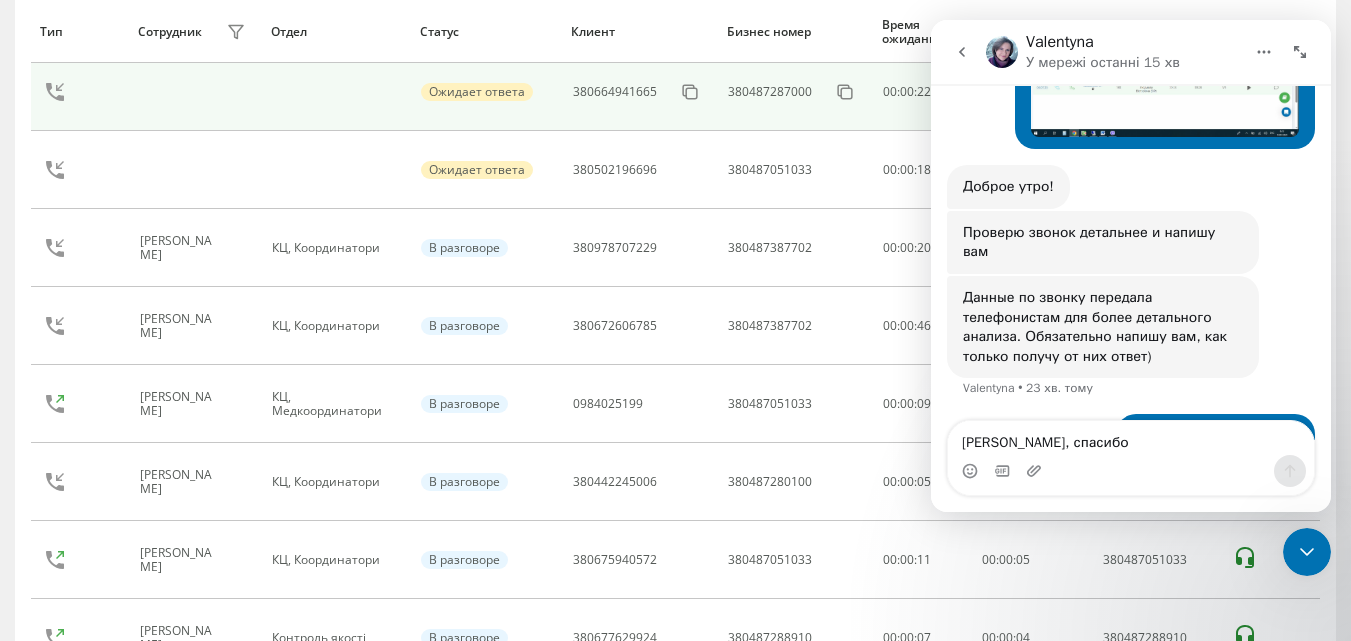 scroll, scrollTop: 317, scrollLeft: 0, axis: vertical 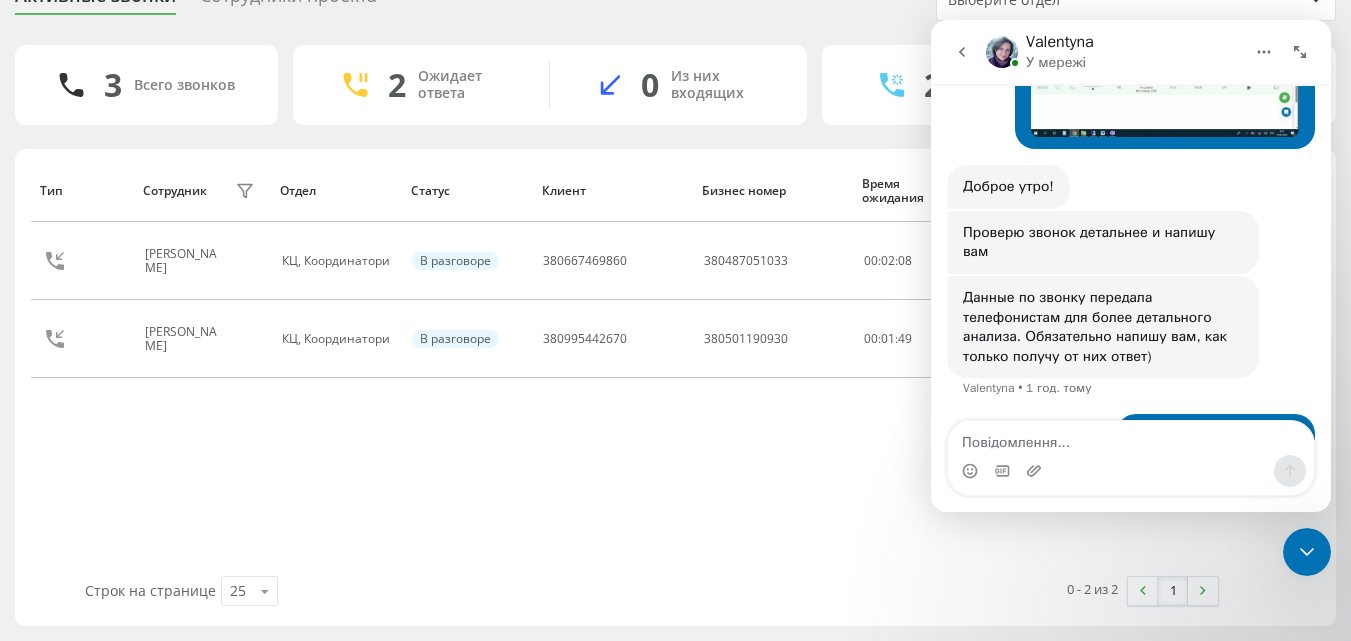 click 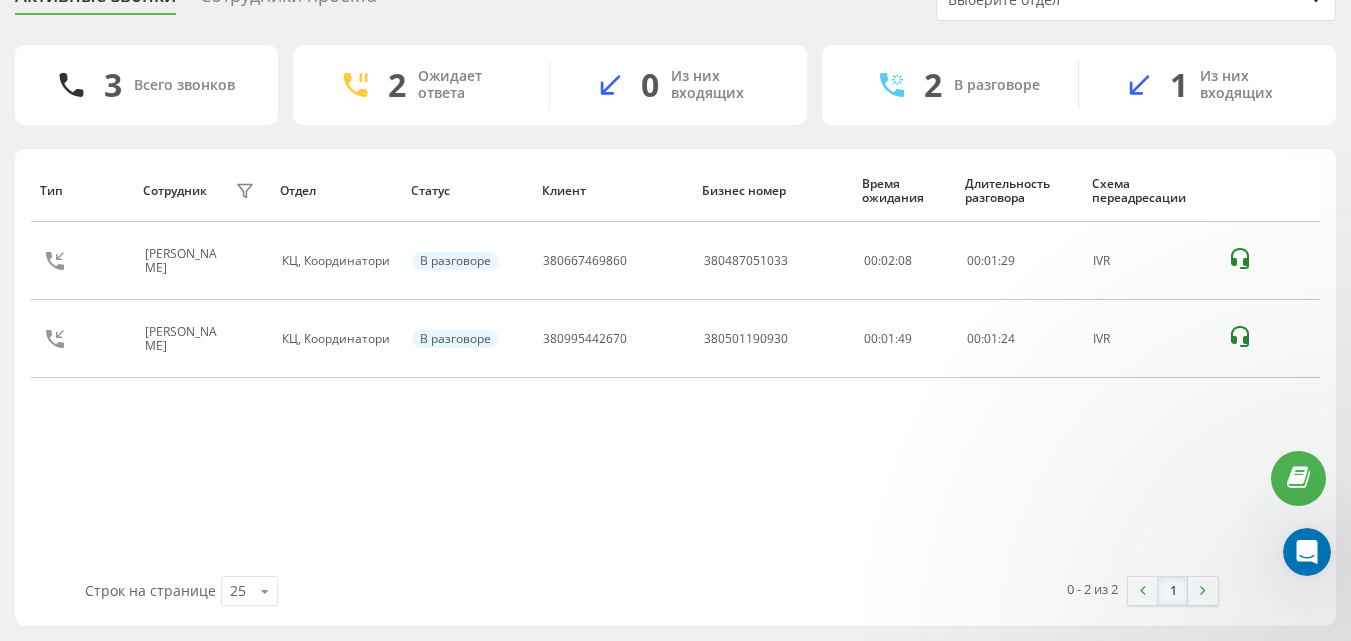 scroll, scrollTop: 0, scrollLeft: 0, axis: both 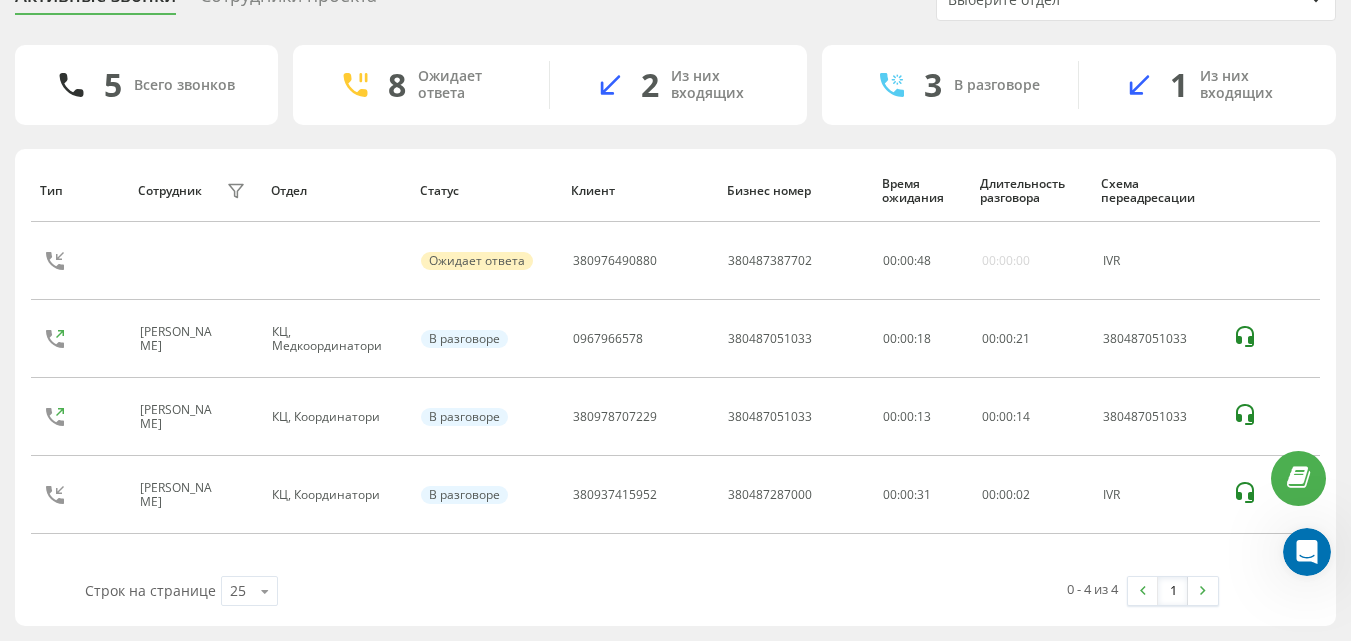 click on "Тип Сотрудник  фильтра  Отдел Статус Клиент Бизнес номер Время ожидания Длительность разговора Схема переадресации Ожидает ответа 380976490880 380487387702 00 : 00 : 48 00:00:00 IVR Голик Наталія Миколаївна КЦ, Медкоординатори В разговоре 0967966578 380487051033 00:00:18 00 : 00 : 21 380487051033 Мінакова Юлія Володимирівна КЦ, Координатори В разговоре 380978707229 380487051033 00:00:13 00 : 00 : 14 380487051033 Клокар Інна Олексіївна КЦ, Координатори В разговоре 380937415952 380487287000 00:00:31 00 : 00 : 02 IVR Строк на странице 25 10 25 50 100 0 - 4 из 4 1" at bounding box center [675, 387] 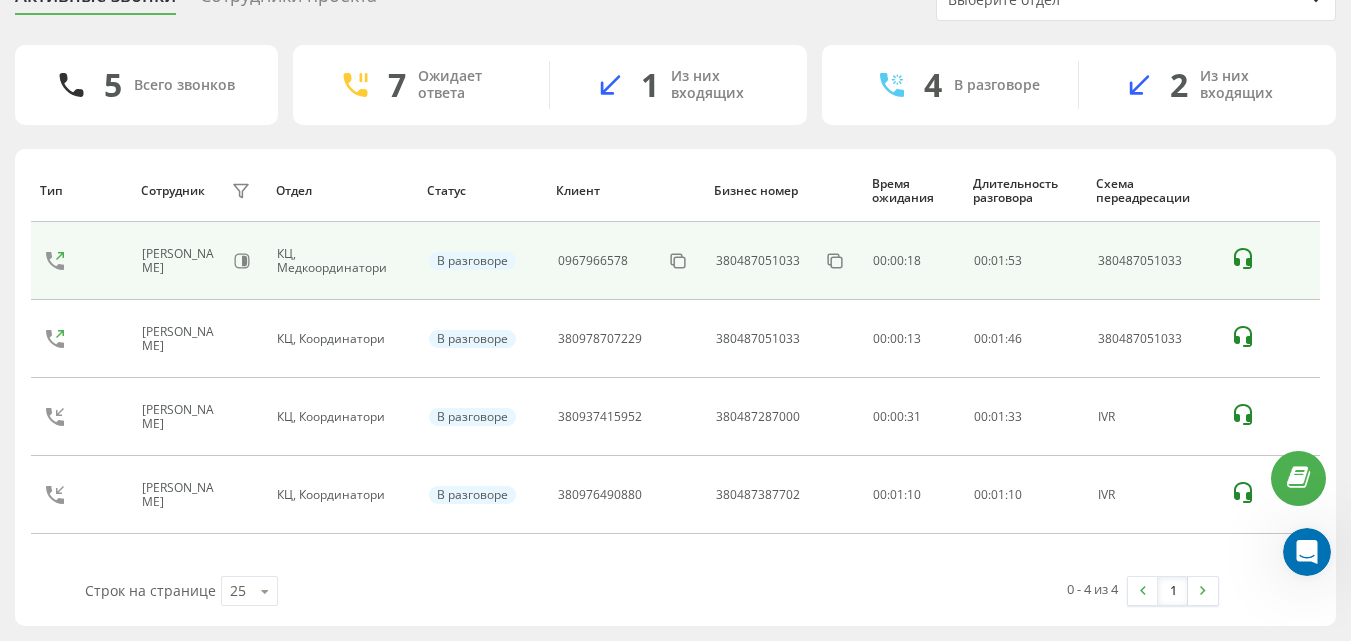 click 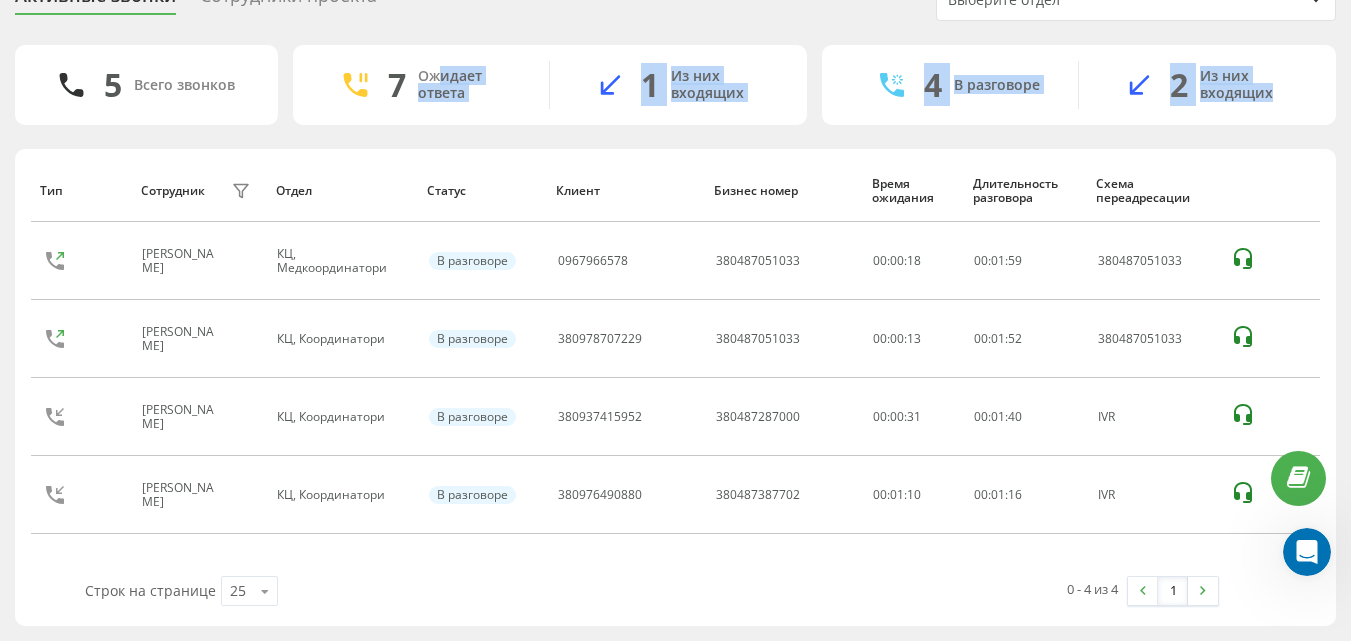 click on "5   Всего звонков   7   Ожидает ответа   1   Из них входящих   4   В разговоре   2   Из них входящих Тип Сотрудник  фильтра  Отдел Статус Клиент Бизнес номер Время ожидания Длительность разговора Схема переадресации Голик Наталія Миколаївна КЦ, Медкоординатори В разговоре 0967966578 380487051033 00:00:18 00 : 01 : 59 380487051033 Мінакова Юлія Володимирівна КЦ, Координатори В разговоре 380978707229 380487051033 00:00:13 00 : 01 : 52 380487051033 Клокар Інна Олексіївна КЦ, Координатори В разговоре 380937415952 380487287000 00:00:31 00 : 01 : 40 IVR Стружак Валентина Анатоліївна КЦ, Координатори В разговоре 380976490880 380487387702 00:01:10 00 : 01 : 16 IVR 25 1" at bounding box center [675, 335] 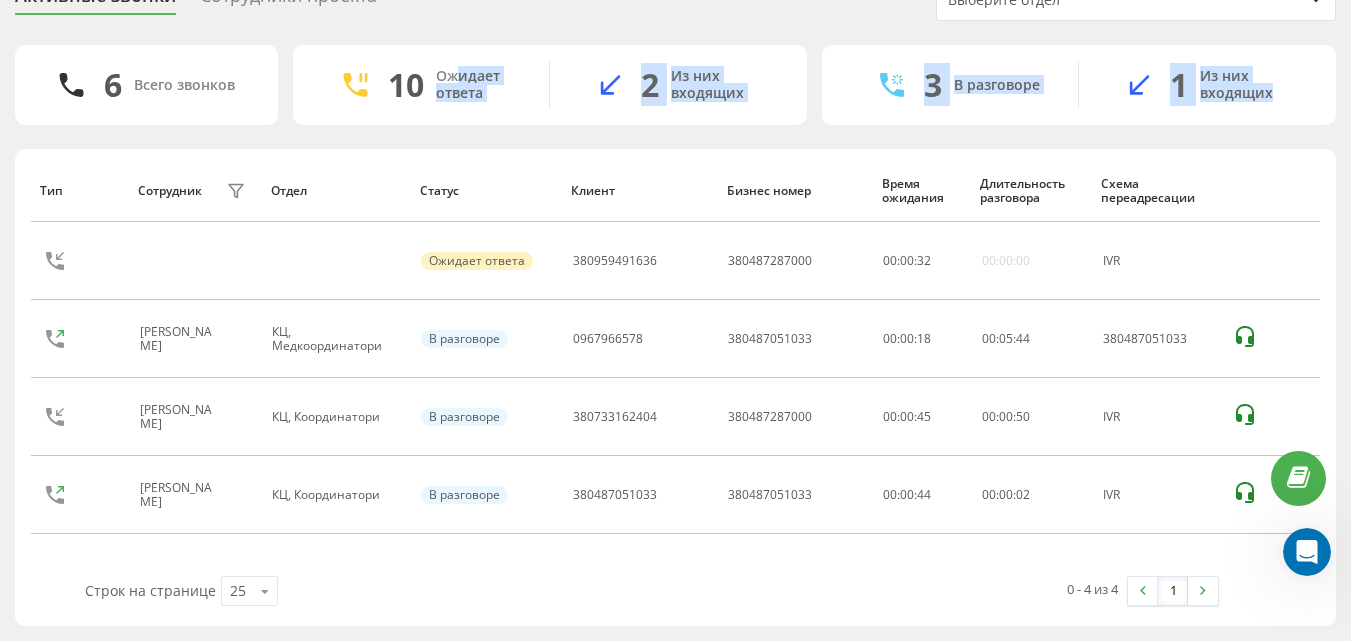 scroll, scrollTop: 96, scrollLeft: 0, axis: vertical 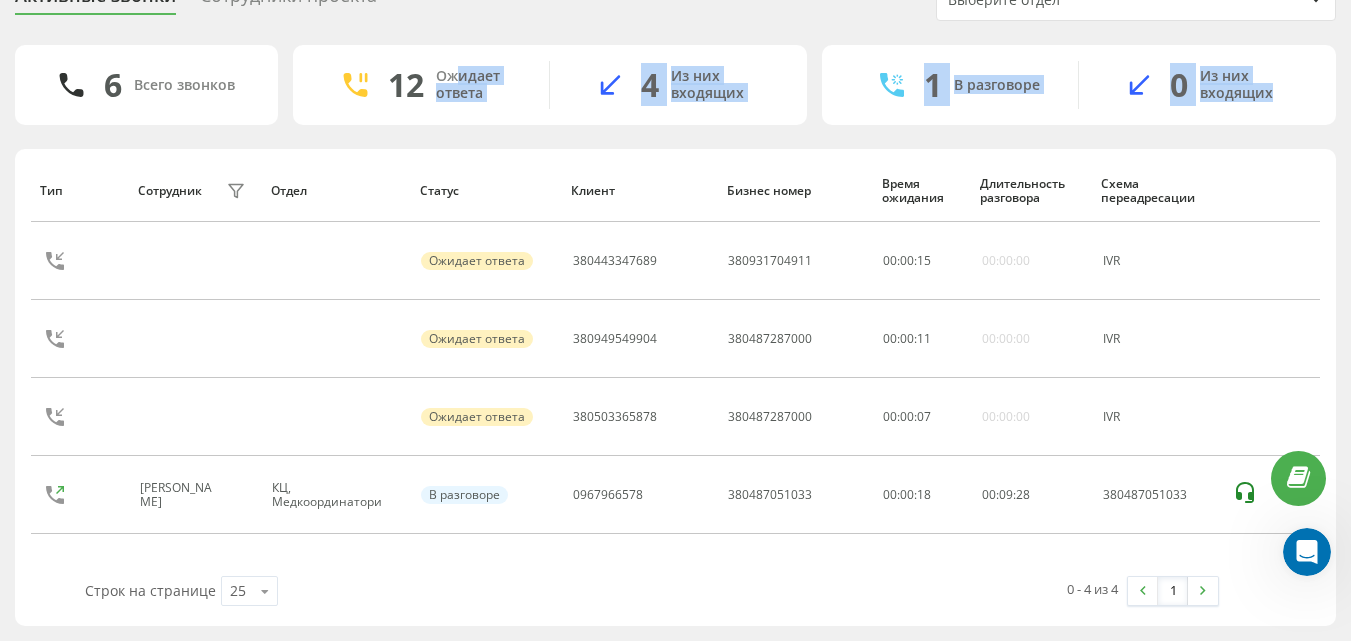 click on "Активные звонки Сотрудники проекта Выберите отдел   6   Всего звонков   12   Ожидает ответа   4   Из них входящих   1   В разговоре   0   Из них входящих Тип Сотрудник  фильтра  Отдел Статус Клиент Бизнес номер Время ожидания Длительность разговора Схема переадресации Ожидает ответа 380443347689 380931704911 00 : 00 : 15 00:00:00 IVR Ожидает ответа 380949549904 380487287000 00 : 00 : 11 00:00:00 IVR Ожидает ответа 380503365878 380487287000 00 : 00 : 07 00:00:00 IVR Голик Наталія Миколаївна КЦ, Медкоординатори В разговоре 0967966578 380487051033 00:00:18 00 : 09 : 28 380487051033 Строк на странице 25 10 25 50 100 0 - 4 из 4 1" at bounding box center [675, 302] 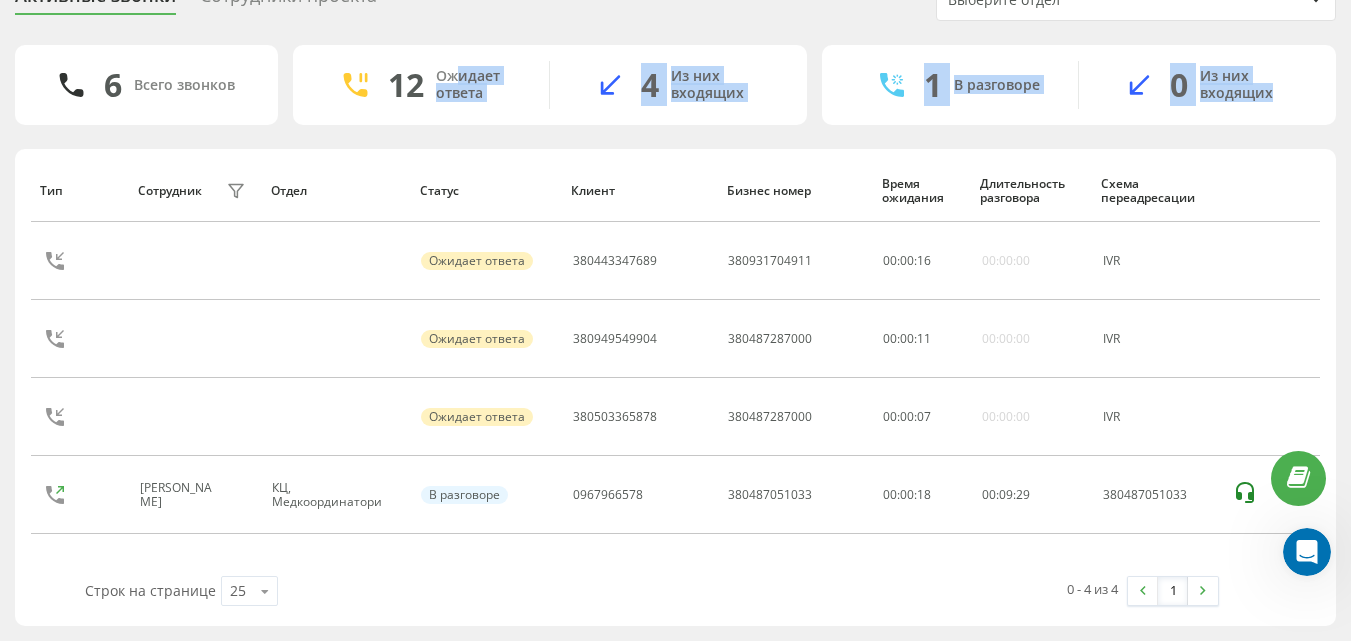 scroll, scrollTop: 142, scrollLeft: 0, axis: vertical 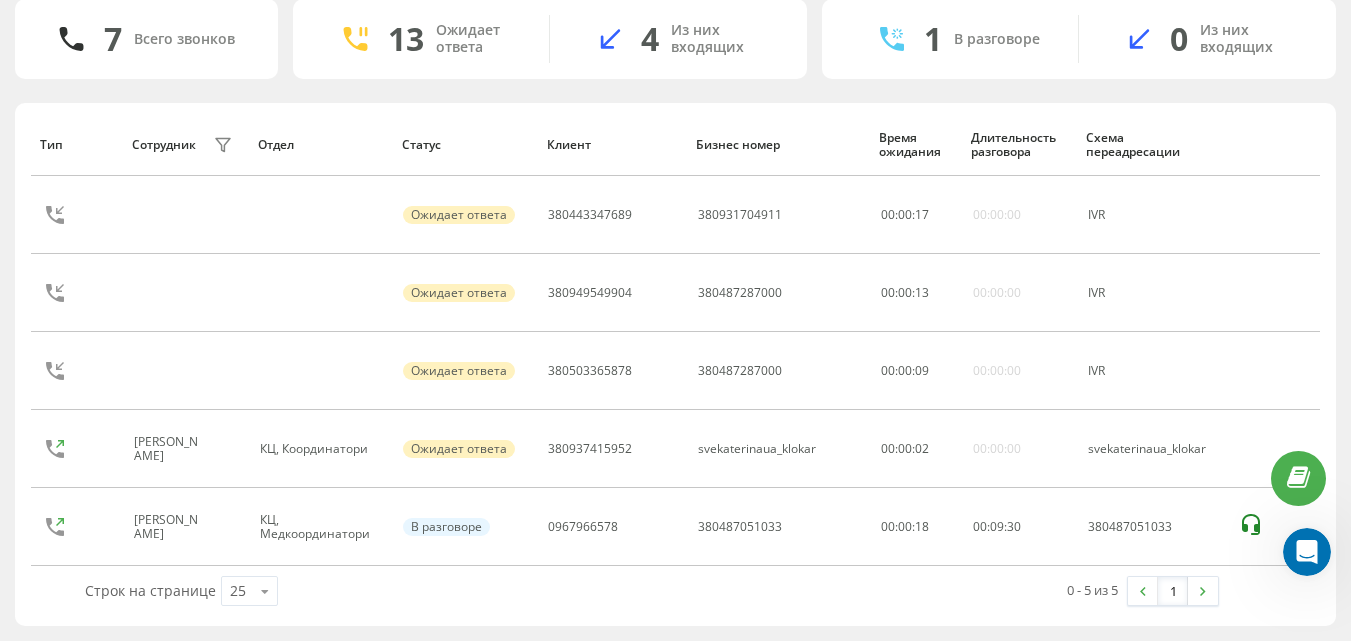 click on "Отдел" at bounding box center [320, 144] 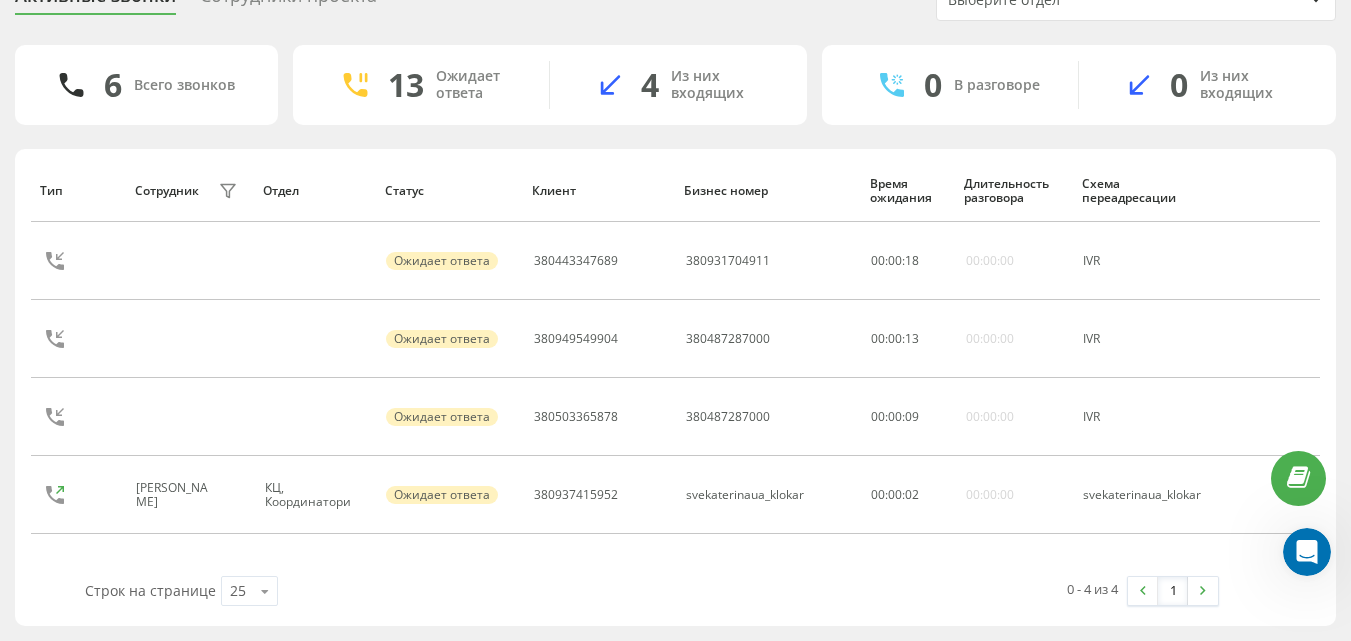 scroll, scrollTop: 96, scrollLeft: 0, axis: vertical 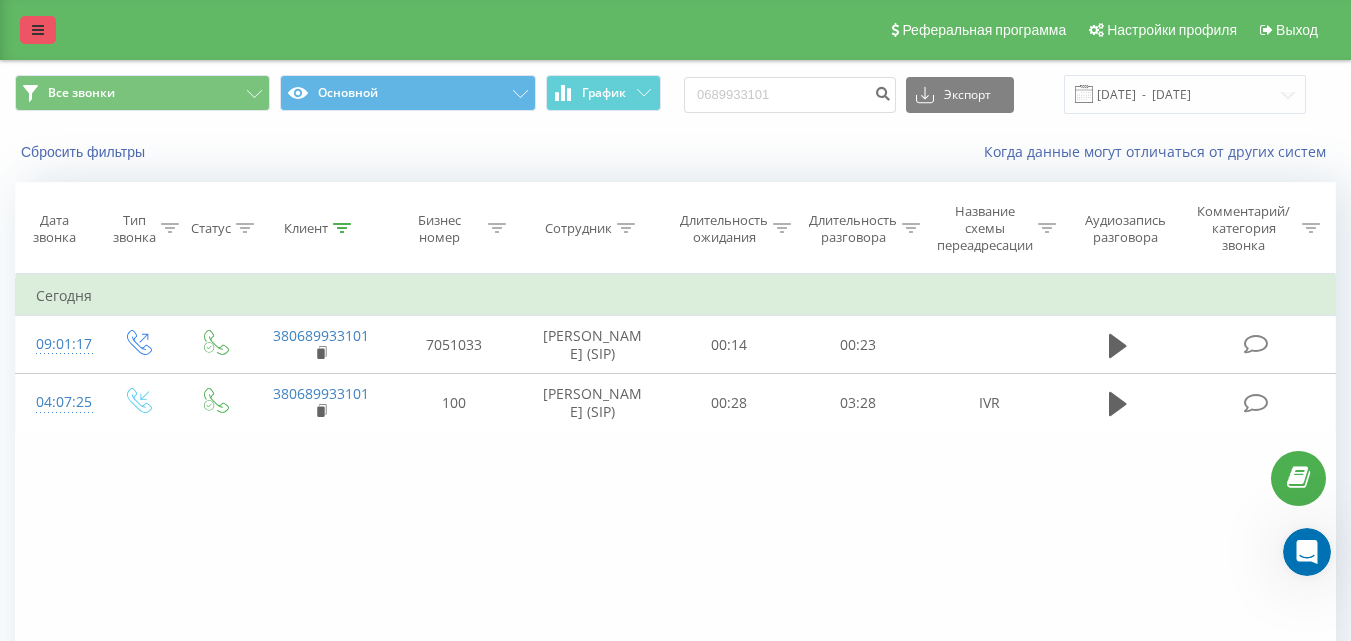 click at bounding box center (38, 30) 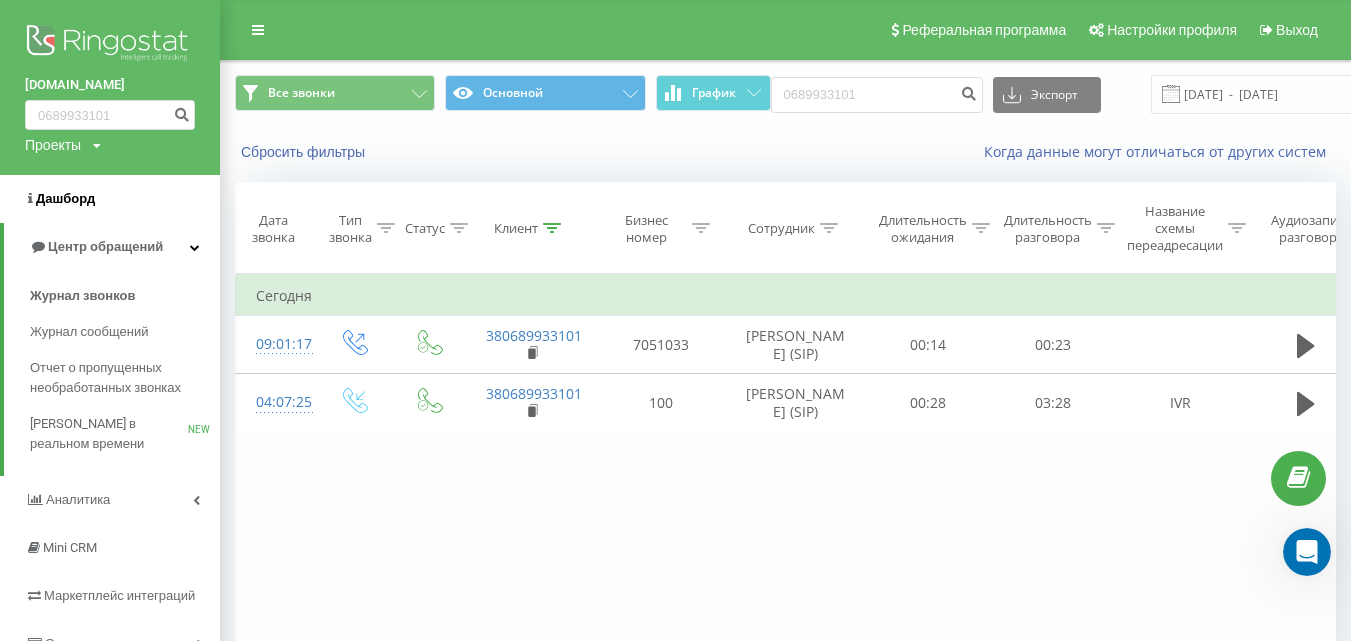 click on "Дашборд" at bounding box center (65, 198) 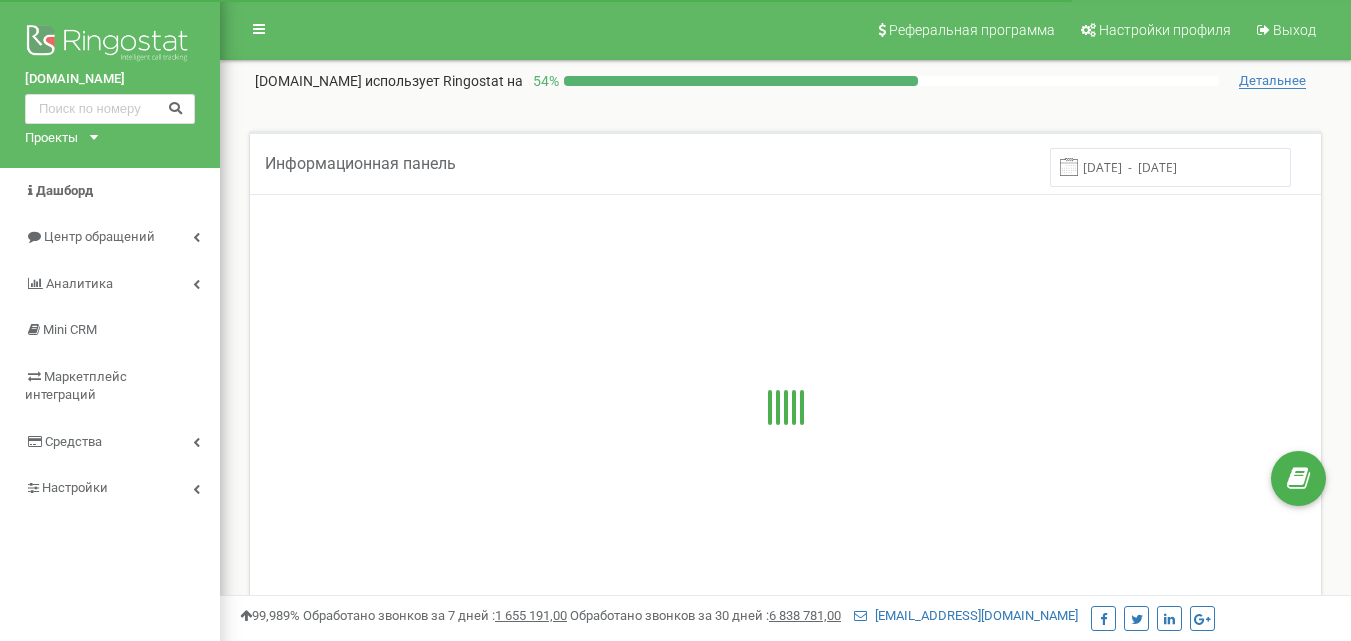 scroll, scrollTop: 0, scrollLeft: 0, axis: both 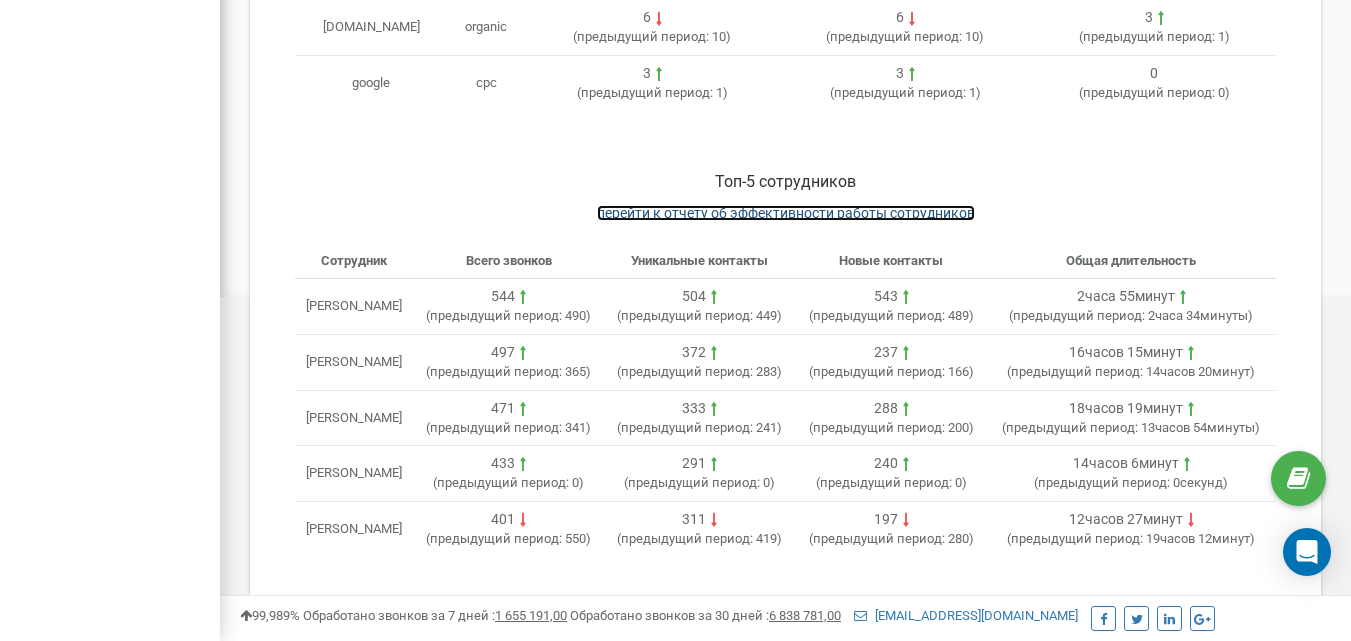 click on "перейти к отчету об эффективности работы сотрудников" at bounding box center [786, 213] 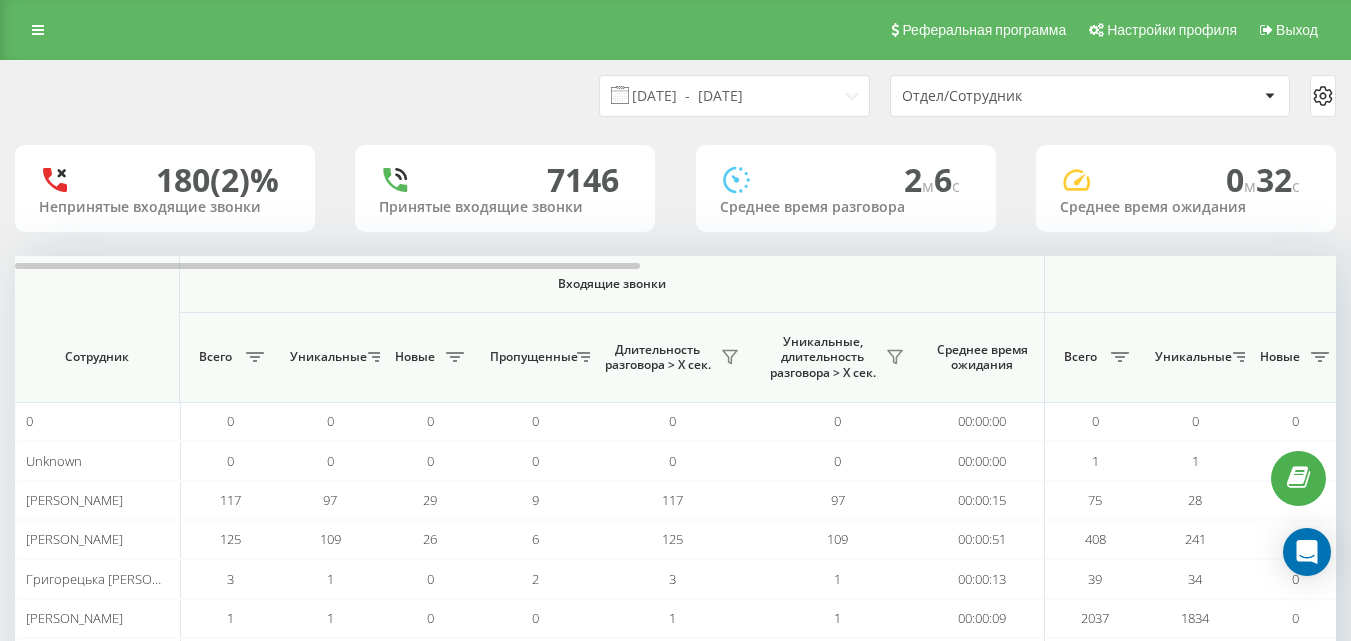 scroll, scrollTop: 0, scrollLeft: 0, axis: both 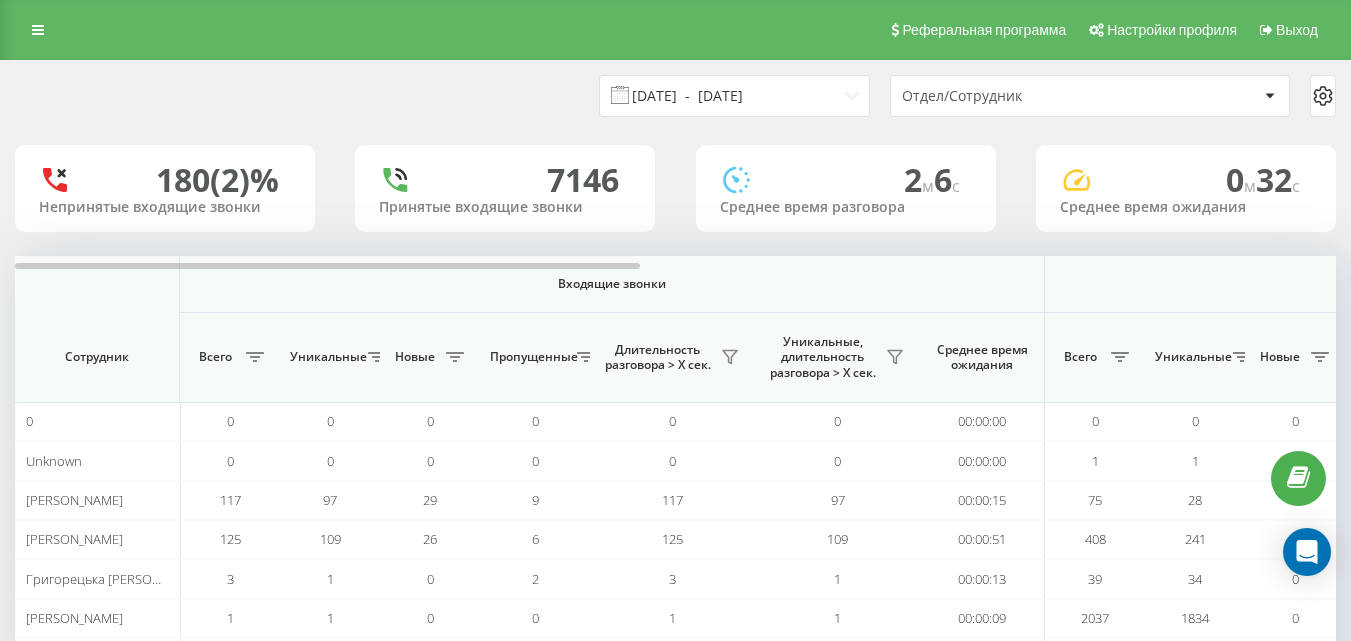 click on "14.06.2025  -  14.07.2025" at bounding box center (734, 96) 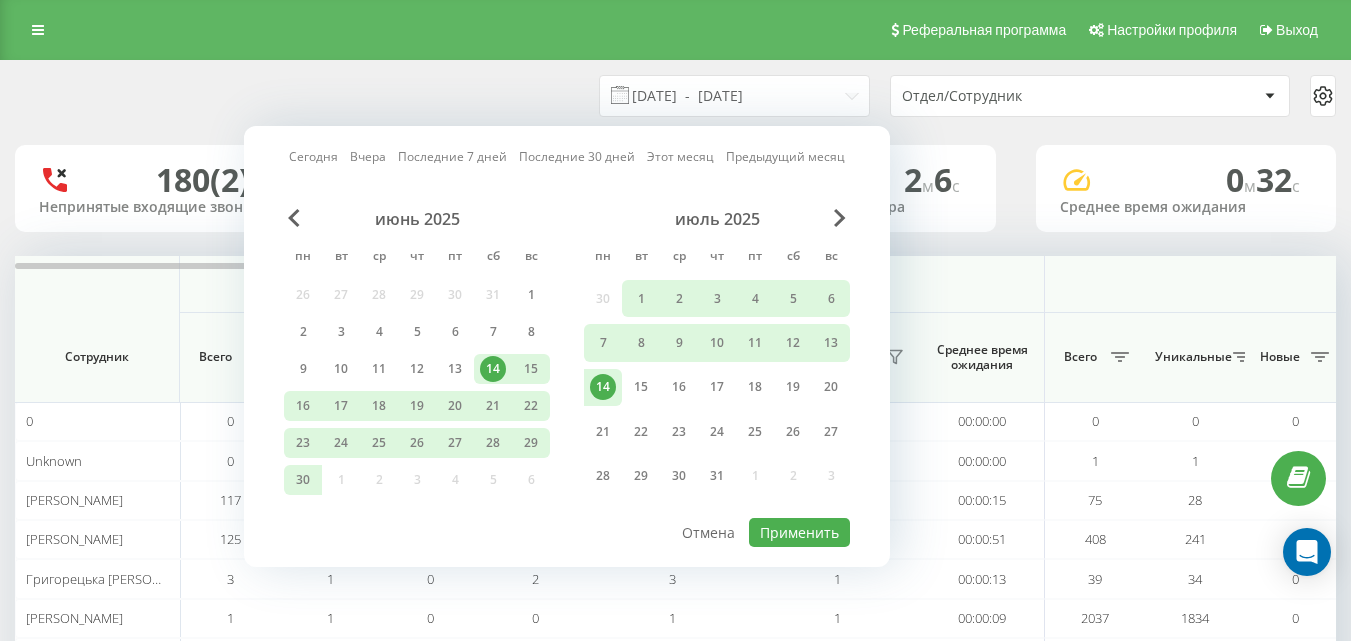click on "14" at bounding box center (603, 387) 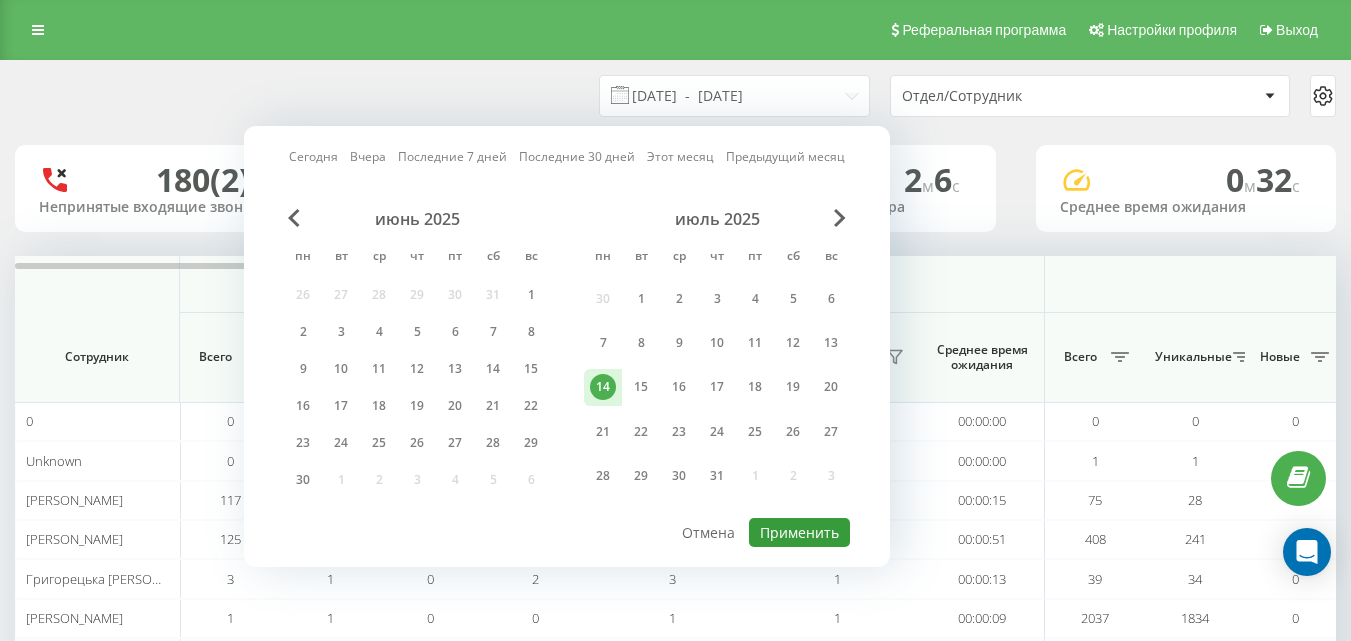 click on "Применить" at bounding box center (799, 532) 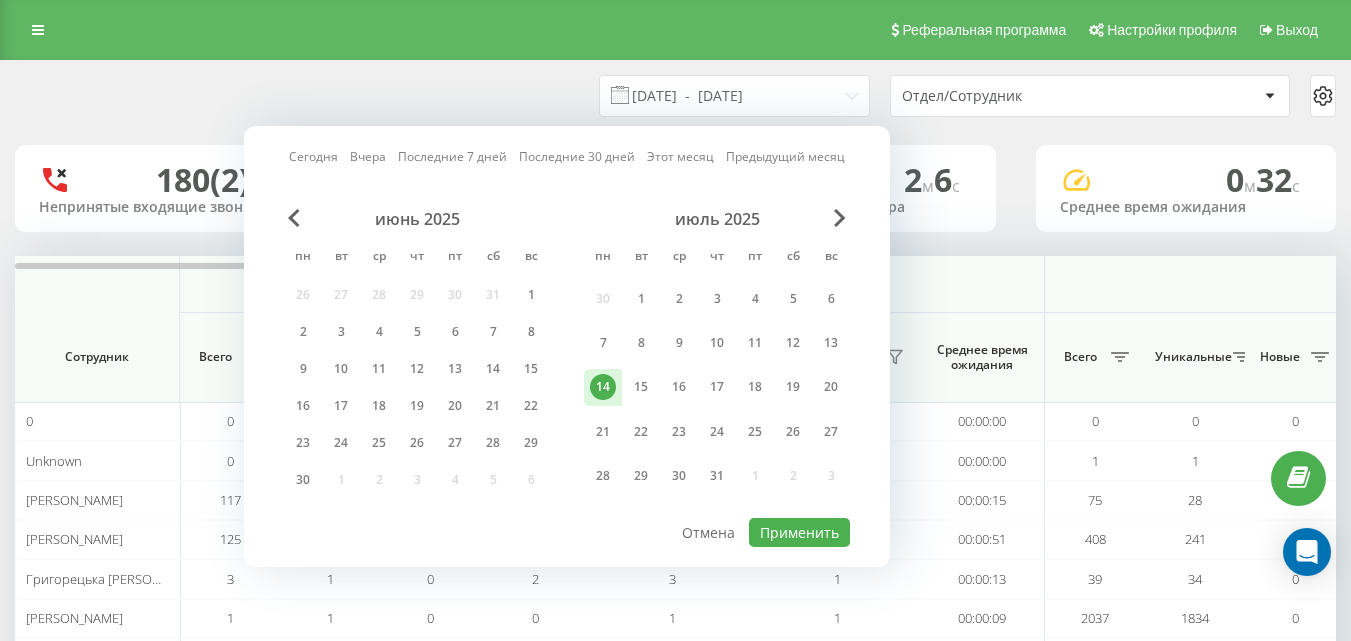 type on "14.07.2025  -  14.07.2025" 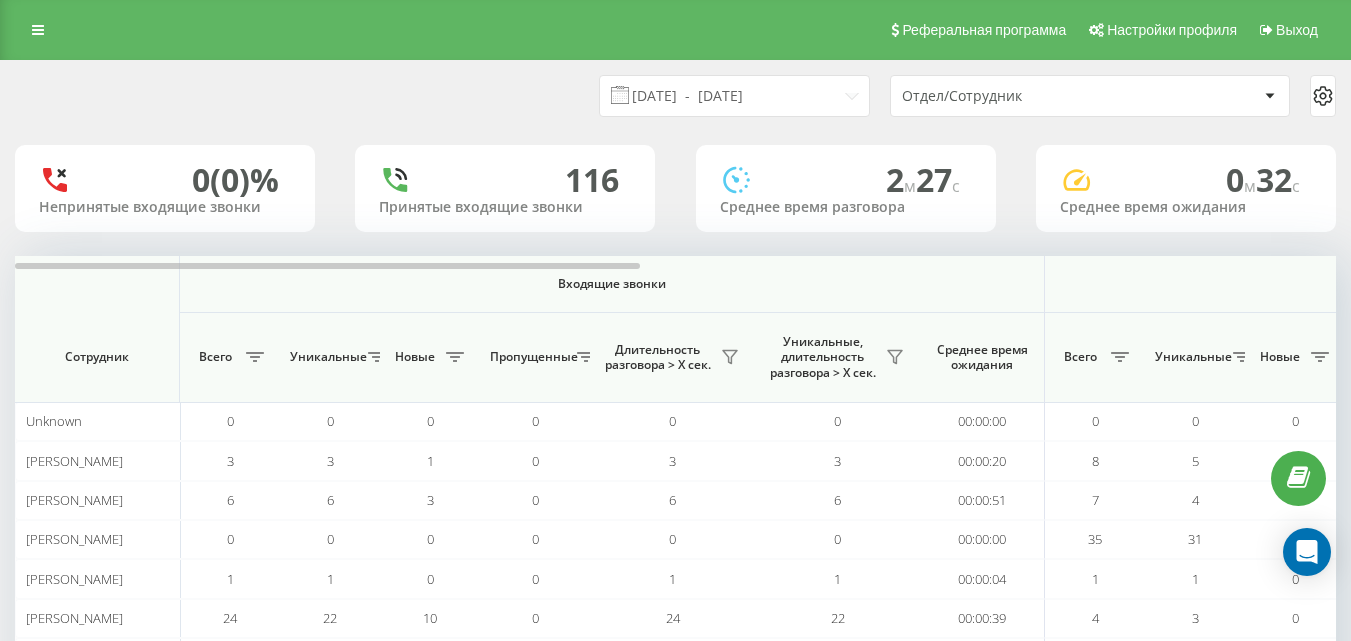 click on "Отдел/Сотрудник" at bounding box center [1021, 96] 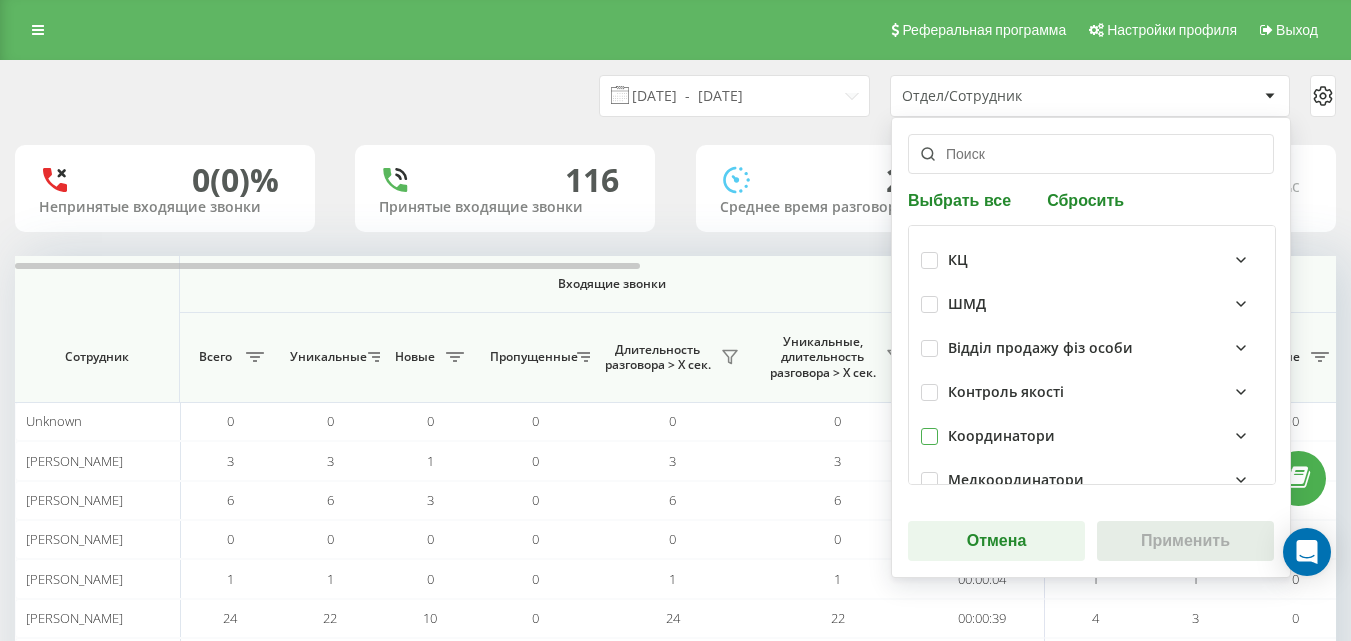 click at bounding box center [929, 428] 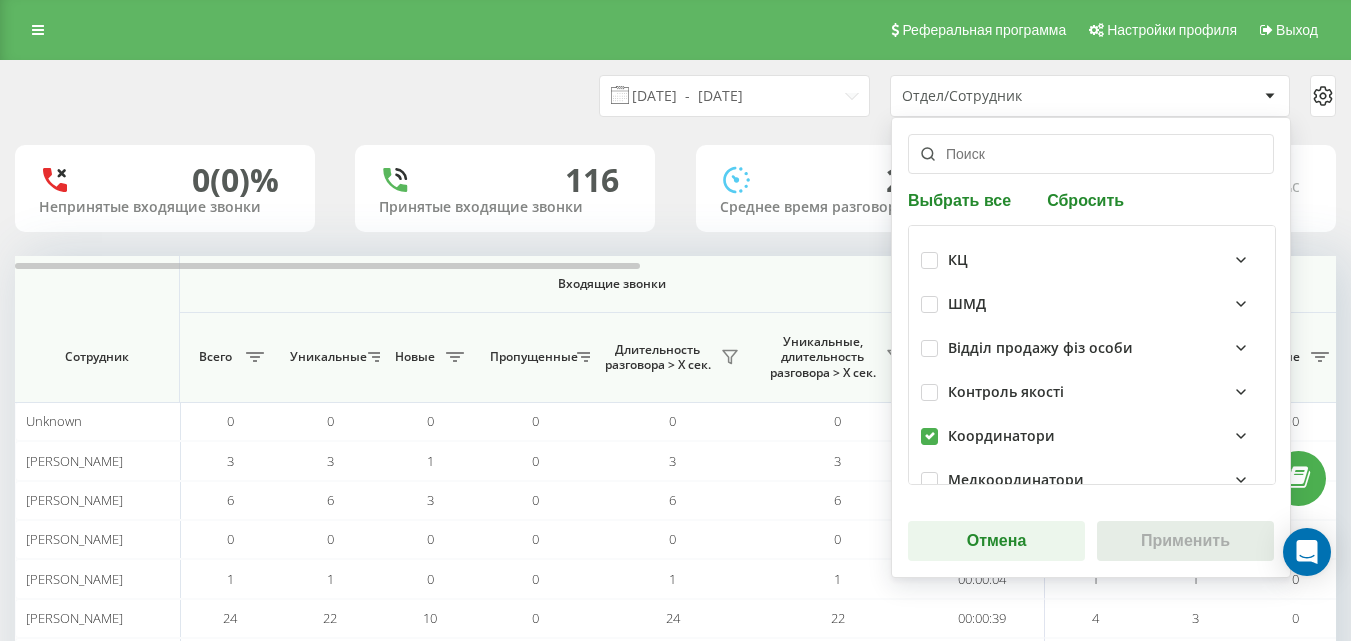 checkbox on "true" 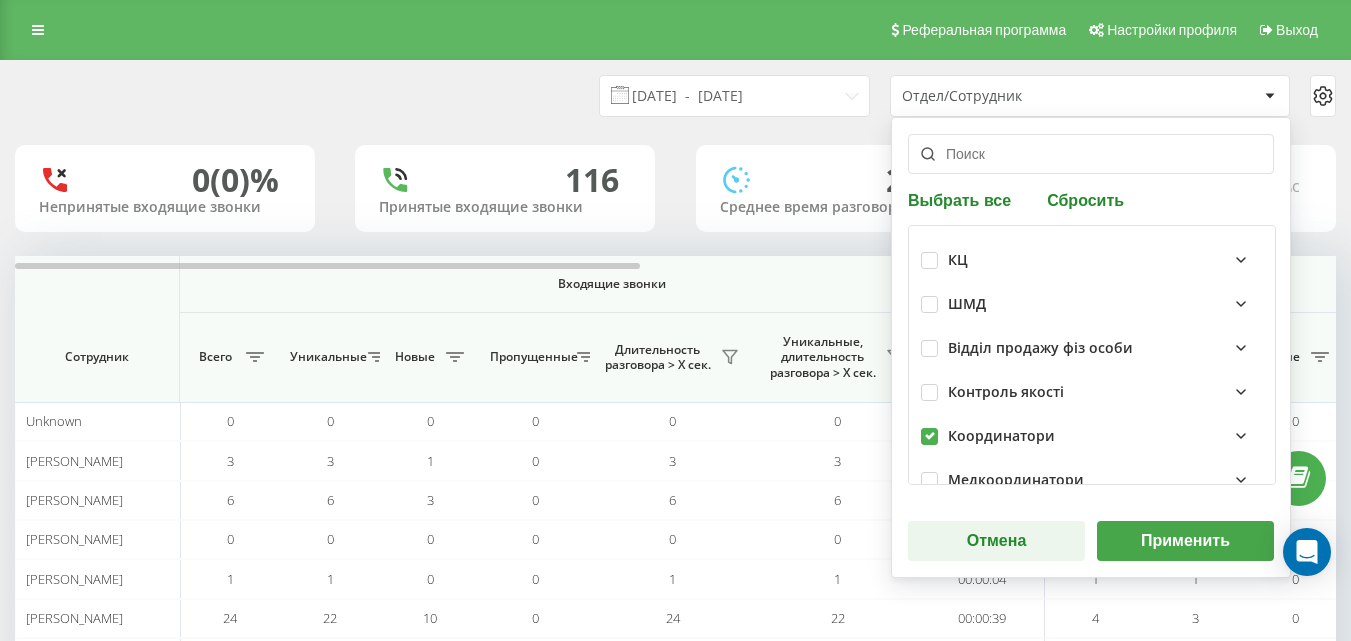 click on "Применить" at bounding box center (1185, 541) 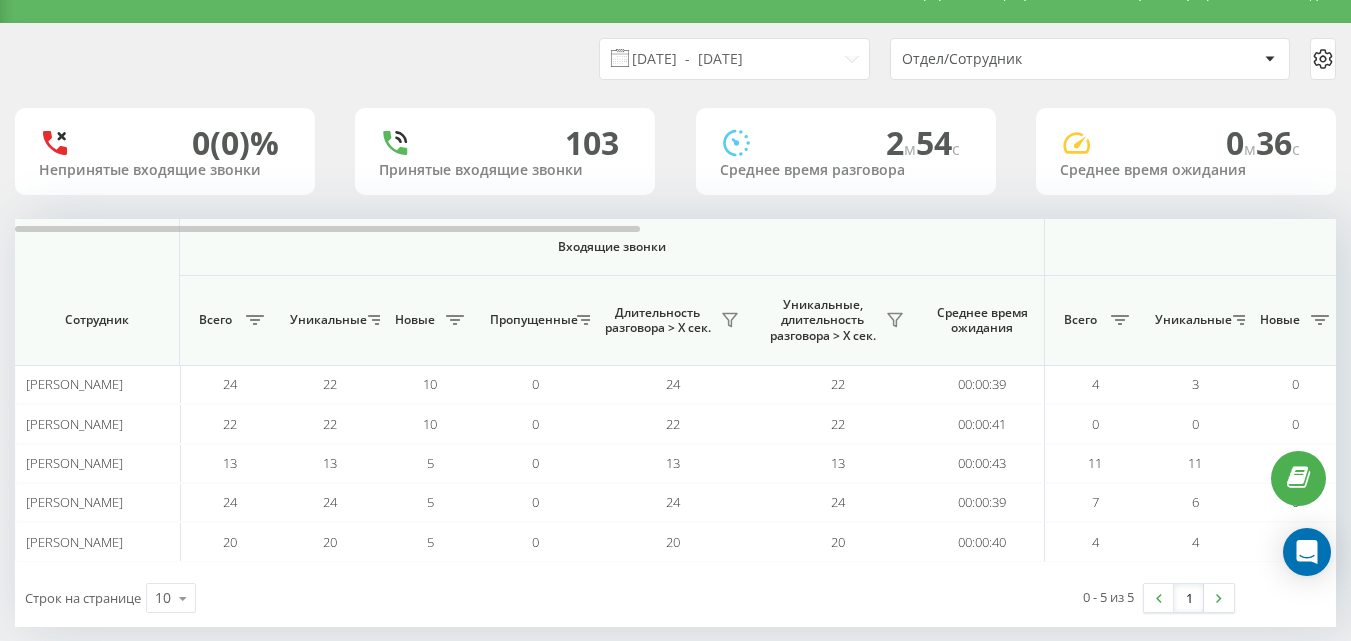 scroll, scrollTop: 63, scrollLeft: 0, axis: vertical 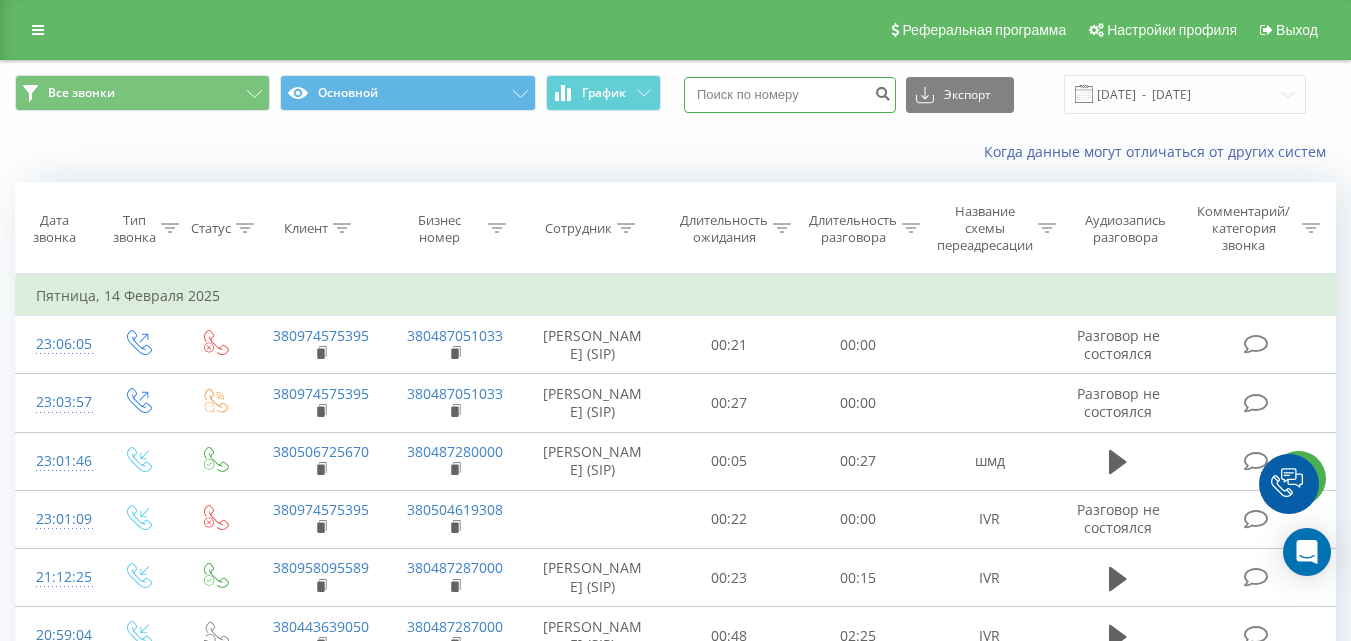 drag, startPoint x: 746, startPoint y: 92, endPoint x: 754, endPoint y: 78, distance: 16.124516 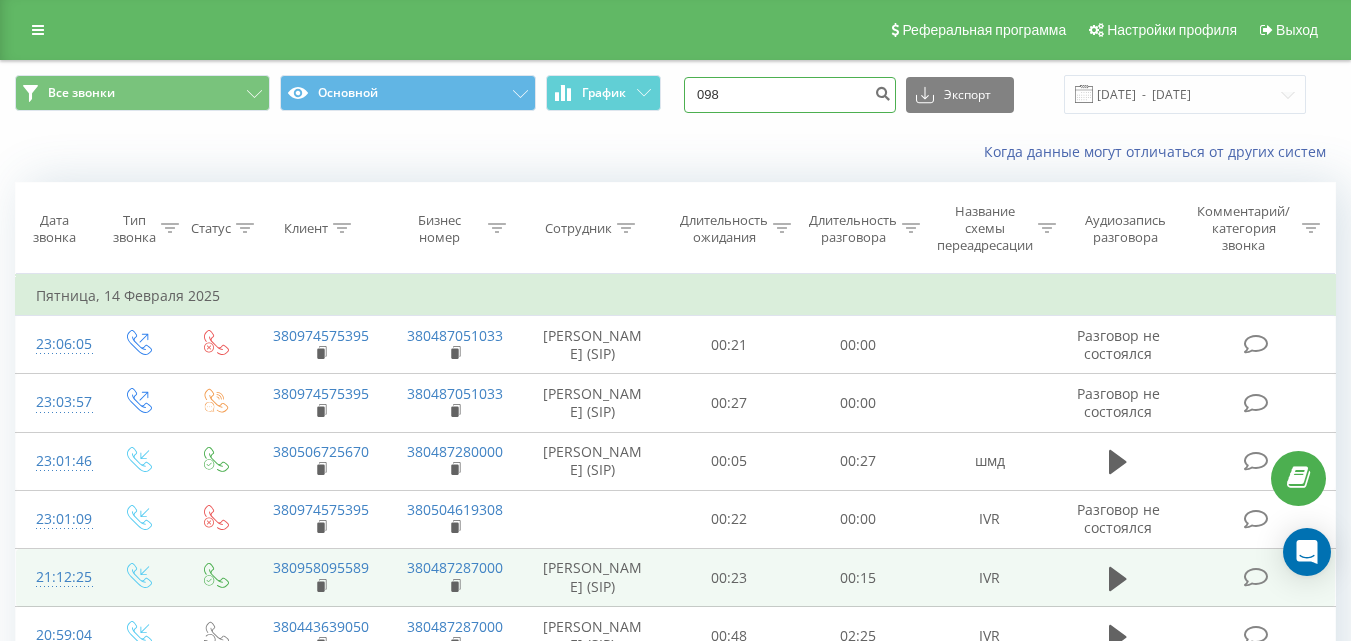 type on "098" 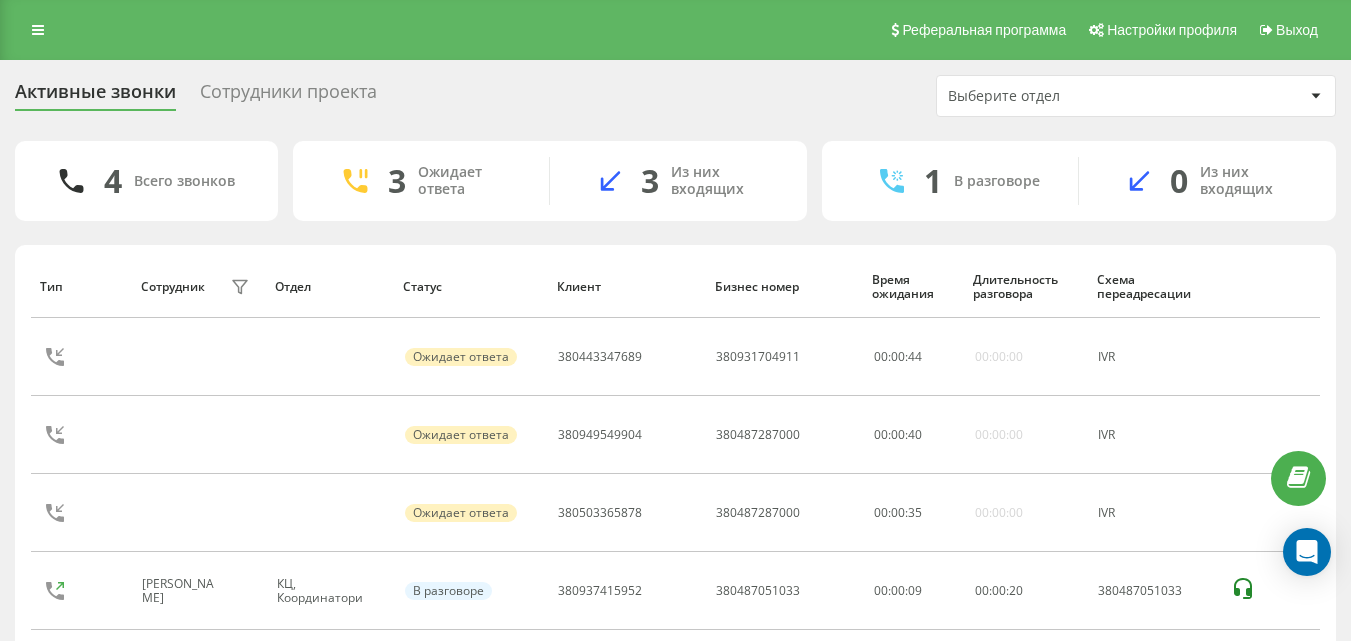 scroll, scrollTop: 96, scrollLeft: 0, axis: vertical 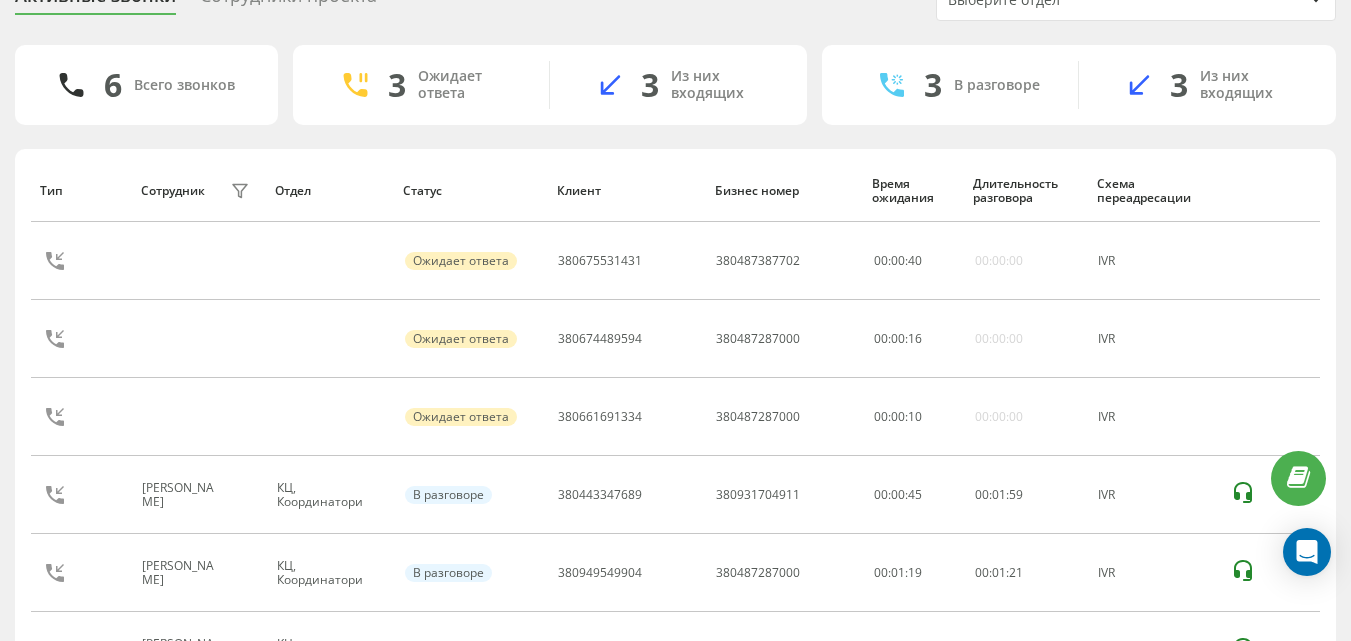 click on "Активные звонки Сотрудники проекта Выберите отдел   6   Всего звонков   3   Ожидает ответа   3   Из них входящих   3   В разговоре   3   Из них входящих Тип Сотрудник  фильтра  Отдел Статус Клиент Бизнес номер Время ожидания Длительность разговора Схема переадресации Ожидает ответа 380675531431 380487387702 00 : 00 : 40 00:00:00 IVR Ожидает ответа 380674489594 380487287000 00 : 00 : 16 00:00:00 IVR Ожидает ответа 380661691334 380487287000 00 : 00 : 10 00:00:00 IVR [PERSON_NAME], Координатори В разговоре 380443347689 380931704911 00:00:45 00 : 01 : 59 [PERSON_NAME], Координатори В разговоре 380949549904 380487287000 00:01:19 00 : 01" at bounding box center (675, 364) 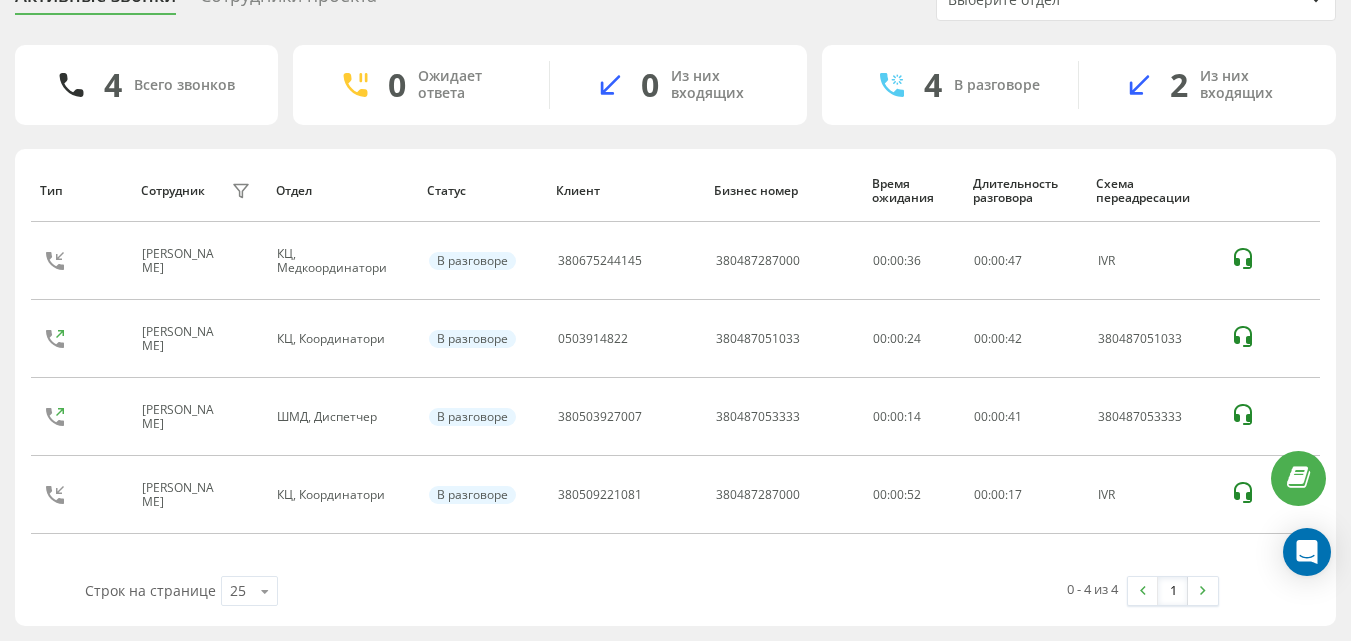 scroll, scrollTop: 96, scrollLeft: 0, axis: vertical 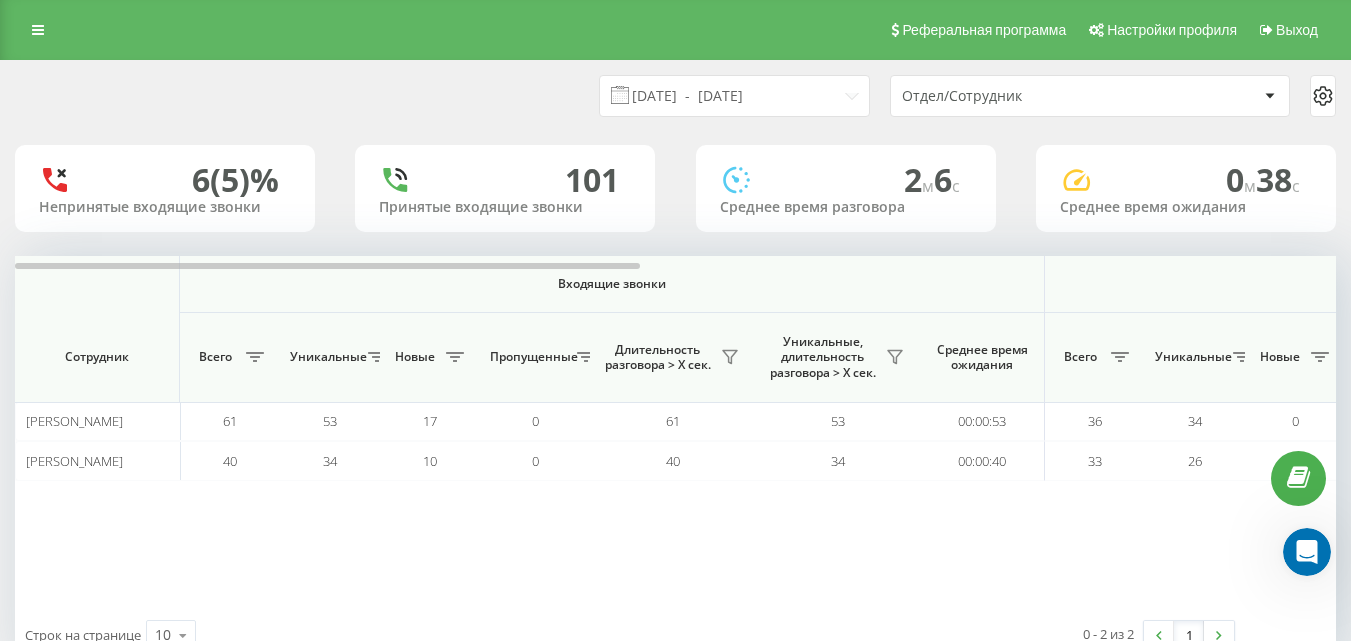 click on "Отдел/Сотрудник" at bounding box center [1021, 96] 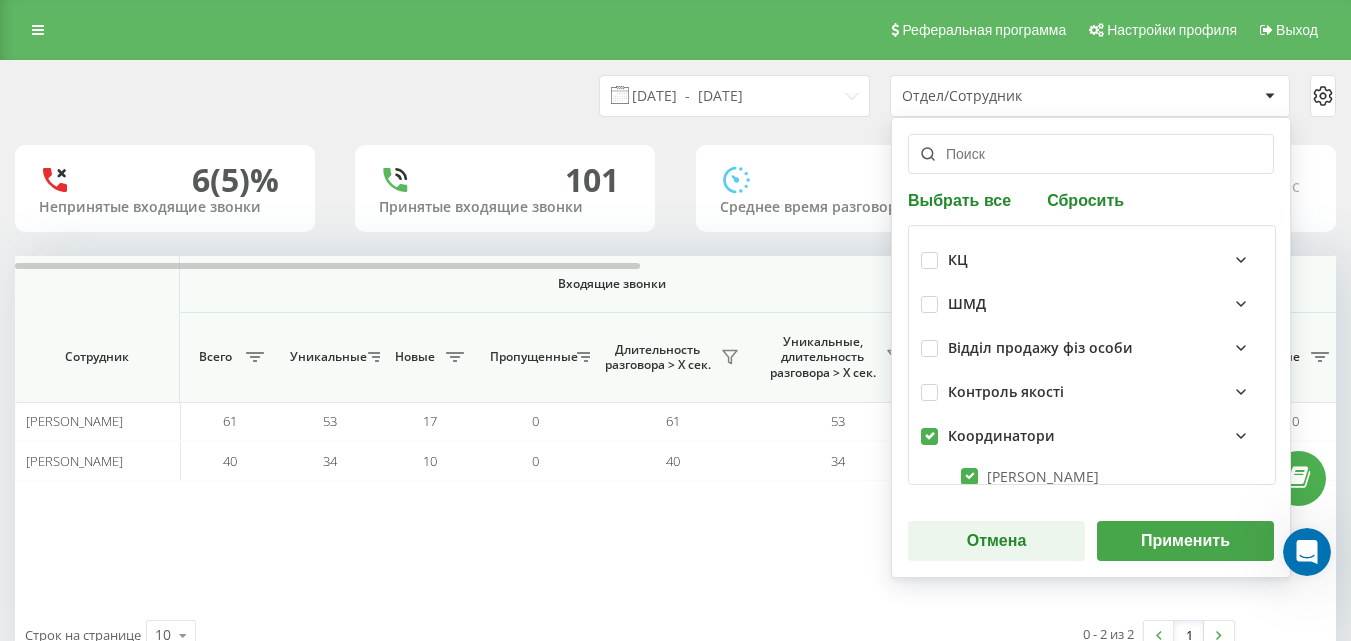 click at bounding box center (929, 428) 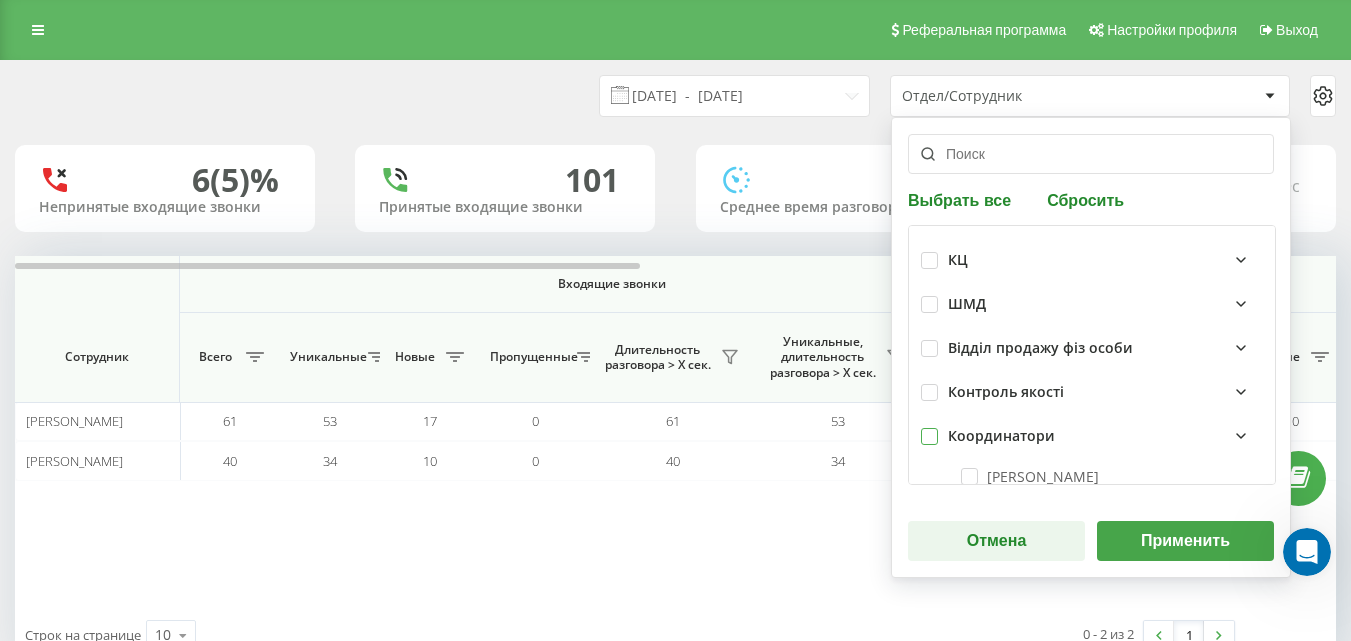 checkbox on "false" 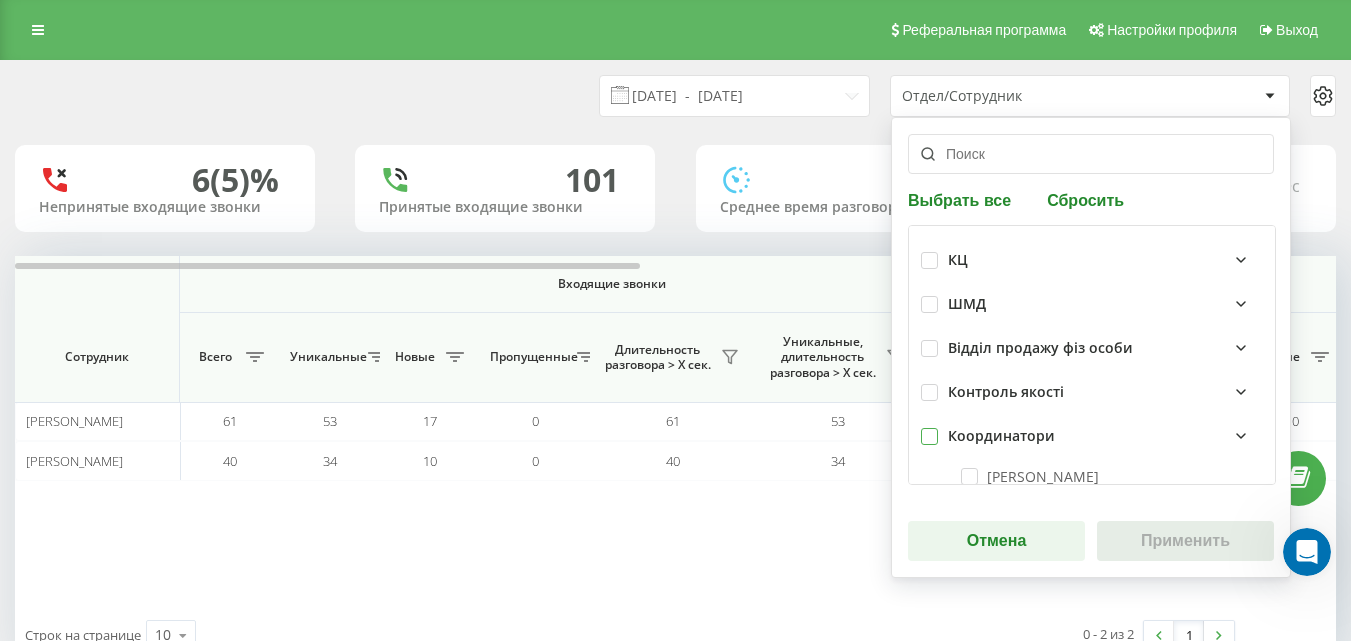 drag, startPoint x: 930, startPoint y: 433, endPoint x: 941, endPoint y: 442, distance: 14.21267 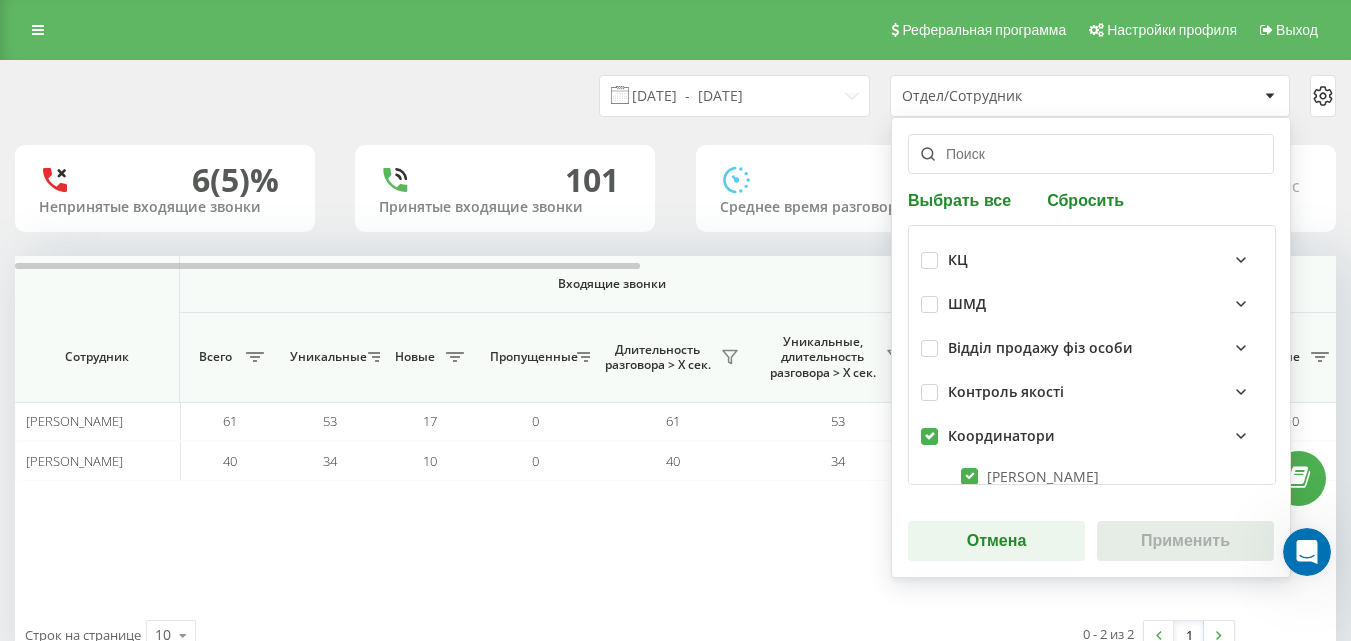 checkbox on "true" 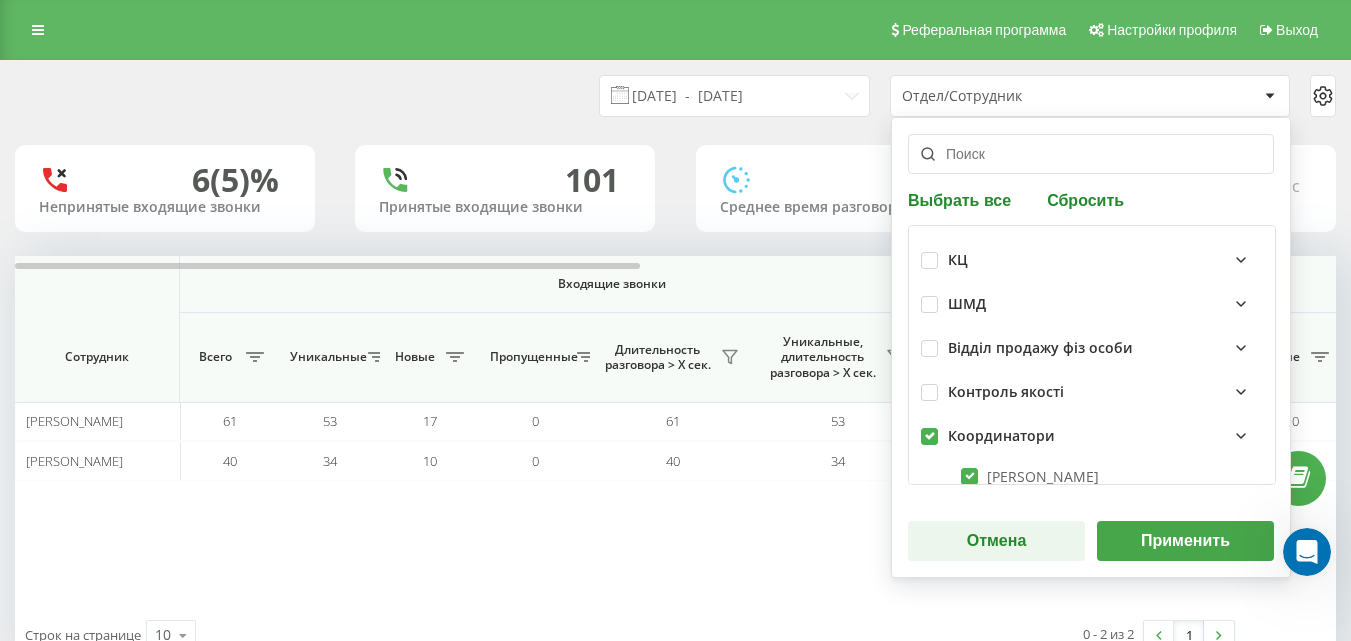 click on "Применить" at bounding box center [1185, 541] 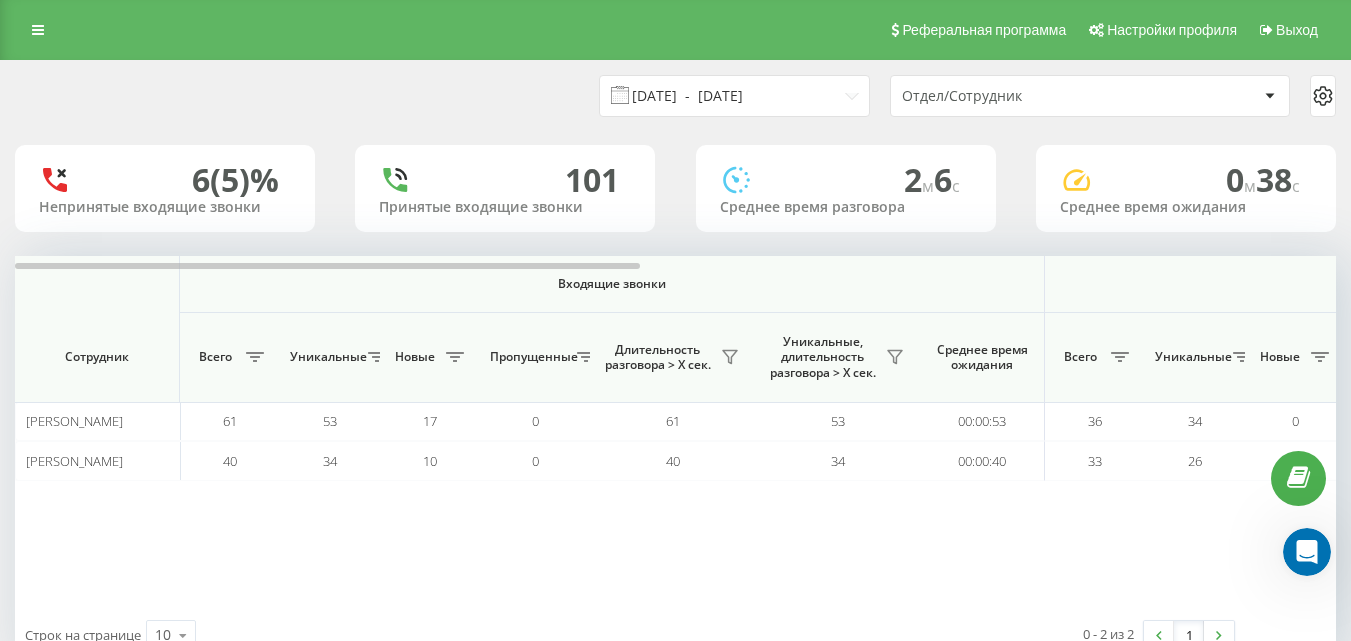 click on "12.07.2025  -  12.07.2025" at bounding box center [734, 96] 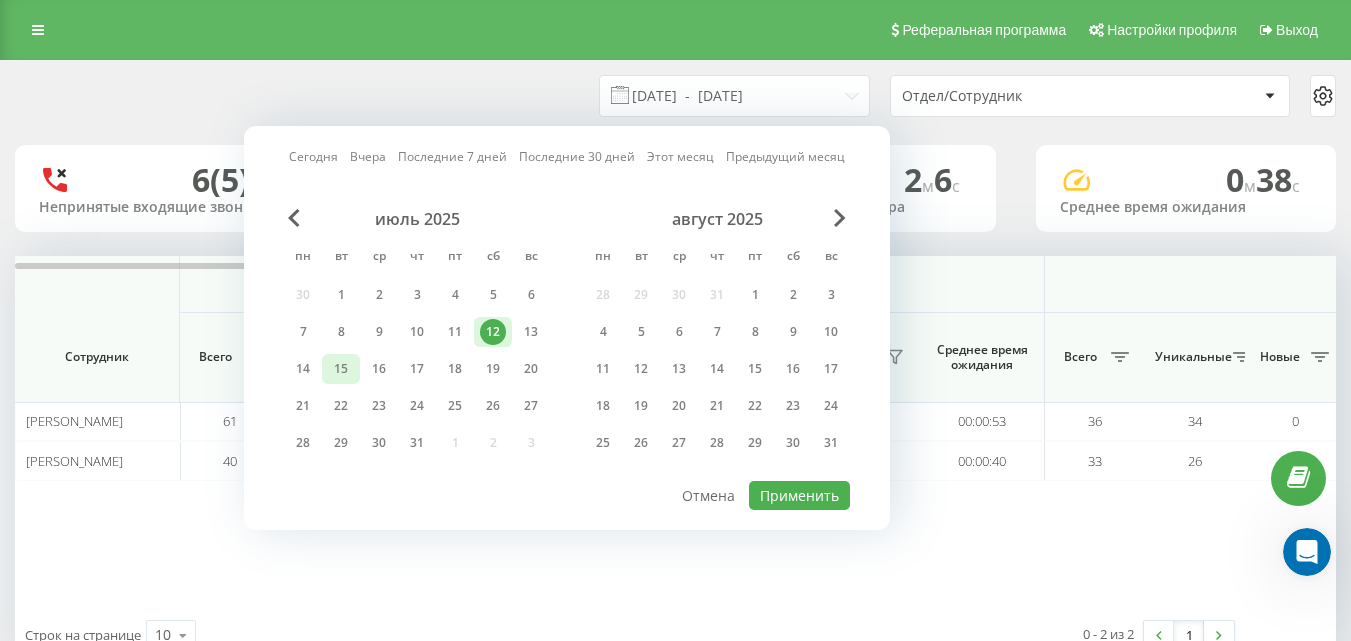 drag, startPoint x: 302, startPoint y: 371, endPoint x: 334, endPoint y: 383, distance: 34.176014 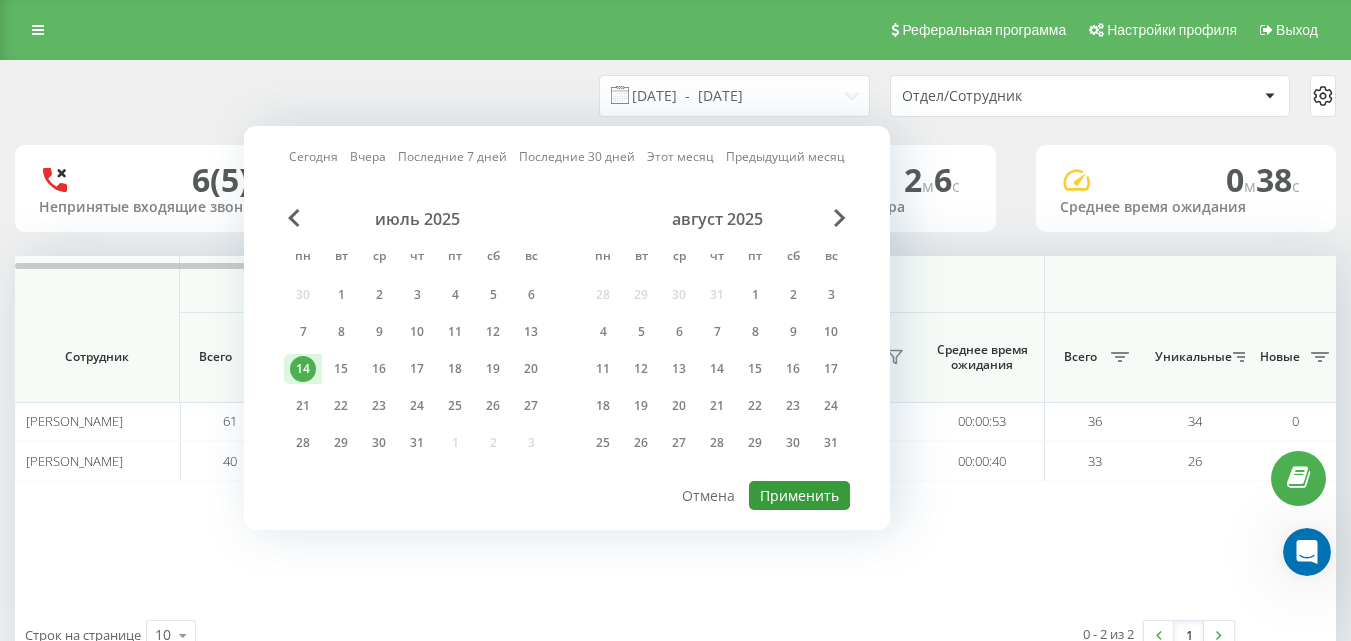 click on "Применить" at bounding box center [799, 495] 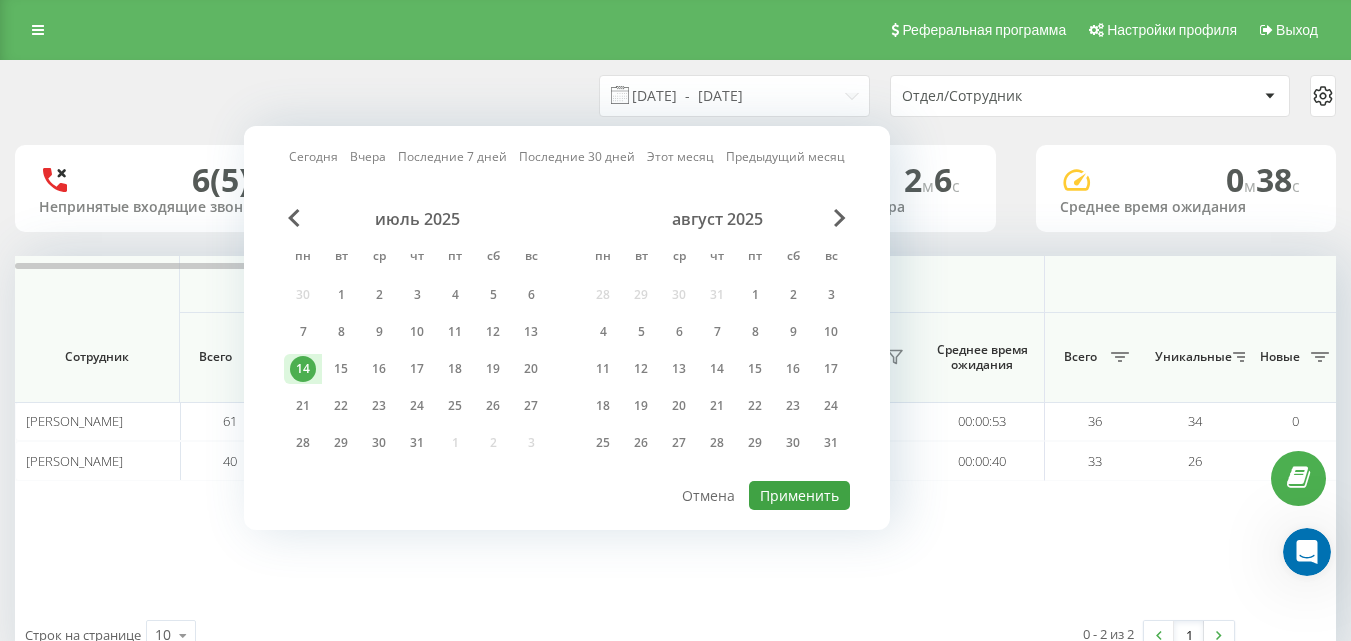 type on "[DATE]  -  [DATE]" 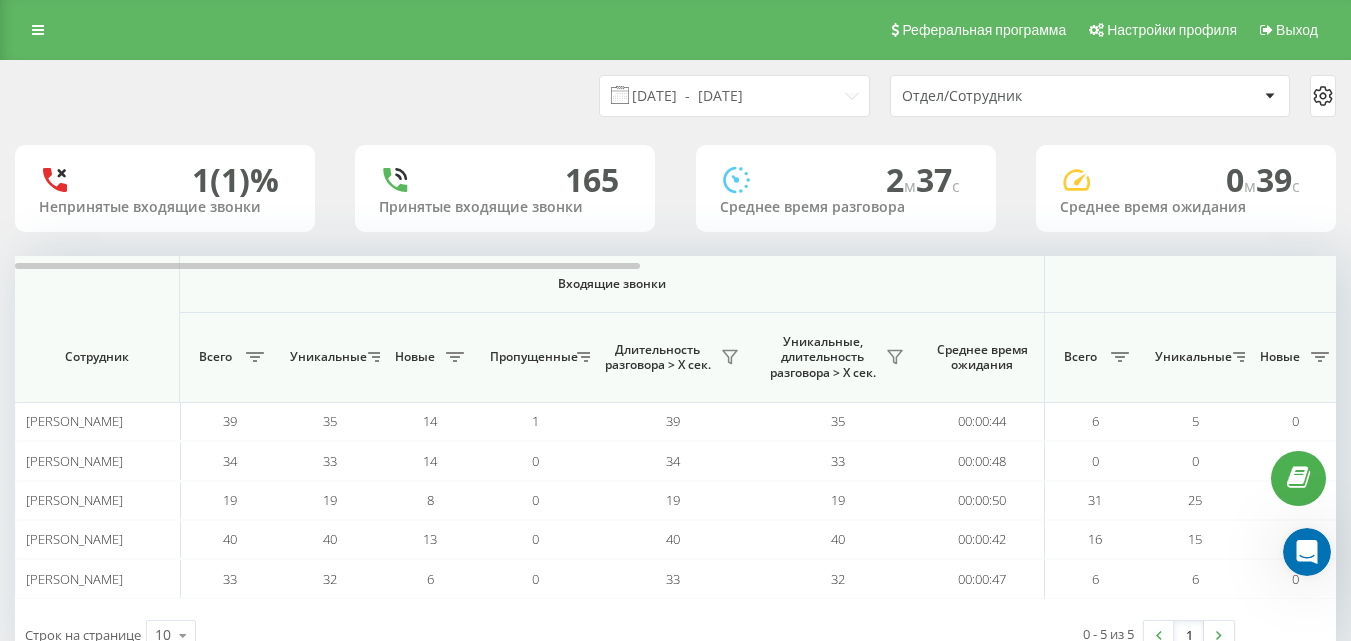 click on "14.07.2025  -  14.07.2025 Отдел/Сотрудник 1  (1)% Непринятые входящие звонки 165 Принятые входящие звонки 2 м  37 c Среднее время разговора 0 м  39 c Среднее время ожидания Входящие звонки Исходящие звонки Все звонки Сотрудник Всего Уникальные Новые Пропущенные Длительность разговора > Х сек. Уникальные, длительность разговора > Х сек. Среднее время ожидания Всего Уникальные Новые Длительность разговора > Х сек. Уникальные, длительность разговора > Х сек. Среднее время ожидания Всего Уникальные Новые Общая длительность разговора Средняя длительность разговора 39 35 14 1 39 35 6 5 0" at bounding box center (675, 362) 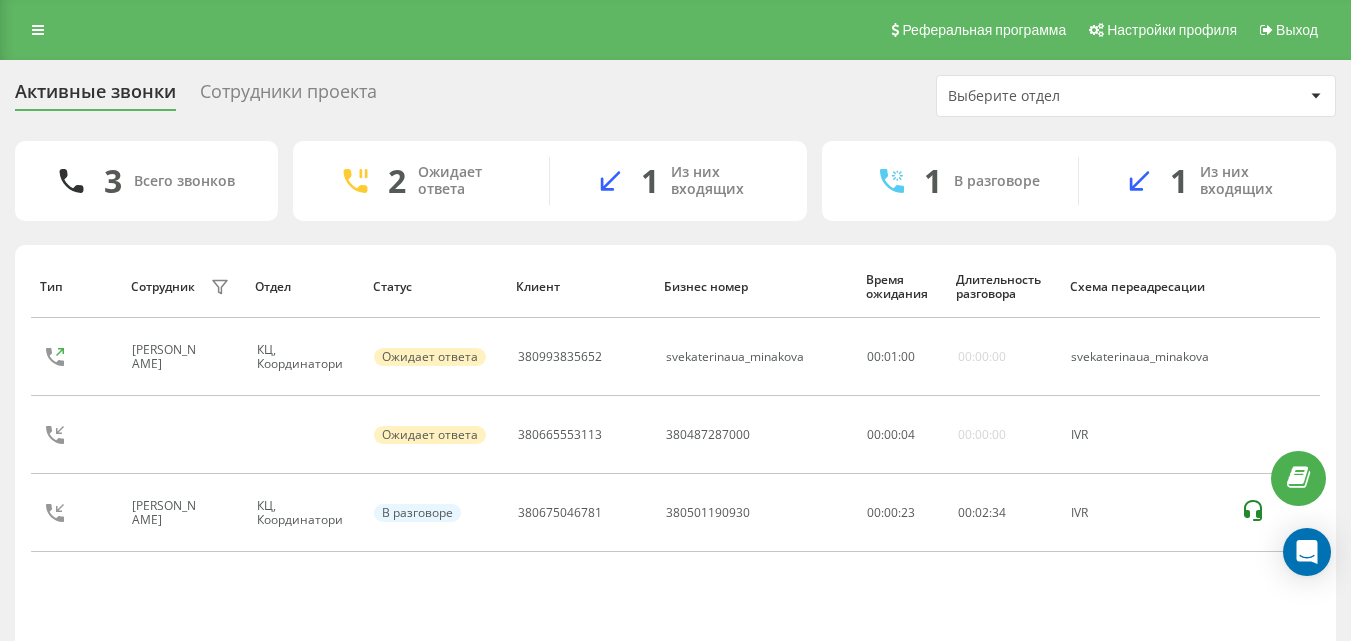 scroll, scrollTop: 96, scrollLeft: 0, axis: vertical 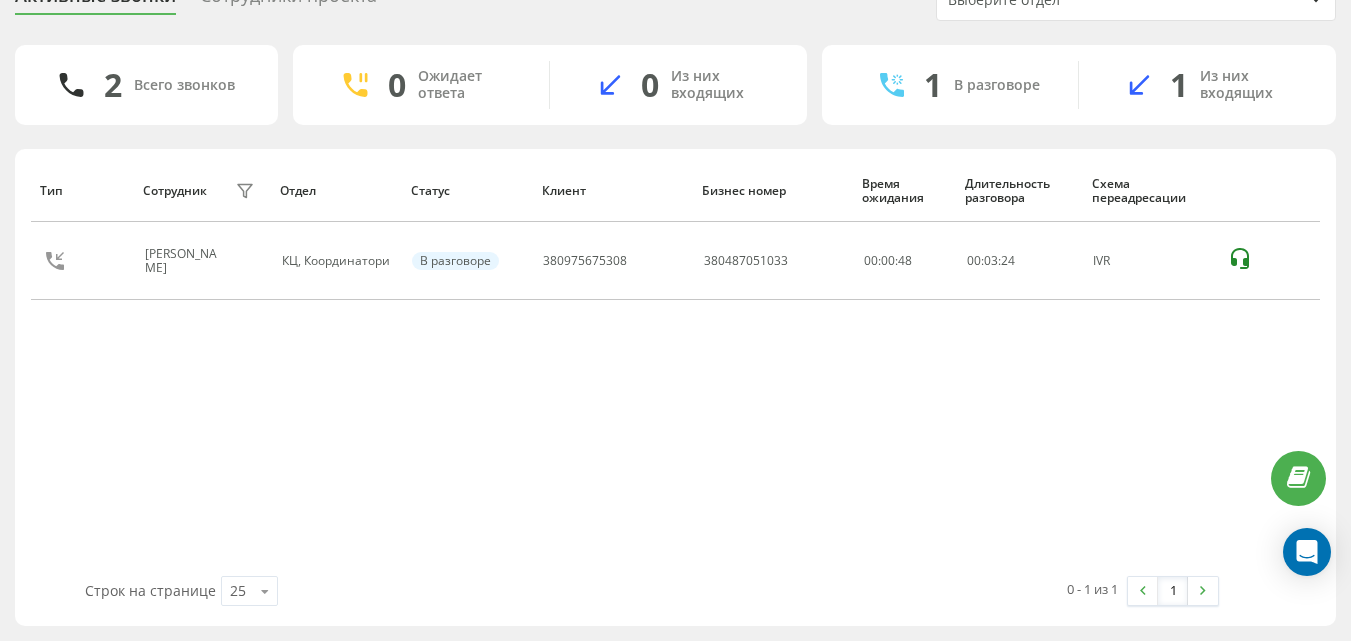click on "Активные звонки Сотрудники проекта Выберите отдел   2   Всего звонков   0   Ожидает ответа   0   Из них входящих   1   В разговоре   1   Из них входящих Тип Сотрудник  фильтра  Отдел Статус Клиент Бизнес номер Время ожидания Длительность разговора Схема переадресации Мінакова Юлія Володимирівна КЦ, Координатори В разговоре 380975675308 380487051033 00:00:48 00 : 03 : 24 IVR Строк на странице 25 10 25 50 100 0 - 1 из 1 1" at bounding box center (675, 302) 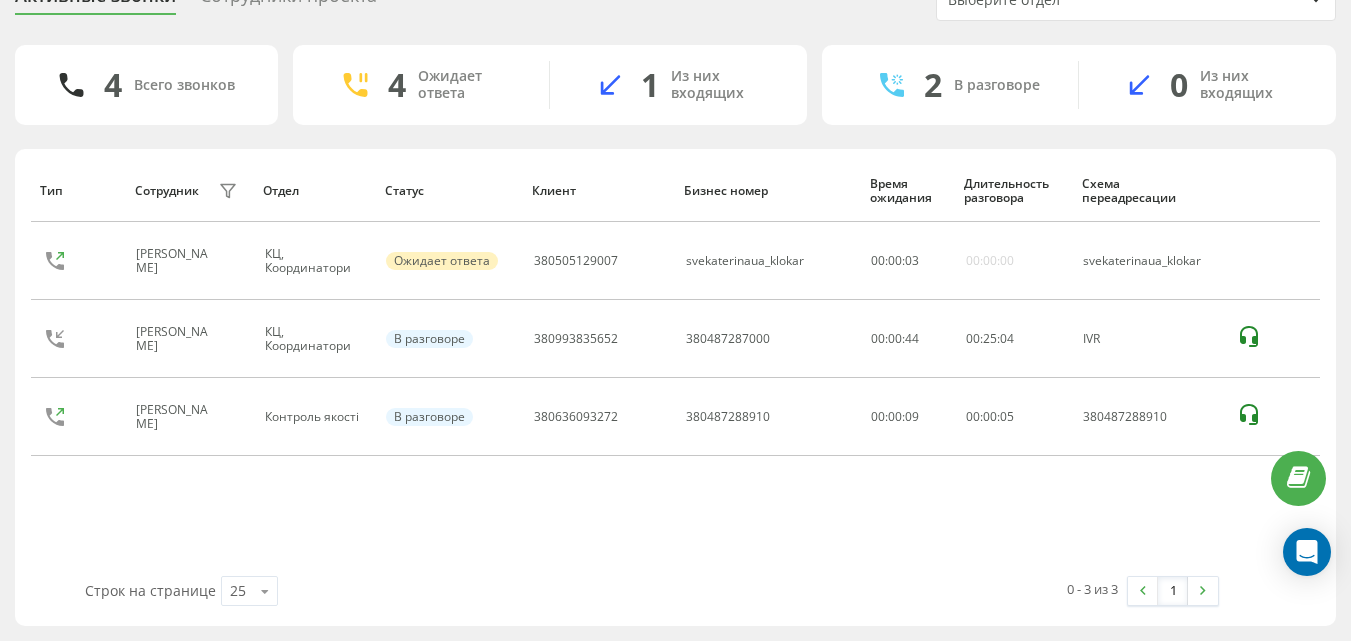 click on "Активные звонки Сотрудники проекта Выберите отдел   4   Всего звонков   4   Ожидает ответа   1   Из них входящих   2   В разговоре   0   Из них входящих Тип Сотрудник  фильтра  Отдел Статус Клиент Бизнес номер Время ожидания Длительность разговора Схема переадресации Клокар Інна Олексіївна КЦ, Координатори Ожидает ответа 380505129007 svekaterinaua_klokar 00 : 00 : 03 00:00:00 svekaterinaua_klokar Стружак Валентина Анатоліївна КЦ, Координатори В разговоре 380993835652 380487287000 00:00:44 00 : 25 : 04 IVR Ейсмонт Ольга Олегівна Контроль якості В разговоре 380636093272 380487288910 00:00:09 00 : 00 : 05 380487288910 Строк на странице 25 10 25 50 100 1" at bounding box center (675, 302) 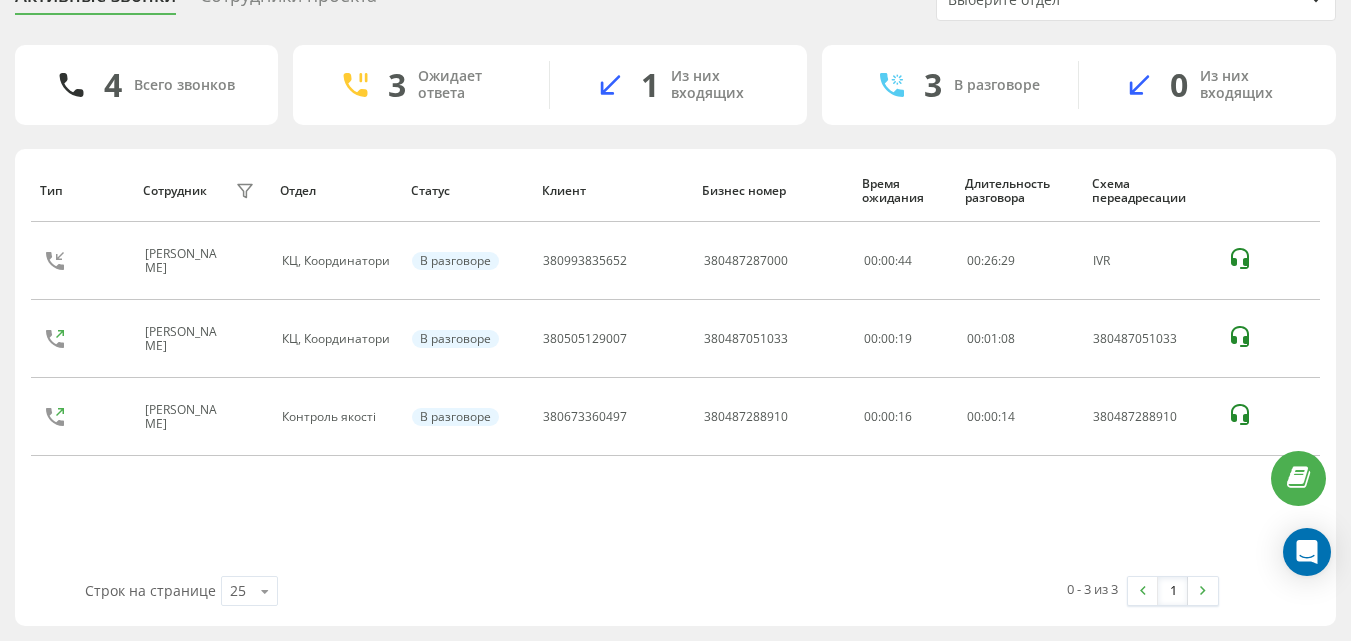 click on "Активные звонки Сотрудники проекта Выберите отдел   4   Всего звонков   3   Ожидает ответа   1   Из них входящих   3   В разговоре   0   Из них входящих Тип Сотрудник  фильтра  Отдел Статус Клиент Бизнес номер Время ожидания Длительность разговора Схема переадресации Стружак Валентина Анатоліївна КЦ, Координатори В разговоре 380993835652 380487287000 00:00:44 00 : 26 : 29 IVR Клокар Інна Олексіївна КЦ, Координатори В разговоре 380505129007 380487051033 00:00:19 00 : 01 : 08 380487051033 Ейсмонт Ольга Олегівна Контроль якості В разговоре 380673360497 380487288910 00:00:16 00 : 00 : 14 380487288910 Строк на странице 25 10 25 50 100 0 - 3 из 3 1" at bounding box center (675, 302) 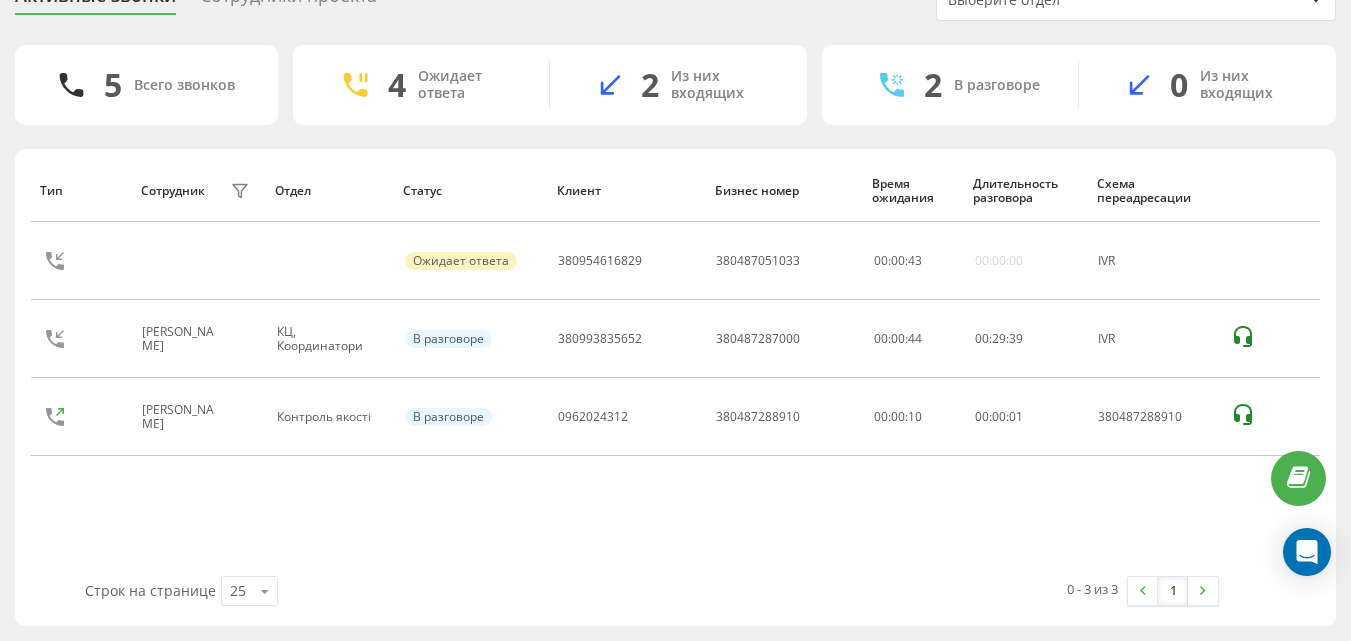 click on "Активные звонки Сотрудники проекта Выберите отдел   5   Всего звонков   4   Ожидает ответа   2   Из них входящих   2   В разговоре   0   Из них входящих Тип Сотрудник  фильтра  Отдел Статус Клиент Бизнес номер Время ожидания Длительность разговора Схема переадресации Ожидает ответа 380954616829 380487051033 00 : 00 : 43 00:00:00 IVR Стружак Валентина Анатоліївна КЦ, Координатори В разговоре 380993835652 380487287000 00:00:44 00 : 29 : 39 IVR Ейсмонт Ольга Олегівна Контроль якості В разговоре 0962024312 380487288910 00:00:10 00 : 00 : 01 380487288910 Строк на странице 25 10 25 50 100 0 - 3 из 3 1" at bounding box center [675, 302] 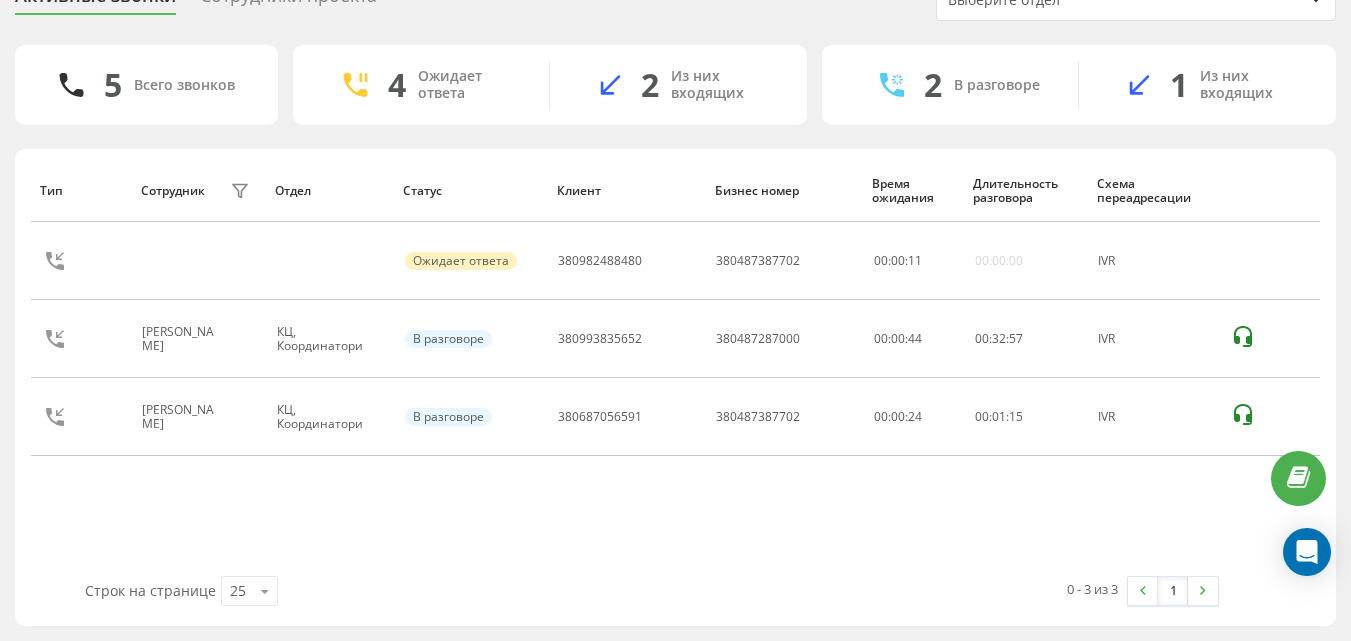 click on "Активные звонки Сотрудники проекта Выберите отдел   5   Всего звонков   4   Ожидает ответа   2   Из них входящих   2   В разговоре   1   Из них входящих Тип Сотрудник  фильтра  Отдел Статус Клиент Бизнес номер Время ожидания Длительность разговора Схема переадресации Ожидает ответа 380982488480 380487387702 00 : 00 : 11 00:00:00 IVR Стружак Валентина Анатоліївна КЦ, Координатори В разговоре 380993835652 380487287000 00:00:44 00 : 32 : 57 IVR Клокар Інна Олексіївна КЦ, Координатори В разговоре 380687056591 380487387702 00:00:24 00 : 01 : 15 IVR Строк на странице 25 10 25 50 100 0 - 3 из 3 1" at bounding box center (675, 302) 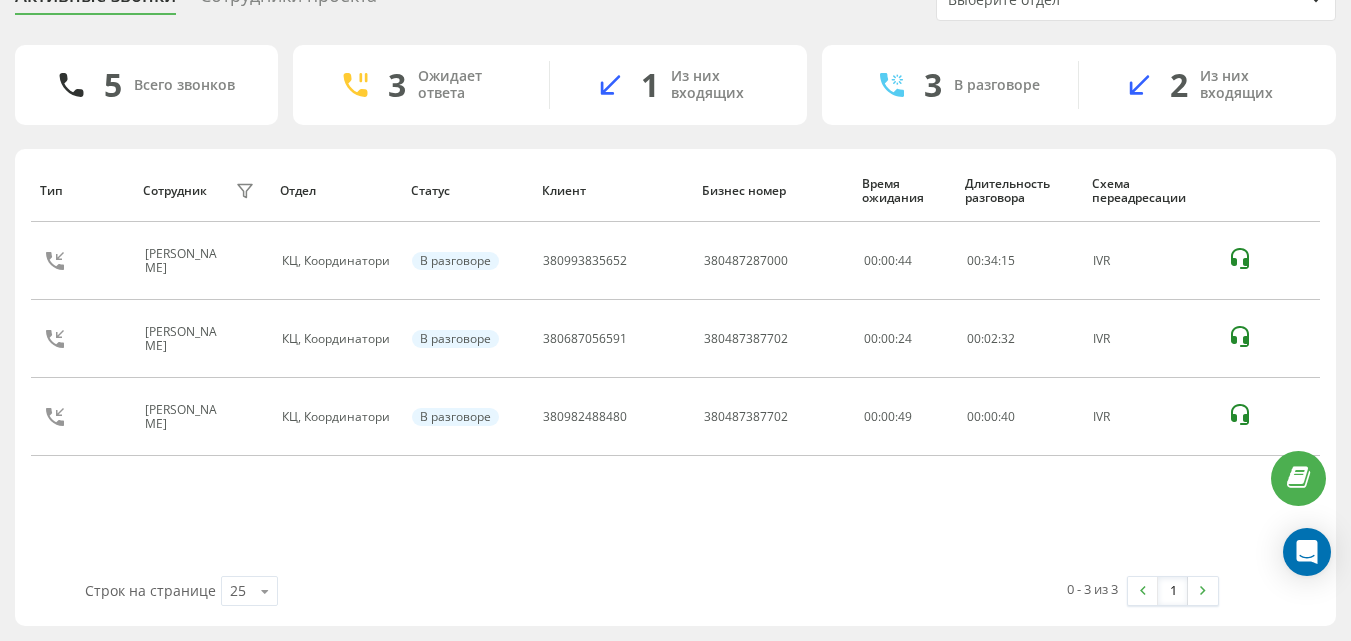 click on "Активные звонки Сотрудники проекта Выберите отдел   5   Всего звонков   3   Ожидает ответа   1   Из них входящих   3   В разговоре   2   Из них входящих Тип Сотрудник  фильтра  Отдел Статус Клиент Бизнес номер Время ожидания Длительность разговора Схема переадресации Стружак Валентина Анатоліївна КЦ, Координатори В разговоре 380993835652 380487287000 00:00:44 00 : 34 : 15 IVR Клокар Інна Олексіївна КЦ, Координатори В разговоре 380687056591 380487387702 00:00:24 00 : 02 : 32 IVR Мінакова Юлія Володимирівна КЦ, Координатори В разговоре 380982488480 380487387702 00:00:49 00 : 00 : 40 IVR Строк на странице 25 10 25 50 100 0 - 3 из 3 1" at bounding box center (675, 302) 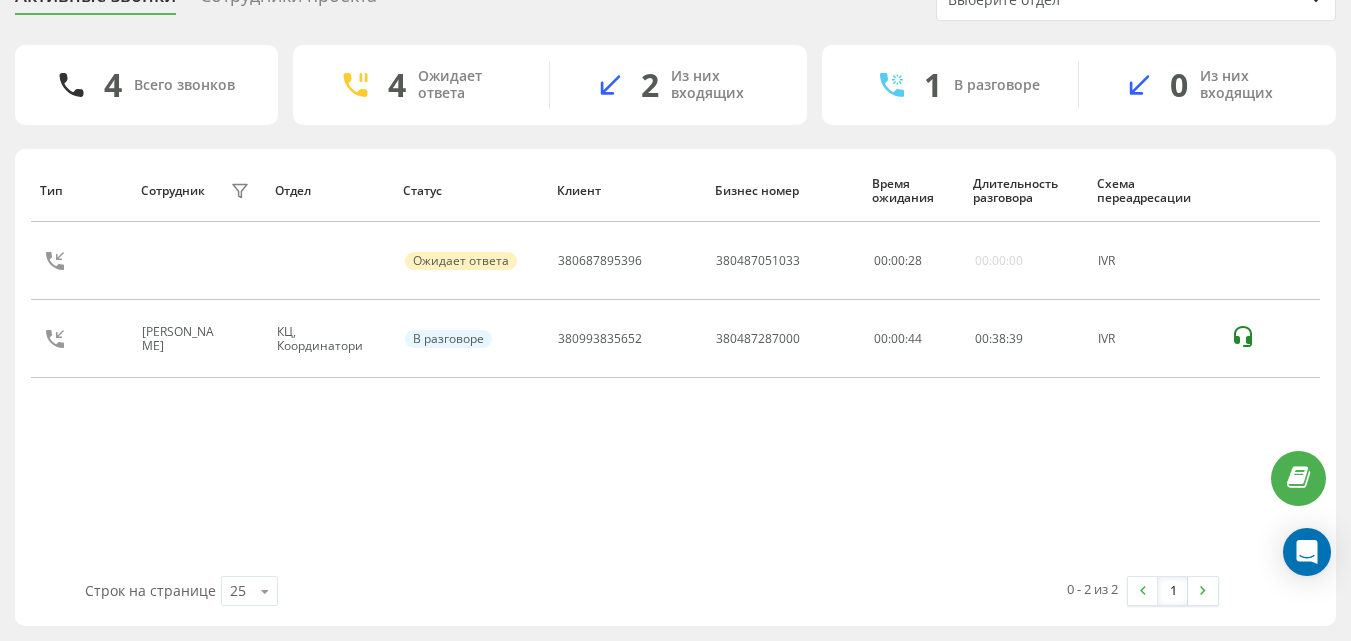 click on "Активные звонки Сотрудники проекта Выберите отдел   4   Всего звонков   4   Ожидает ответа   2   Из них входящих   1   В разговоре   0   Из них входящих Тип Сотрудник  фильтра  Отдел Статус Клиент Бизнес номер Время ожидания Длительность разговора Схема переадресации Ожидает ответа 380687895396 380487051033 00 : 00 : 28 00:00:00 IVR Стружак Валентина Анатоліївна КЦ, Координатори В разговоре 380993835652 380487287000 00:00:44 00 : 38 : 39 IVR Строк на странице 25 10 25 50 100 0 - 2 из 2 1" at bounding box center (675, 302) 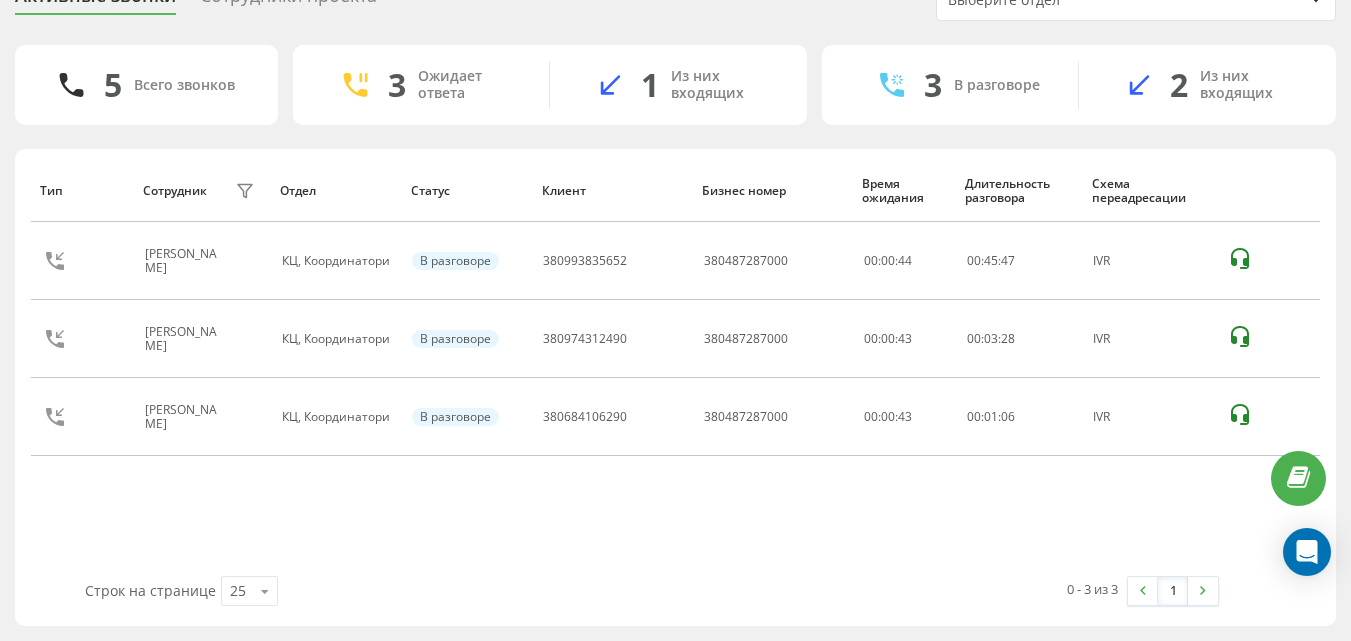 click on "Активные звонки Сотрудники проекта Выберите отдел   5   Всего звонков   3   Ожидает ответа   1   Из них входящих   3   В разговоре   2   Из них входящих Тип Сотрудник  фильтра  Отдел Статус Клиент Бизнес номер Время ожидания Длительность разговора Схема переадресации Стружак Валентина Анатоліївна КЦ, Координатори В разговоре 380993835652 380487287000 00:00:44 00 : 45 : 47 IVR Мінакова Юлія Володимирівна КЦ, Координатори В разговоре 380974312490 380487287000 00:00:43 00 : 03 : 28 IVR Стружак Валентина Анатоліївна КЦ, Координатори В разговоре 380684106290 380487287000 00:00:43 00 : 01 : 06 IVR Строк на странице 25 10 25 50 100 0 - 3 из 3 1" at bounding box center [675, 302] 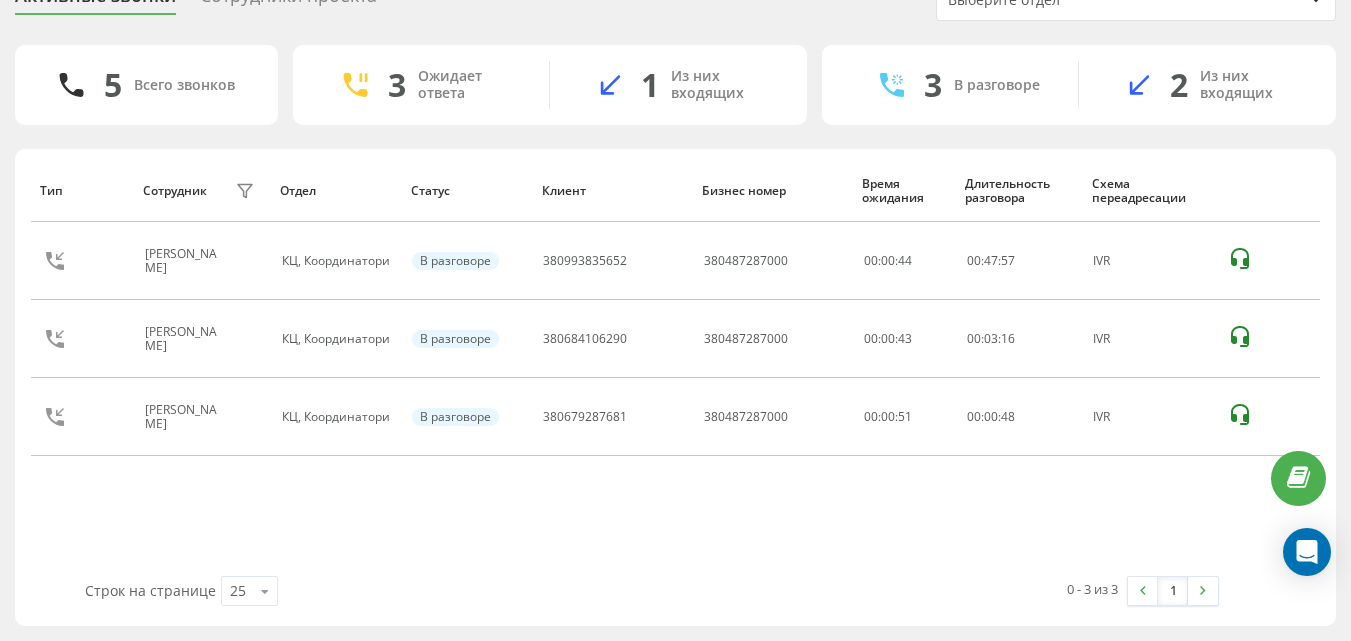 click on "Активные звонки Сотрудники проекта Выберите отдел   5   Всего звонков   3   Ожидает ответа   1   Из них входящих   3   В разговоре   2   Из них входящих Тип Сотрудник  фильтра  Отдел Статус Клиент Бизнес номер Время ожидания Длительность разговора Схема переадресации Стружак Валентина Анатоліївна КЦ, Координатори В разговоре 380993835652 380487287000 00:00:44 00 : 47 : 57 IVR Стружак Валентина Анатоліївна КЦ, Координатори В разговоре 380684106290 380487287000 00:00:43 00 : 03 : 16 IVR Мінакова Юлія Володимирівна КЦ, Координатори В разговоре 380679287681 380487287000 00:00:51 00 : 00 : 48 IVR Строк на странице 25 10 25 50 100 0 - 3 из 3 1" at bounding box center [675, 302] 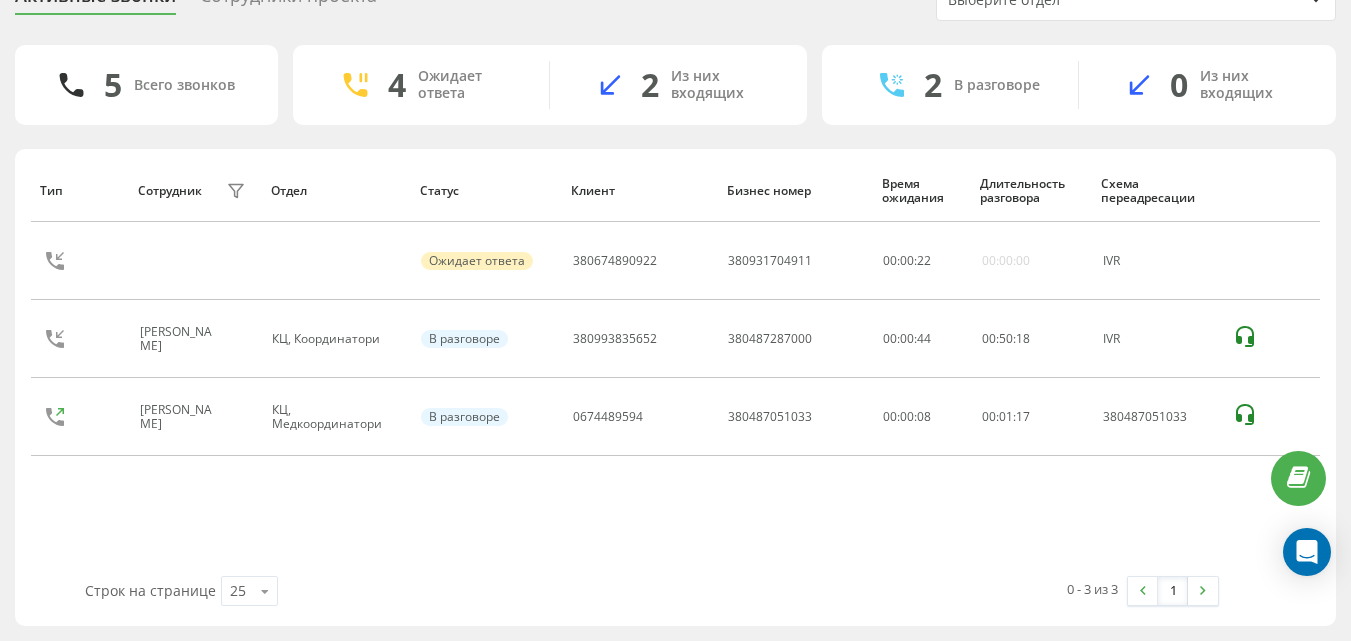 click on "Активные звонки Сотрудники проекта Выберите отдел   5   Всего звонков   4   Ожидает ответа   2   Из них входящих   2   В разговоре   0   Из них входящих Тип Сотрудник  фильтра  Отдел Статус Клиент Бизнес номер Время ожидания Длительность разговора Схема переадресации Ожидает ответа 380674890922 380931704911 00 : 00 : 22 00:00:00 IVR Стружак Валентина Анатоліївна КЦ, Координатори В разговоре 380993835652 380487287000 00:00:44 00 : 50 : 18 IVR Голик Наталія Миколаївна КЦ, Медкоординатори В разговоре 0674489594 380487051033 00:00:08 00 : 01 : 17 380487051033 Строк на странице 25 10 25 50 100 0 - 3 из 3 1" at bounding box center [675, 302] 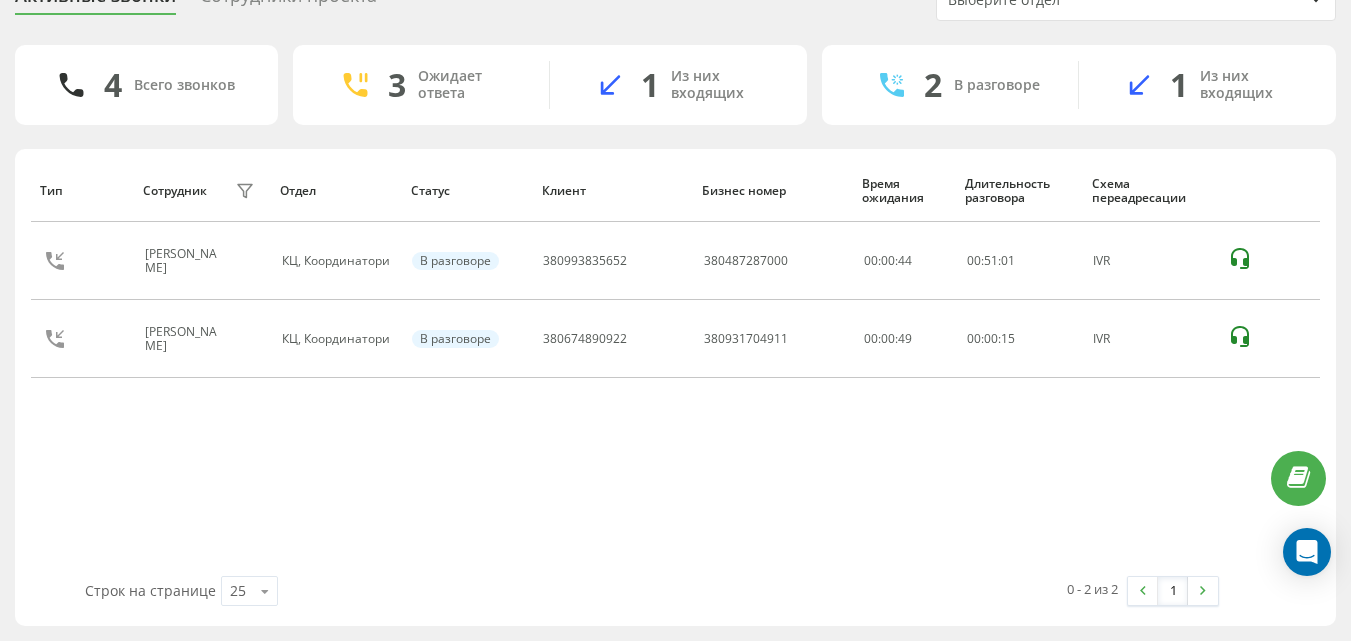 click on "Активные звонки Сотрудники проекта Выберите отдел   4   Всего звонков   3   Ожидает ответа   1   Из них входящих   2   В разговоре   1   Из них входящих Тип Сотрудник  фильтра  Отдел Статус Клиент Бизнес номер Время ожидания Длительность разговора Схема переадресации Стружак Валентина Анатоліївна КЦ, Координатори В разговоре 380993835652 380487287000 00:00:44 00 : 51 : 01 IVR Стружак Валентина Анатоліївна КЦ, Координатори В разговоре 380674890922 380931704911 00:00:49 00 : 00 : 15 IVR Строк на странице 25 10 25 50 100 0 - 2 из 2 1" at bounding box center [675, 302] 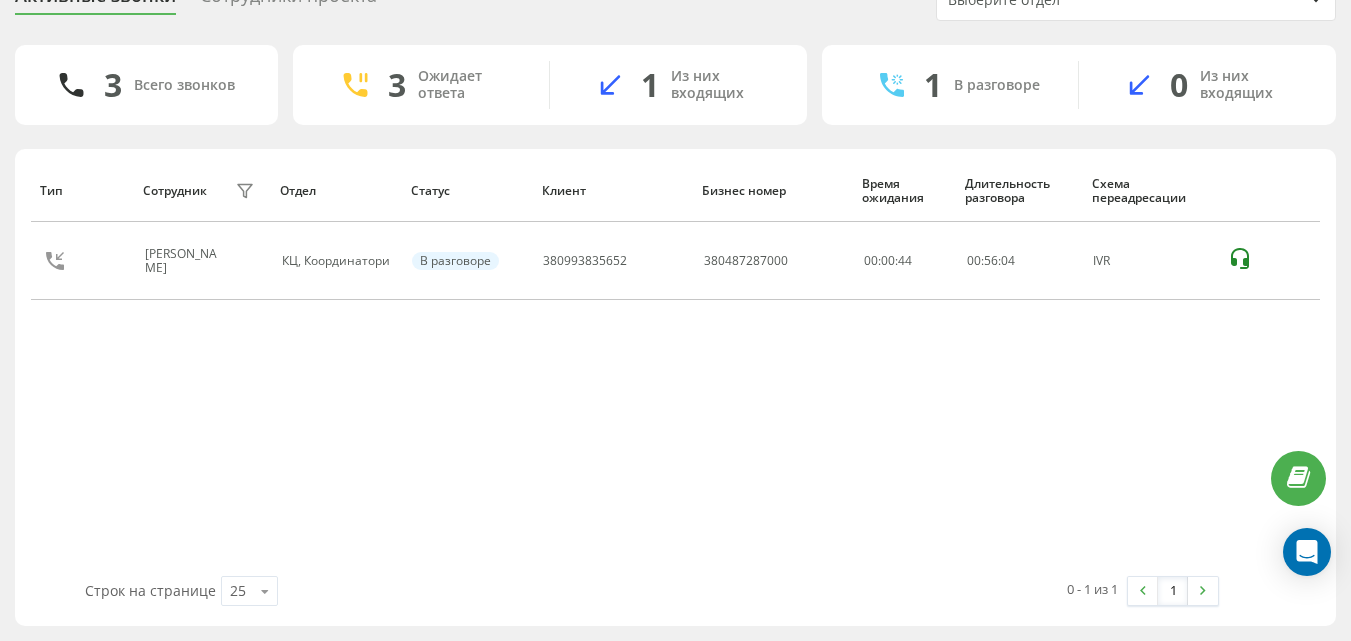 click on "Активные звонки Сотрудники проекта Выберите отдел   3   Всего звонков   3   Ожидает ответа   1   Из них входящих   1   В разговоре   0   Из них входящих Тип Сотрудник  фильтра  Отдел Статус Клиент Бизнес номер Время ожидания Длительность разговора Схема переадресации Стружак Валентина Анатоліївна КЦ, Координатори В разговоре 380993835652 380487287000 00:00:44 00 : 56 : 04 IVR Строк на странице 25 10 25 50 100 0 - 1 из 1 1" at bounding box center [675, 302] 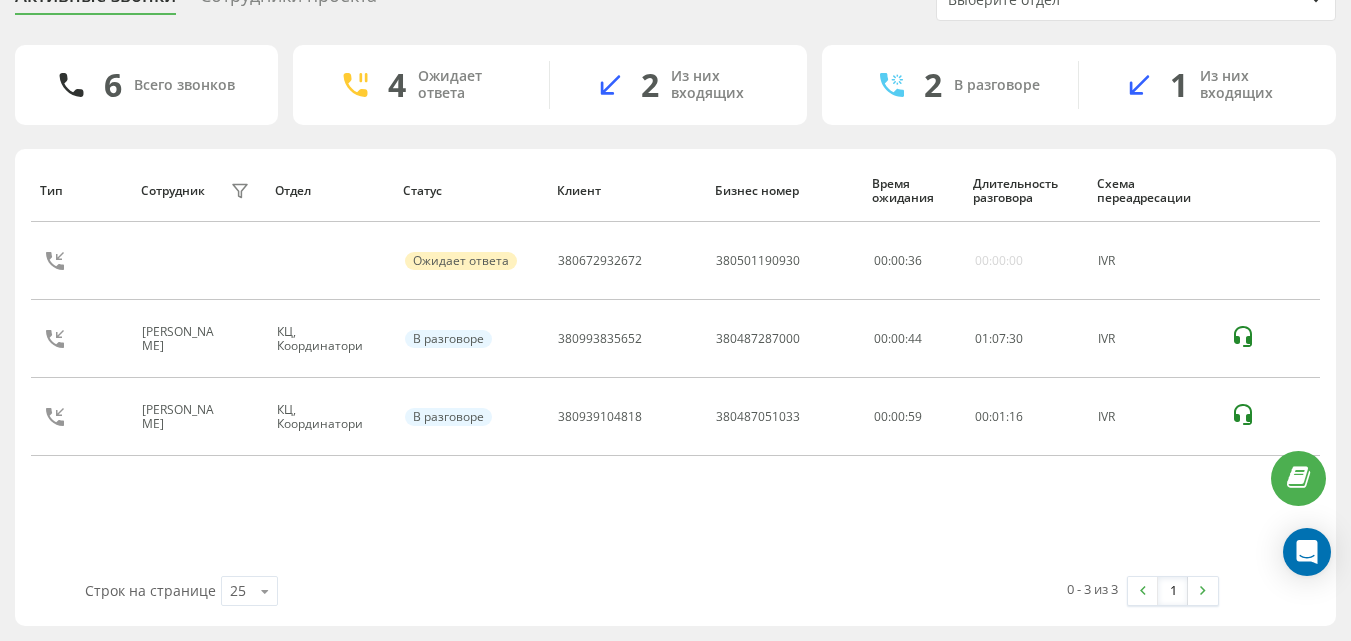 drag, startPoint x: 0, startPoint y: 55, endPoint x: 24, endPoint y: 47, distance: 25.298222 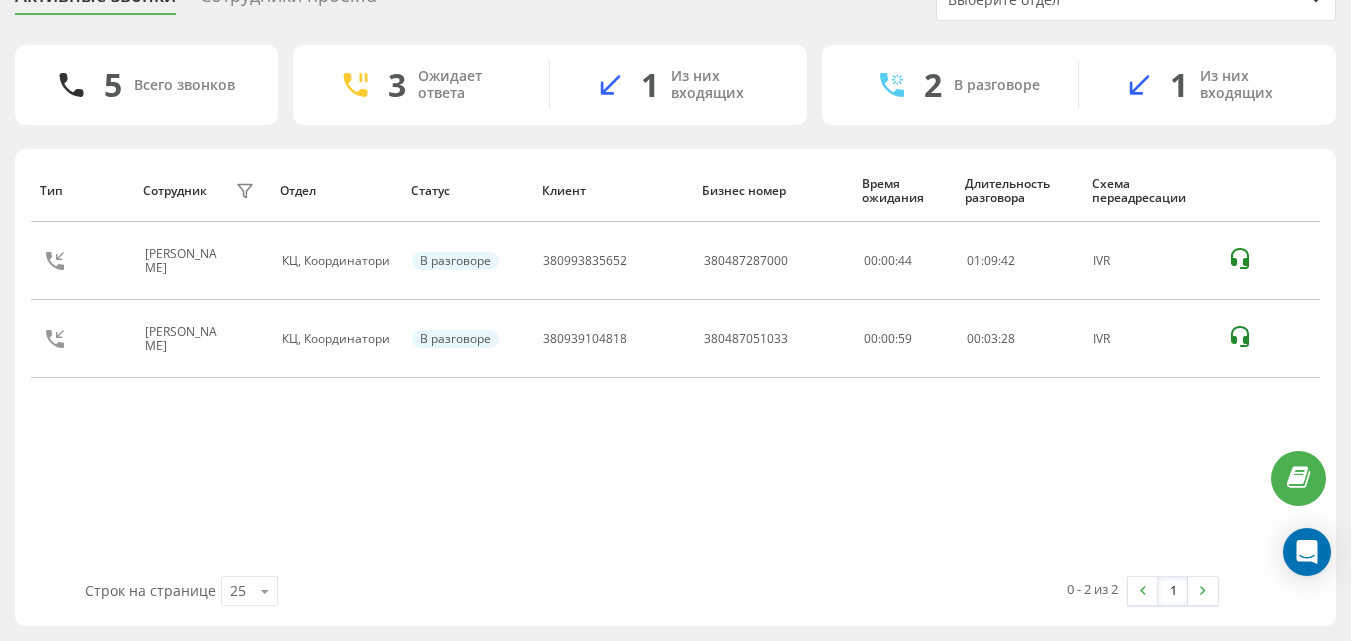 click on "Активные звонки Сотрудники проекта Выберите отдел   5   Всего звонков   3   Ожидает ответа   1   Из них входящих   2   В разговоре   1   Из них входящих Тип Сотрудник  фильтра  Отдел Статус Клиент Бизнес номер Время ожидания Длительность разговора Схема переадресации Стружак Валентина Анатоліївна КЦ, Координатори В разговоре 380993835652 380487287000 00:00:44 01 : 09 : 42 IVR Мінакова Юлія Володимирівна КЦ, Координатори В разговоре 380939104818 380487051033 00:00:59 00 : 03 : 28 IVR Строк на странице 25 10 25 50 100 0 - 2 из 2 1" at bounding box center [675, 302] 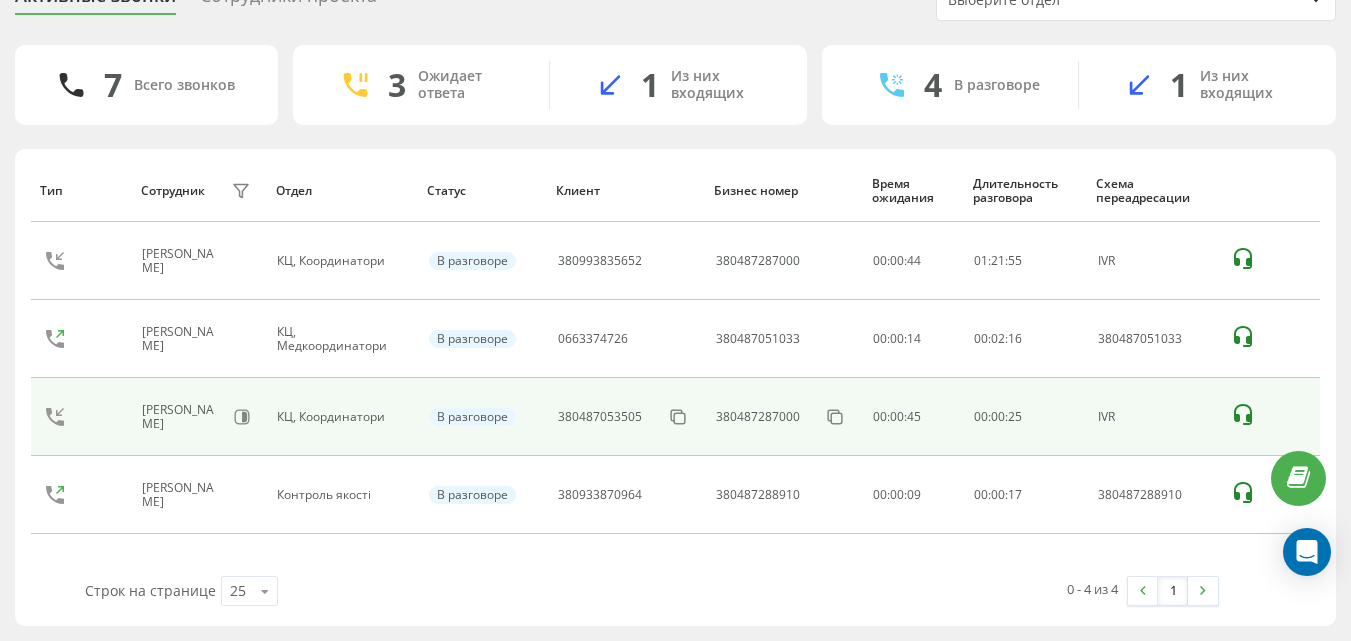 drag, startPoint x: 8, startPoint y: 549, endPoint x: 92, endPoint y: 404, distance: 167.57387 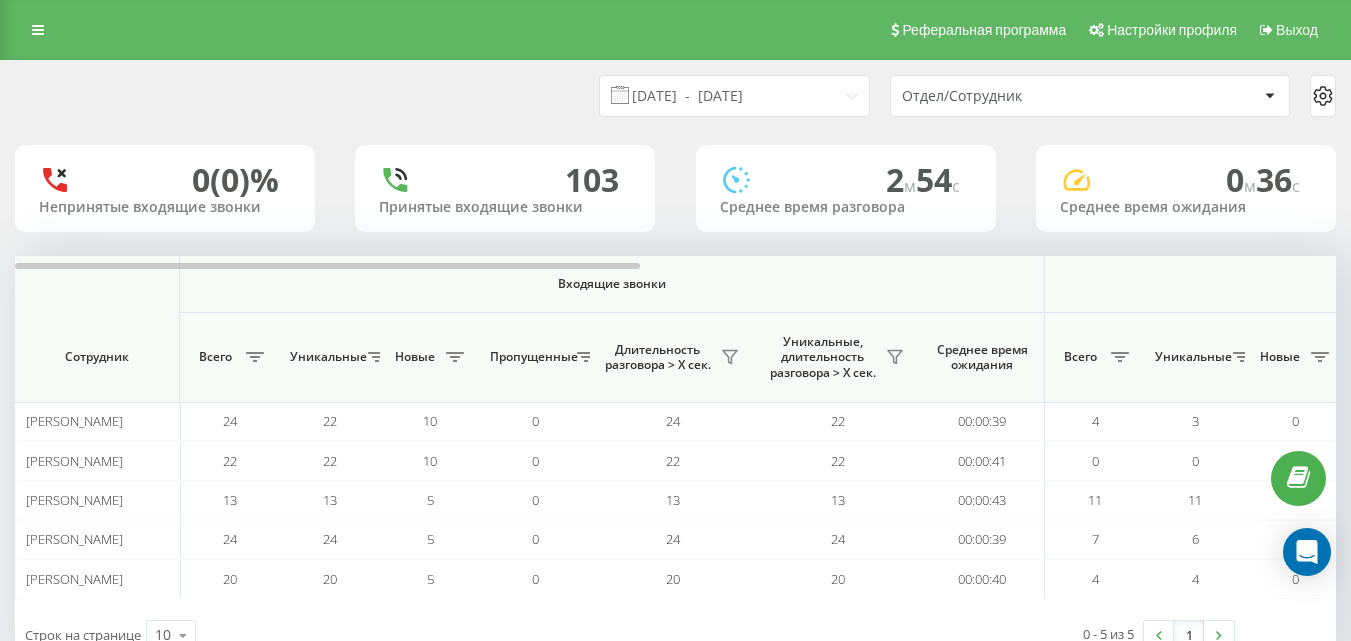 scroll, scrollTop: 63, scrollLeft: 0, axis: vertical 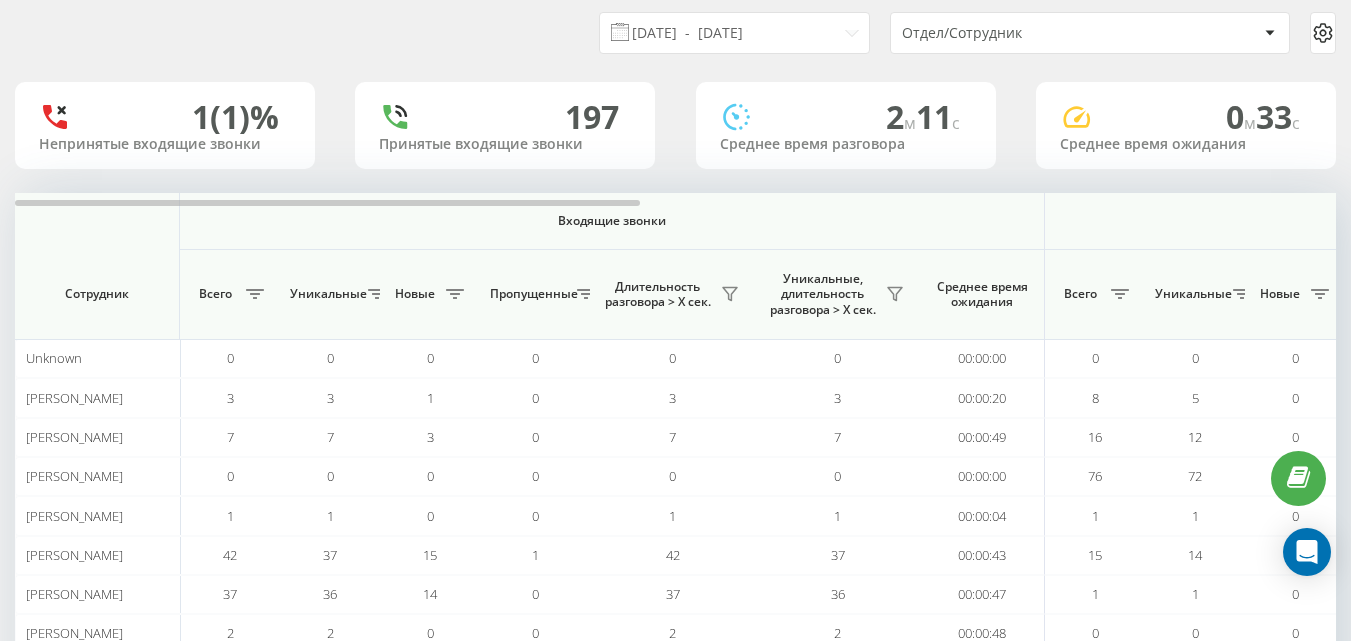click on "Отдел/Сотрудник" at bounding box center [1021, 33] 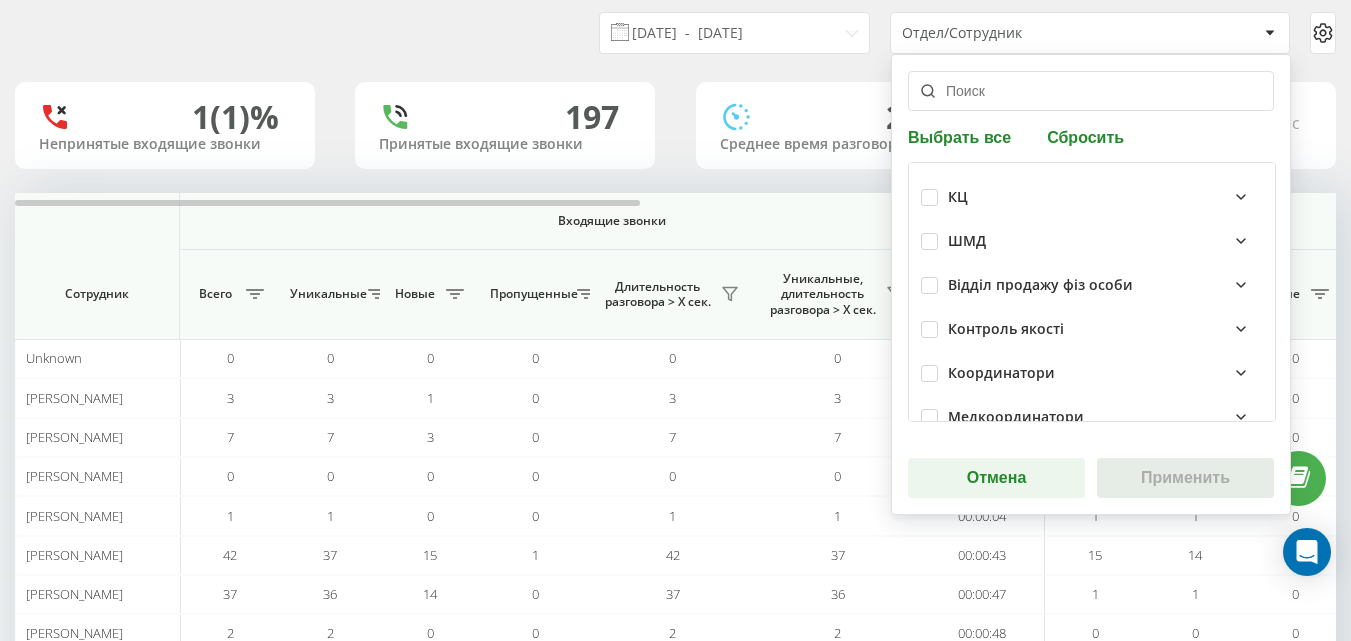 scroll, scrollTop: 63, scrollLeft: 0, axis: vertical 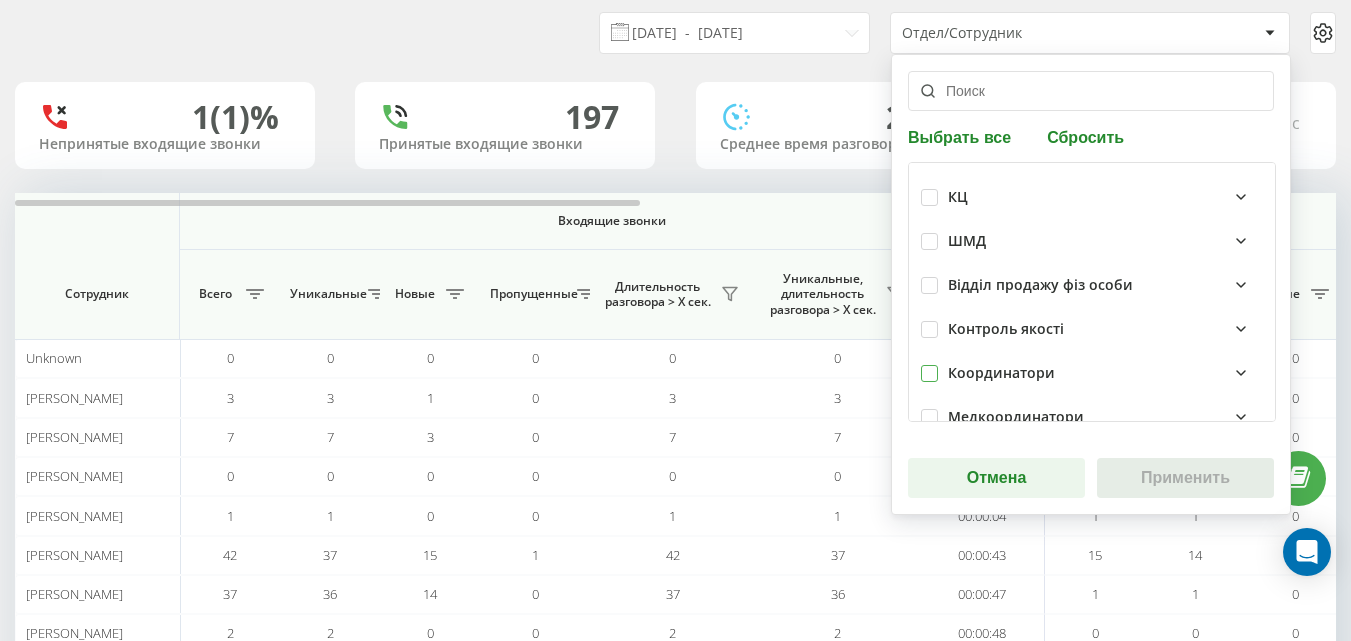 click at bounding box center (929, 365) 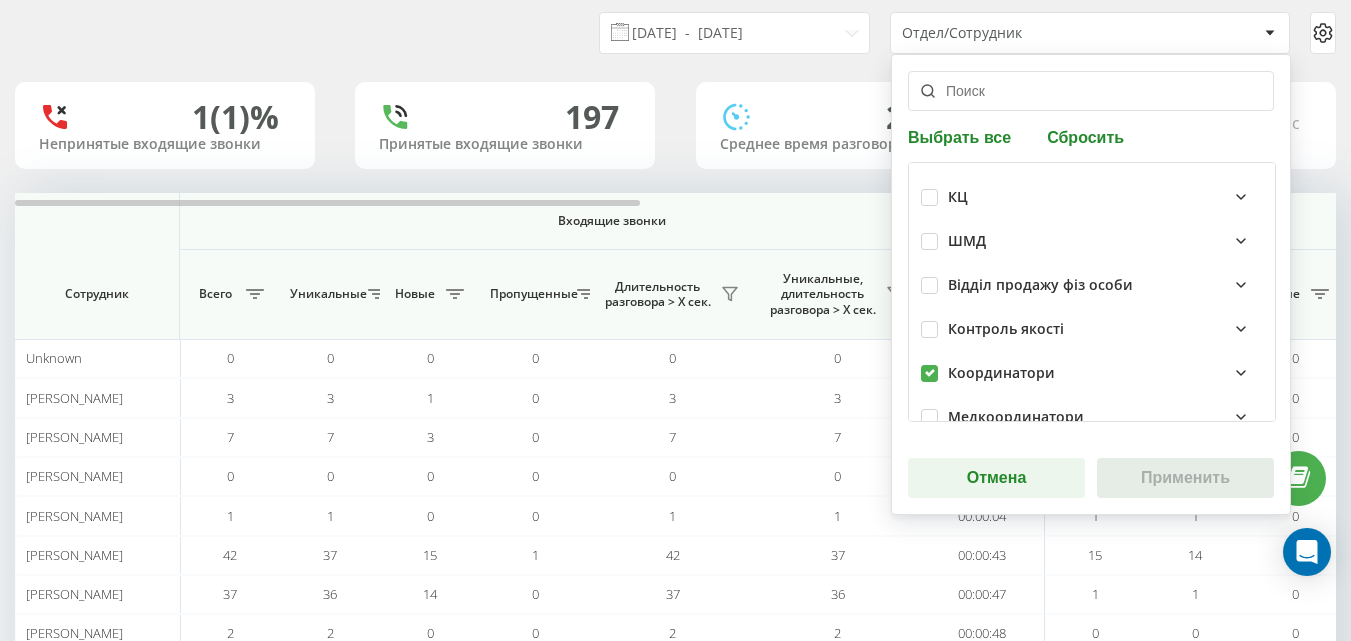 checkbox on "true" 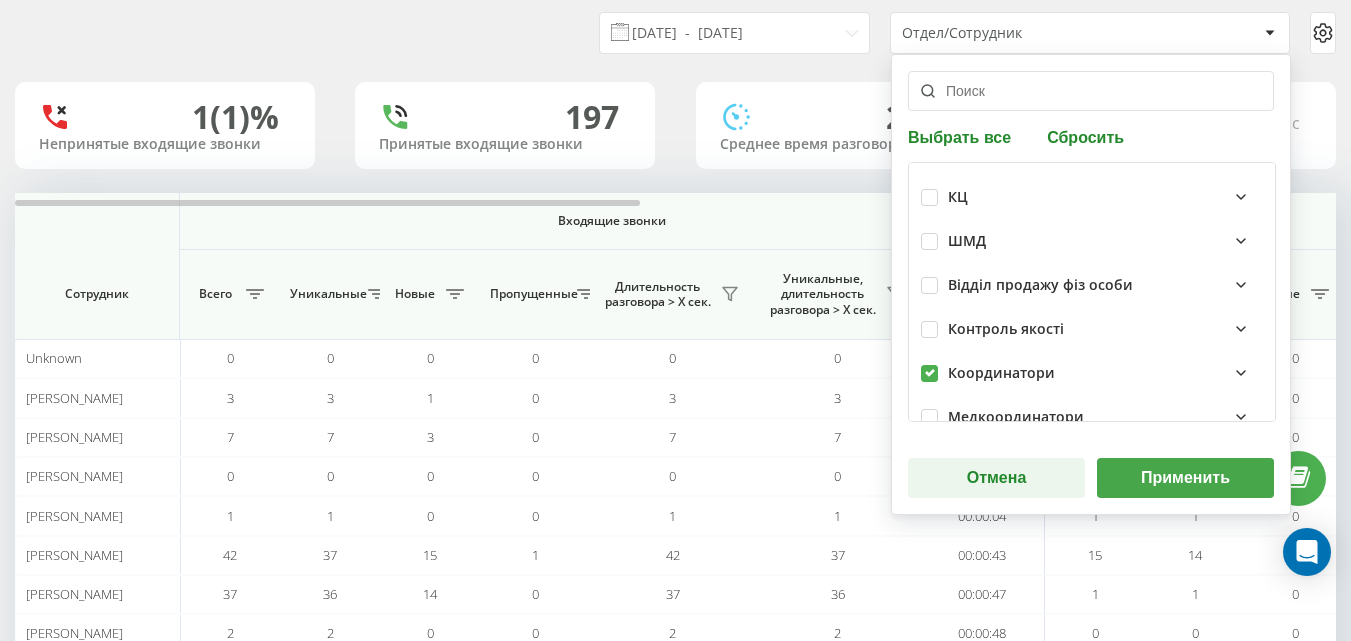 click on "Применить" at bounding box center (1185, 478) 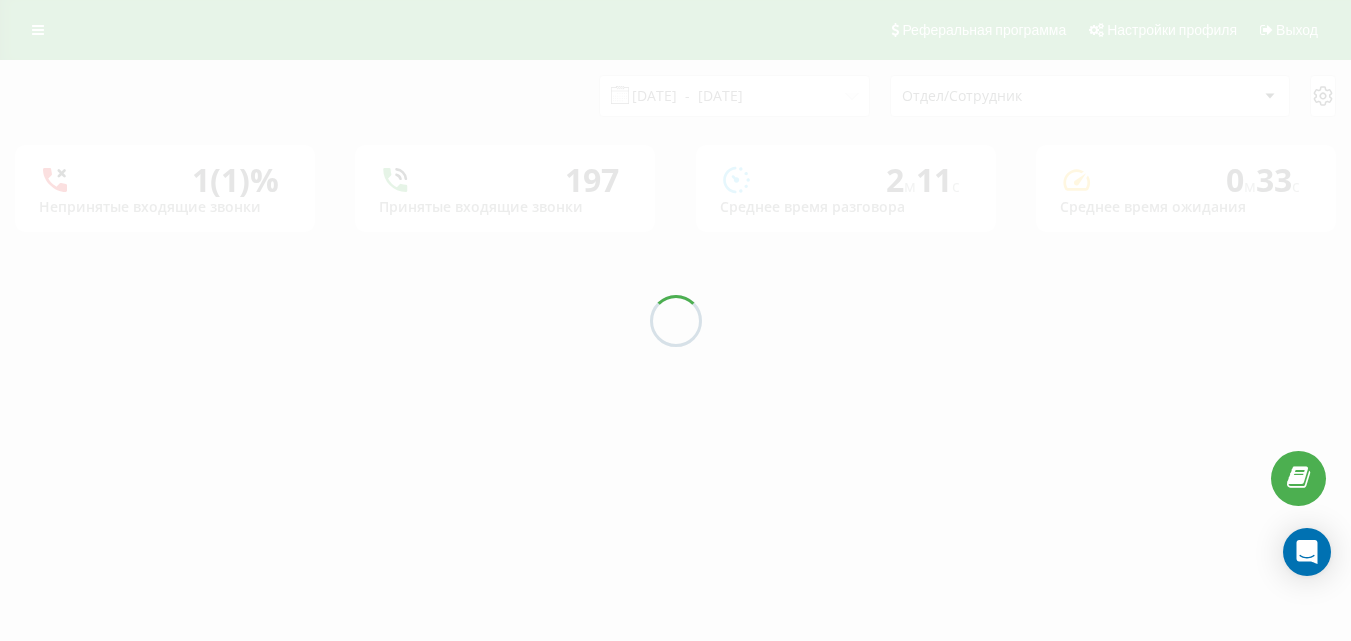scroll, scrollTop: 0, scrollLeft: 0, axis: both 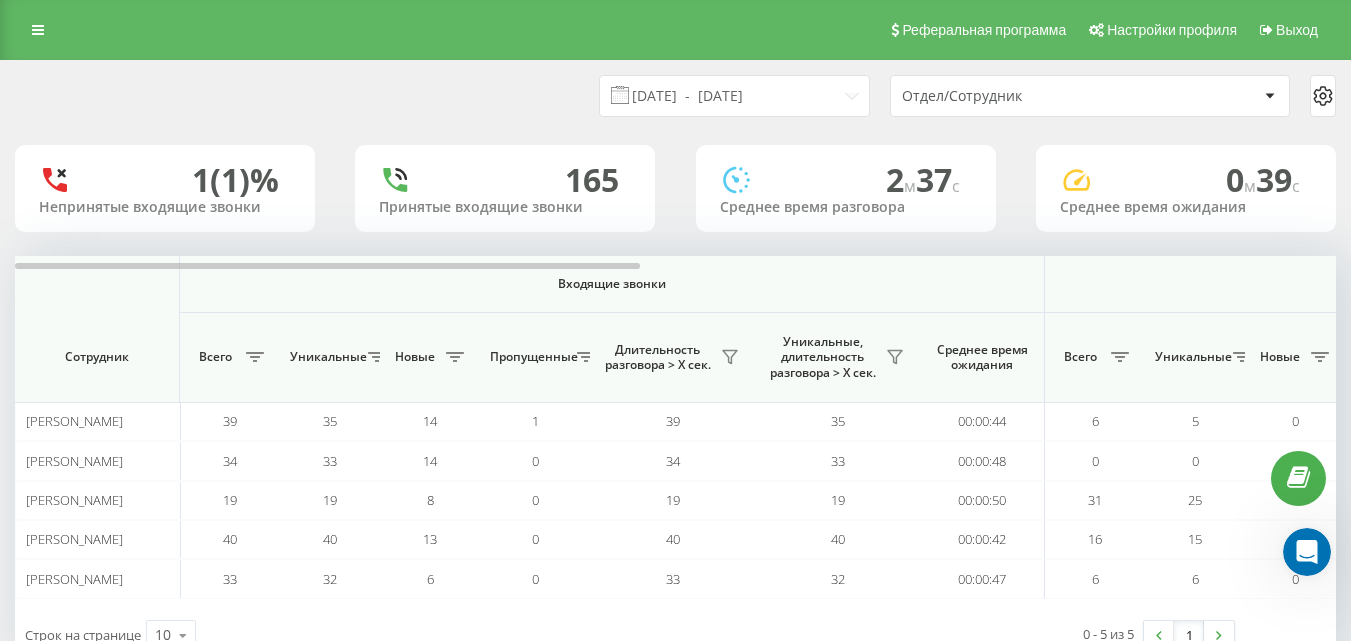 click on "Отдел/Сотрудник" at bounding box center (1021, 96) 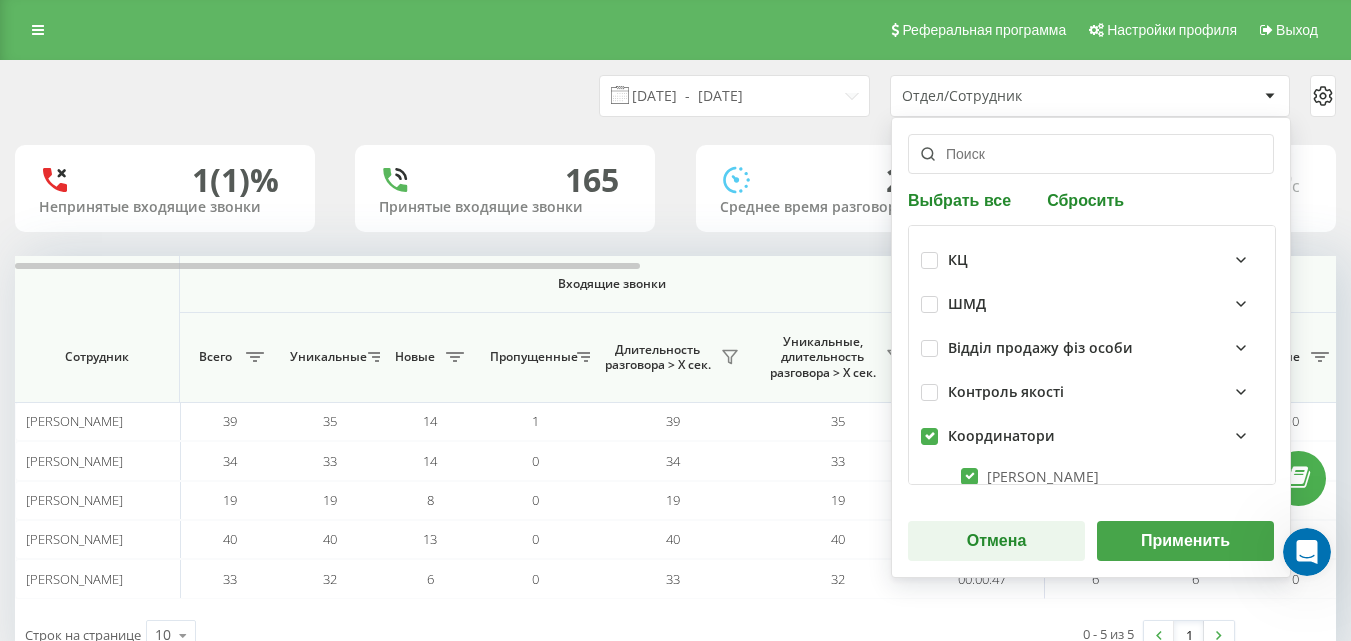 click on "Применить" at bounding box center (1185, 541) 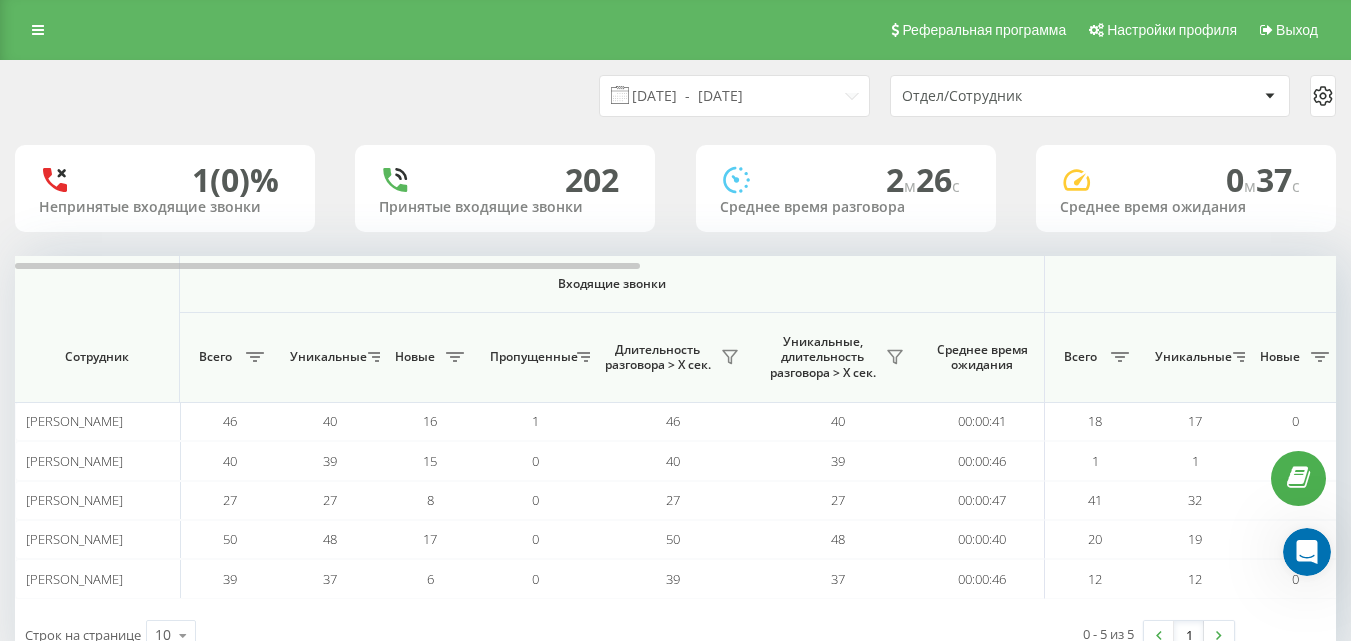 click on "14.07.2025  -  14.07.2025 Отдел/Сотрудник 1  (0)% Непринятые входящие звонки 202 Принятые входящие звонки 2 м  26 c Среднее время разговора 0 м  37 c Среднее время ожидания Входящие звонки Исходящие звонки Все звонки Сотрудник Всего Уникальные Новые Пропущенные Длительность разговора > Х сек. Уникальные, длительность разговора > Х сек. Среднее время ожидания Всего Уникальные Новые Длительность разговора > Х сек. Уникальные, длительность разговора > Х сек. Среднее время ожидания Всего Уникальные Новые Общая длительность разговора Средняя длительность разговора 46 40 16 1 46 40 18 17" at bounding box center [675, 382] 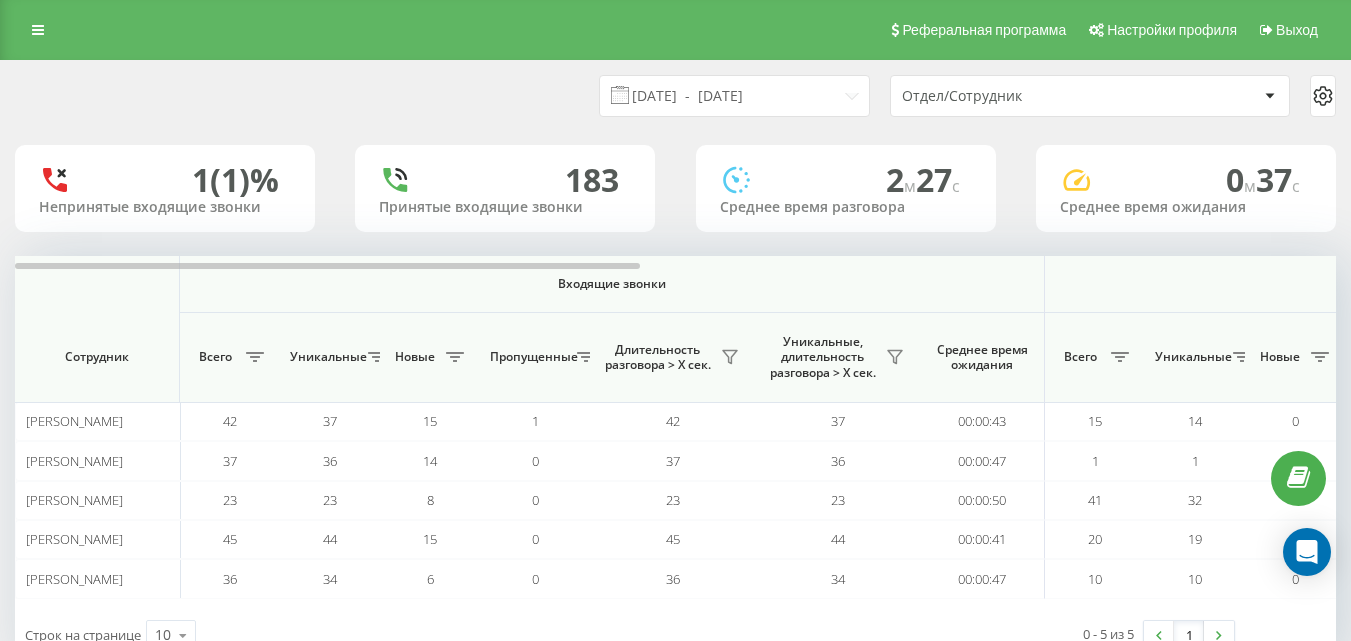 scroll, scrollTop: 0, scrollLeft: 0, axis: both 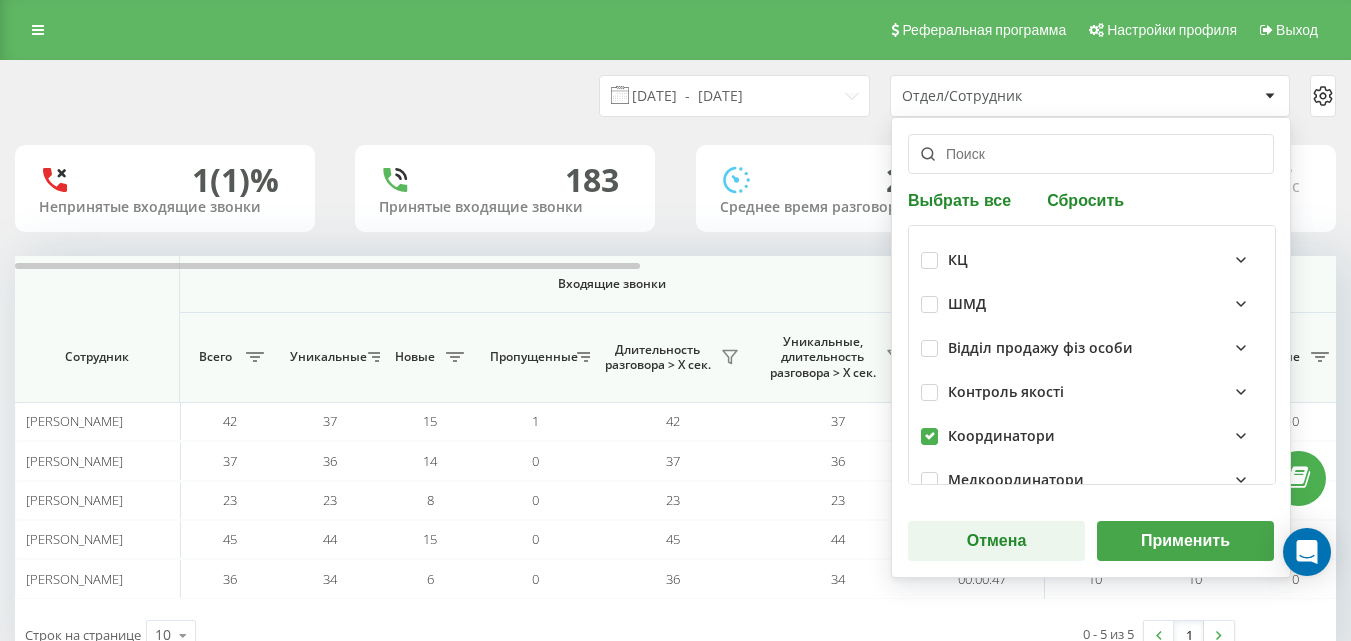 drag, startPoint x: 927, startPoint y: 437, endPoint x: 994, endPoint y: 472, distance: 75.591 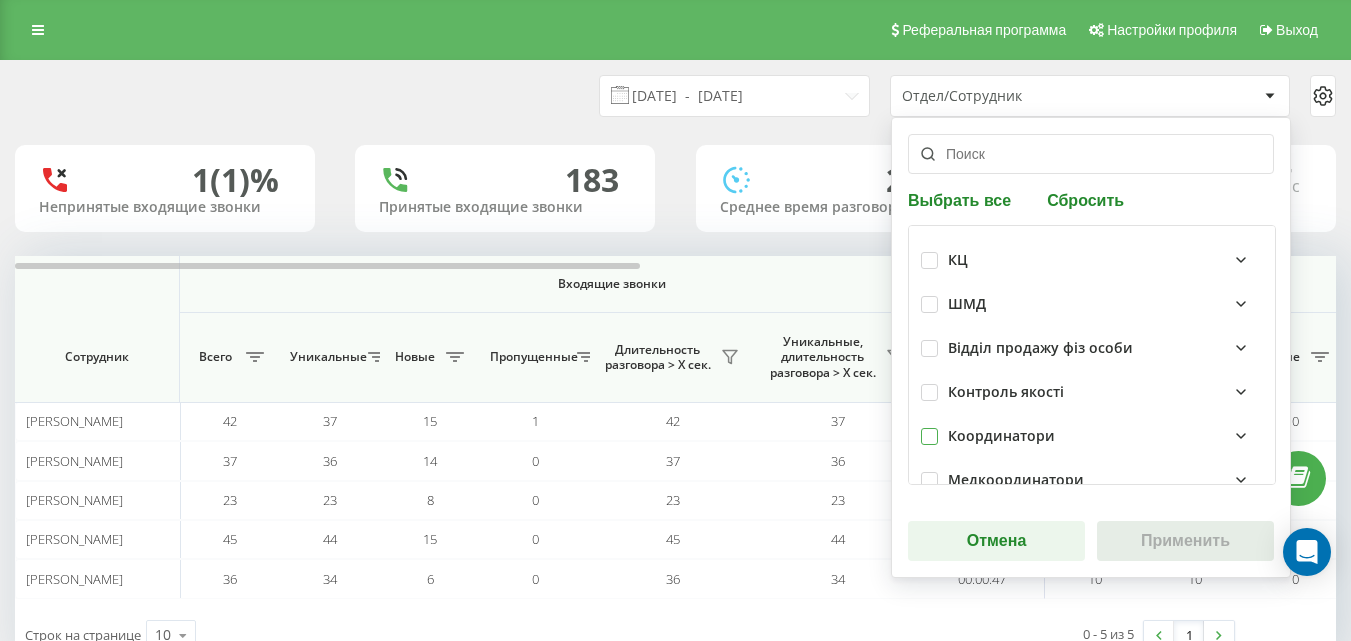 drag, startPoint x: 924, startPoint y: 435, endPoint x: 1047, endPoint y: 504, distance: 141.0319 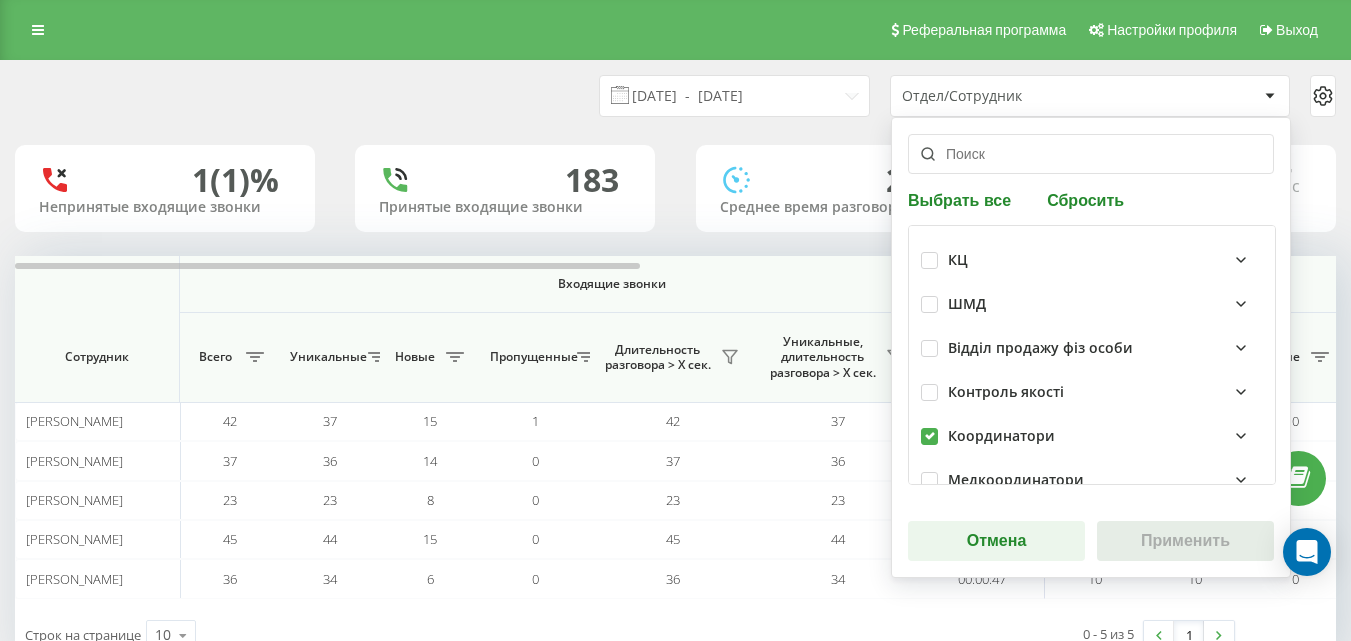checkbox on "true" 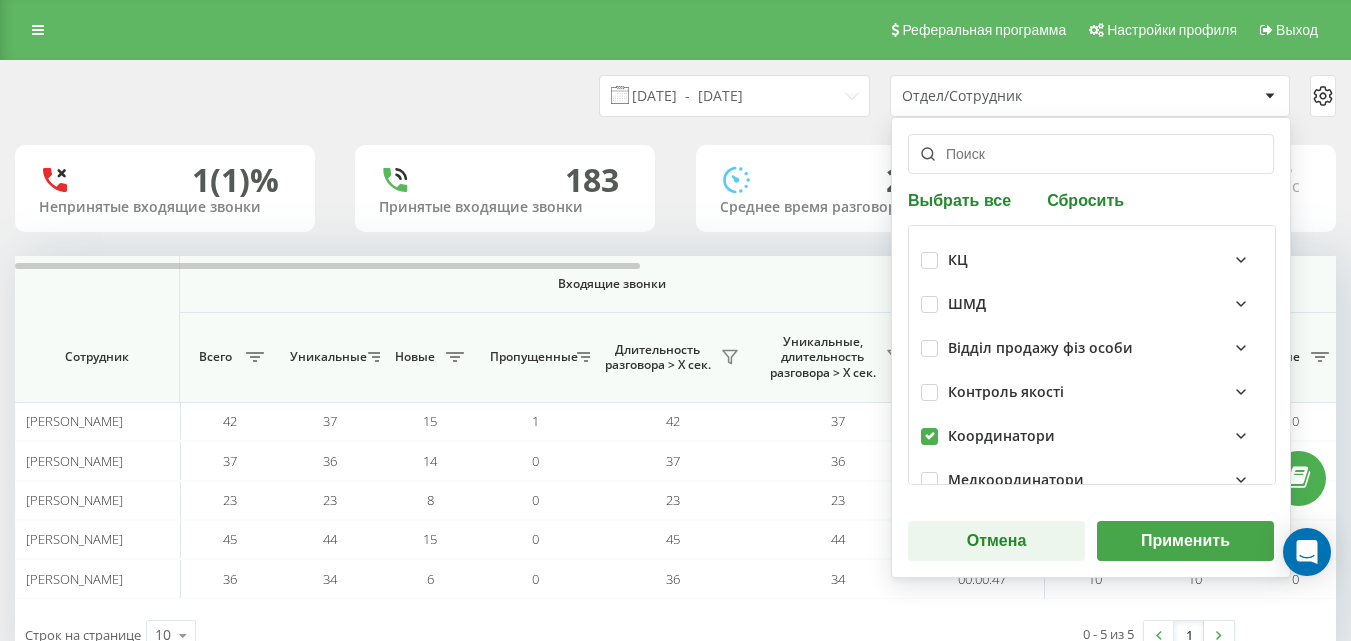 click on "Применить" at bounding box center (1185, 541) 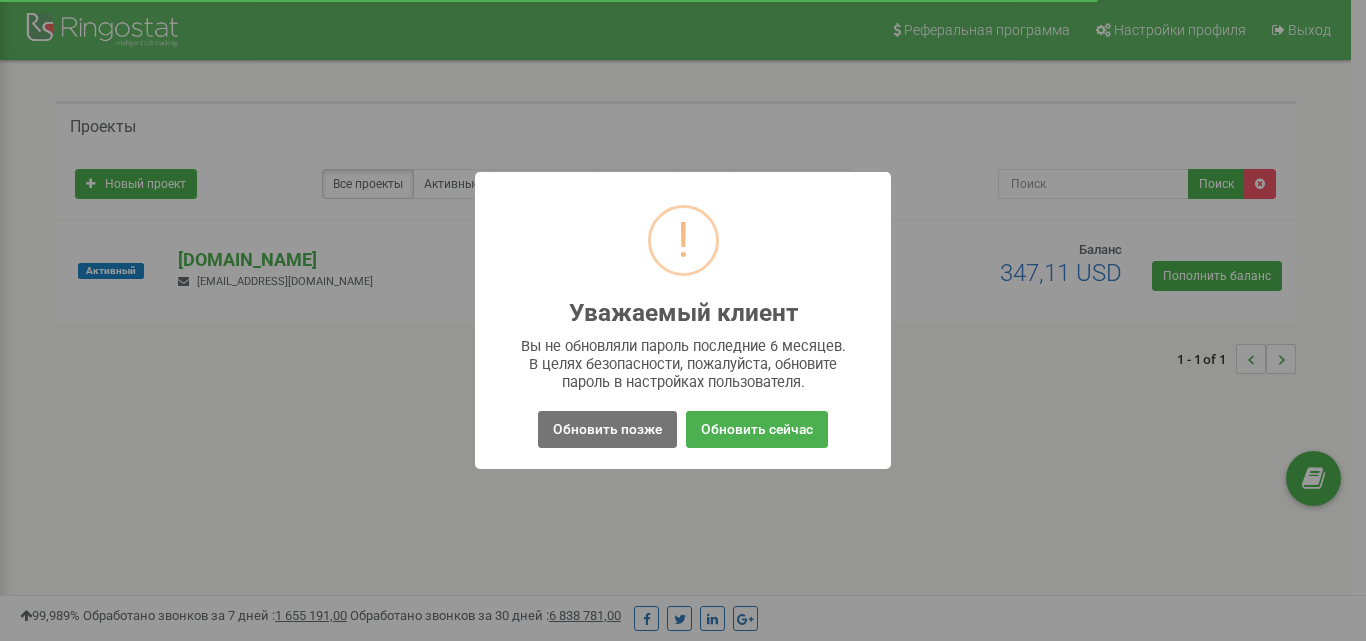 scroll, scrollTop: 0, scrollLeft: 0, axis: both 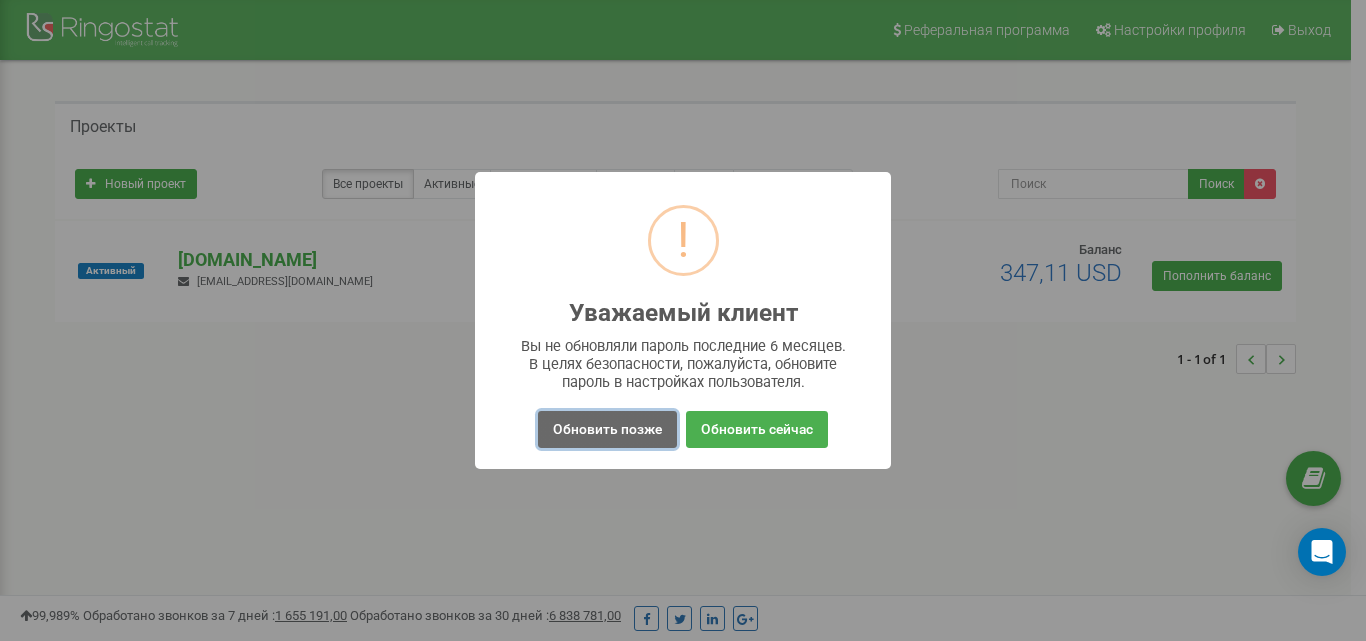click on "Обновить позже" at bounding box center (607, 429) 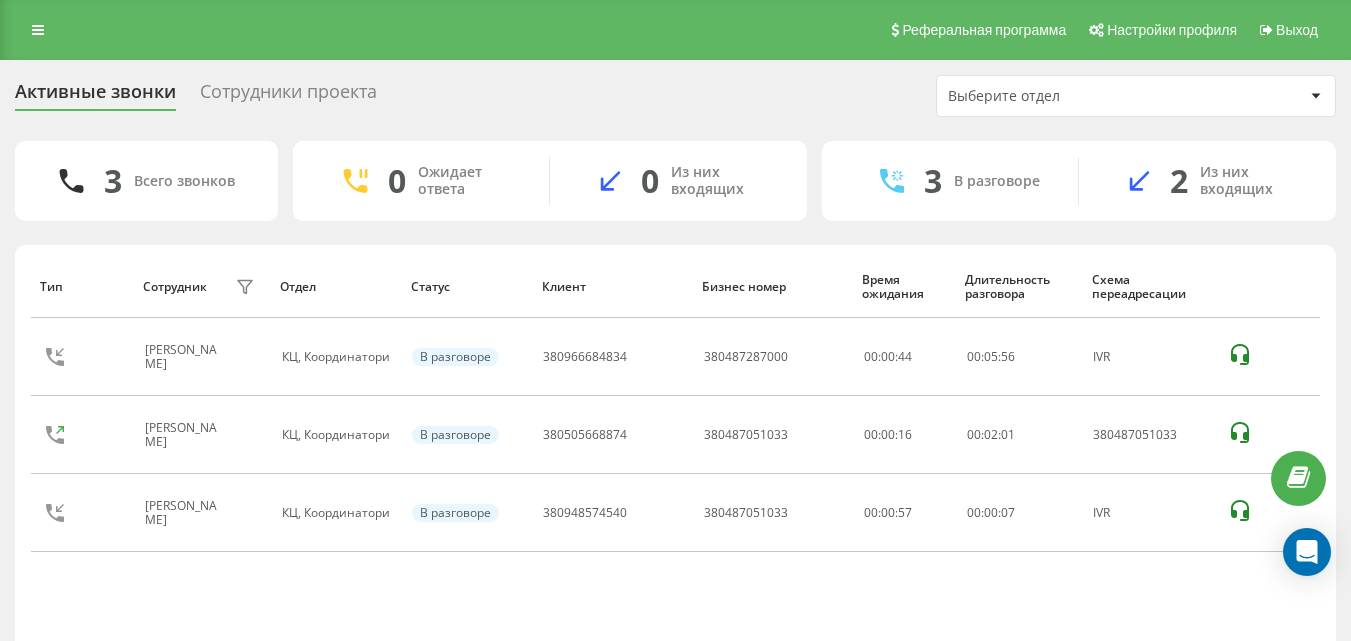 scroll, scrollTop: 66, scrollLeft: 0, axis: vertical 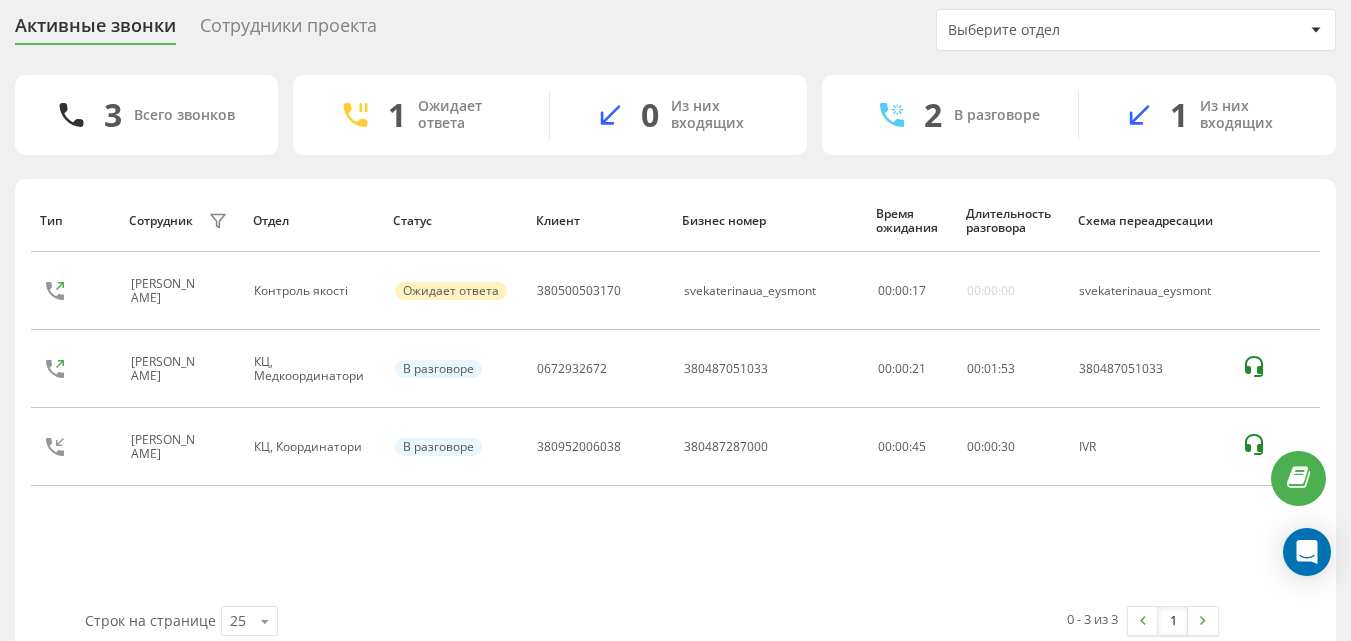 click on "Активные звонки Сотрудники проекта Выберите отдел   3   Всего звонков   1   Ожидает ответа   0   Из них входящих   2   В разговоре   1   Из них входящих Тип Сотрудник  фильтра  Отдел Статус Клиент Бизнес номер Время ожидания Длительность разговора Схема переадресации Ейсмонт Ольга Олегівна Контроль якості Ожидает ответа 380500503170 svekaterinaua_eysmont 00 : 00 : 17 00:00:00 svekaterinaua_eysmont Голик Наталія Миколаївна КЦ, Медкоординатори В разговоре 0672932672 380487051033 00:00:21 00 : 01 : 53 380487051033 Михайловська Ліна Валеріївна КЦ, Координатори В разговоре 380952006038 380487287000 00:00:45 00 : 00 : 30 IVR Строк на странице 25 10 25 50 1" at bounding box center (675, 332) 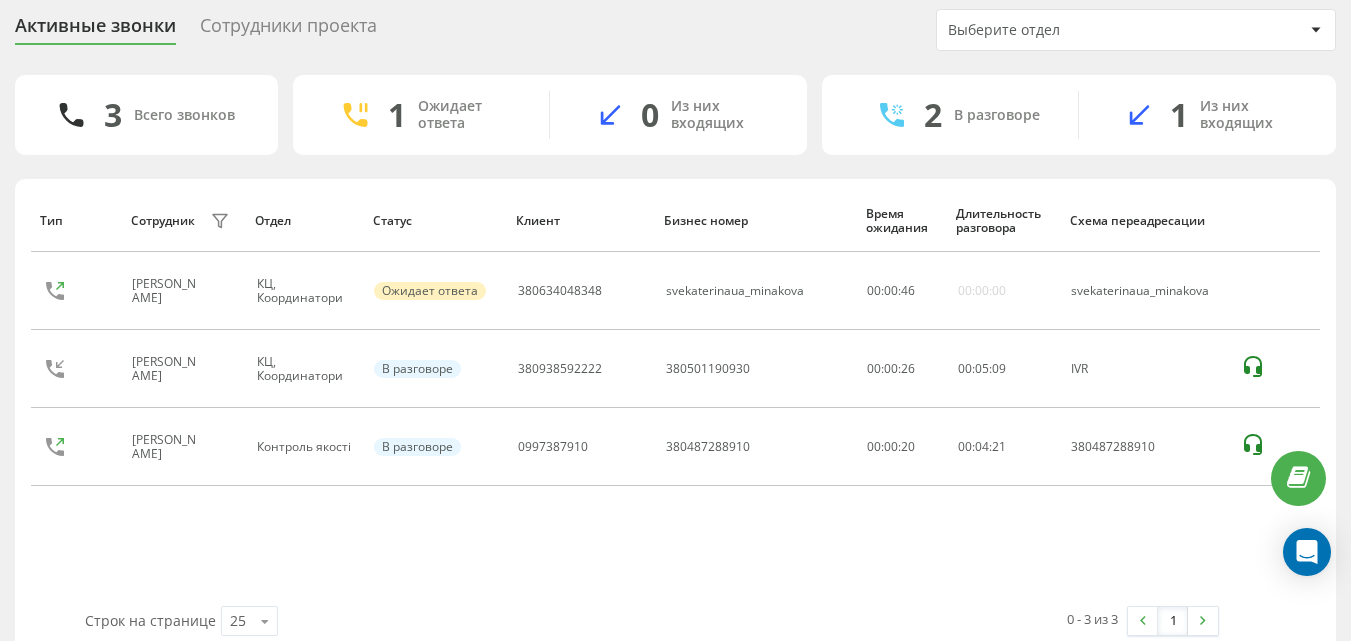 click on "Активные звонки Сотрудники проекта Выберите отдел   3   Всего звонков   1   Ожидает ответа   0   Из них входящих   2   В разговоре   1   Из них входящих Тип Сотрудник  фильтра  Отдел Статус Клиент Бизнес номер Время ожидания Длительность разговора Схема переадресации Мінакова Юлія Володимирівна КЦ, Координатори Ожидает ответа 380634048348 svekaterinaua_minakova 00 : 00 : 46 00:00:00 svekaterinaua_minakova Стружак Валентина Анатоліївна КЦ, Координатори В разговоре 380938592222 380501190930 00:00:26 00 : 05 : 09 IVR Ейсмонт Ольга Олегівна Контроль якості В разговоре 0997387910 380487288910 00:00:20 00 : 04 : 21 380487288910 Строк на странице 25 10 25 1" at bounding box center [675, 332] 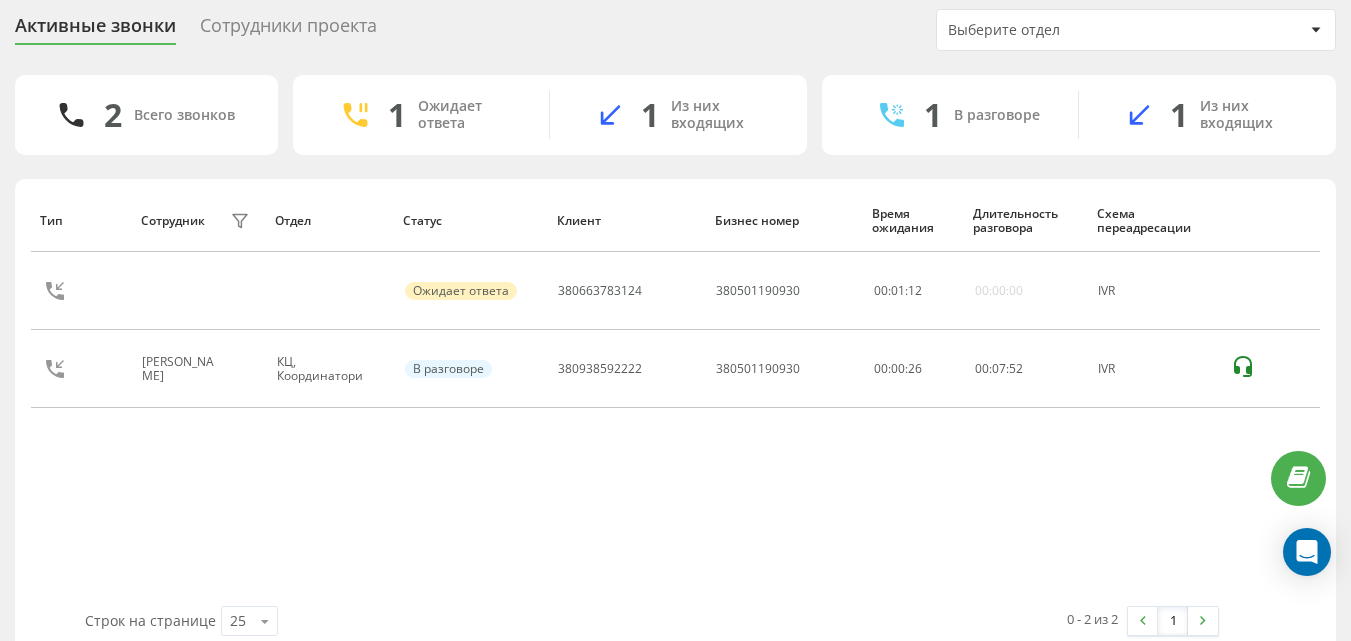click on "Активные звонки Сотрудники проекта Выберите отдел   2   Всего звонков   1   Ожидает ответа   1   Из них входящих   1   В разговоре   1   Из них входящих Тип Сотрудник  фильтра  Отдел Статус Клиент Бизнес номер Время ожидания Длительность разговора Схема переадресации Ожидает ответа 380663783124 380501190930 00 : 01 : 12 00:00:00 IVR Стружак Валентина Анатоліївна КЦ, Координатори В разговоре 380938592222 380501190930 00:00:26 00 : 07 : 52 IVR Строк на странице 25 10 25 50 100 0 - 2 из 2 1" at bounding box center (675, 332) 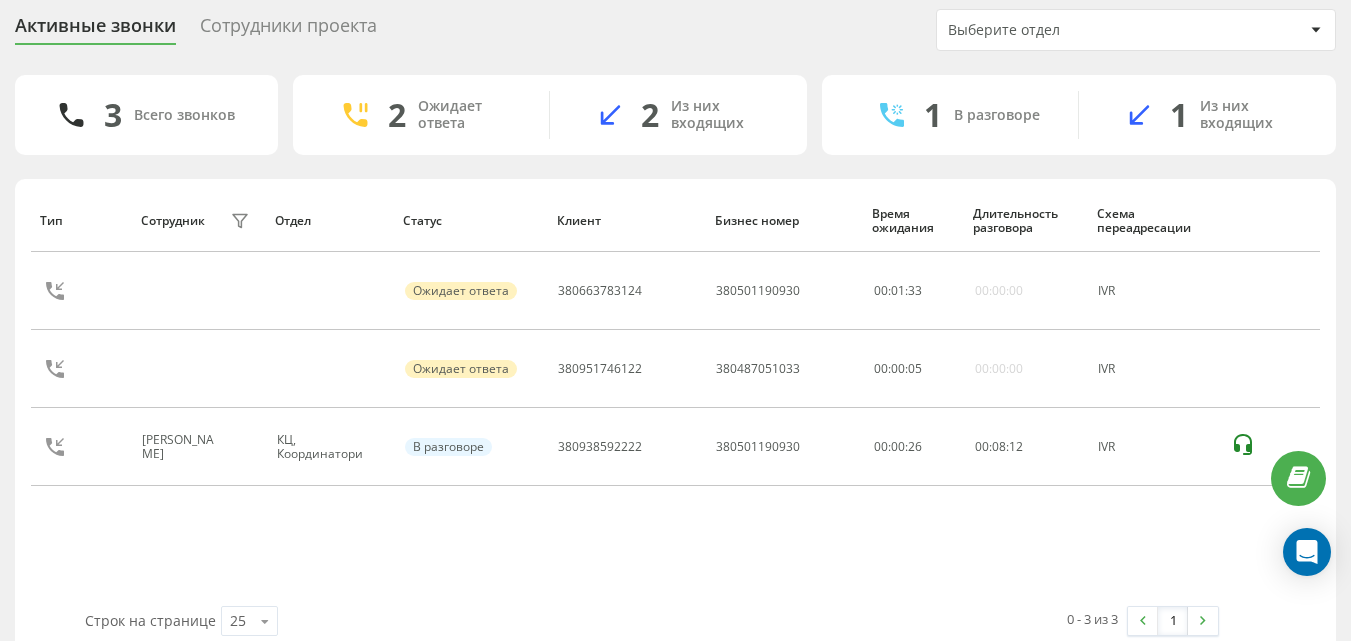 click on "Активные звонки Сотрудники проекта Выберите отдел   3   Всего звонков   2   Ожидает ответа   2   Из них входящих   1   В разговоре   1   Из них входящих Тип Сотрудник  фильтра  Отдел Статус Клиент Бизнес номер Время ожидания Длительность разговора Схема переадресации Ожидает ответа 380663783124 380501190930 00 : 01 : 33 00:00:00 IVR Ожидает ответа 380951746122 380487051033 00 : 00 : 05 00:00:00 IVR Стружак Валентина Анатоліївна КЦ, Координатори В разговоре 380938592222 380501190930 00:00:26 00 : 08 : 12 IVR Строк на странице 25 10 25 50 100 0 - 3 из 3 1" at bounding box center [675, 332] 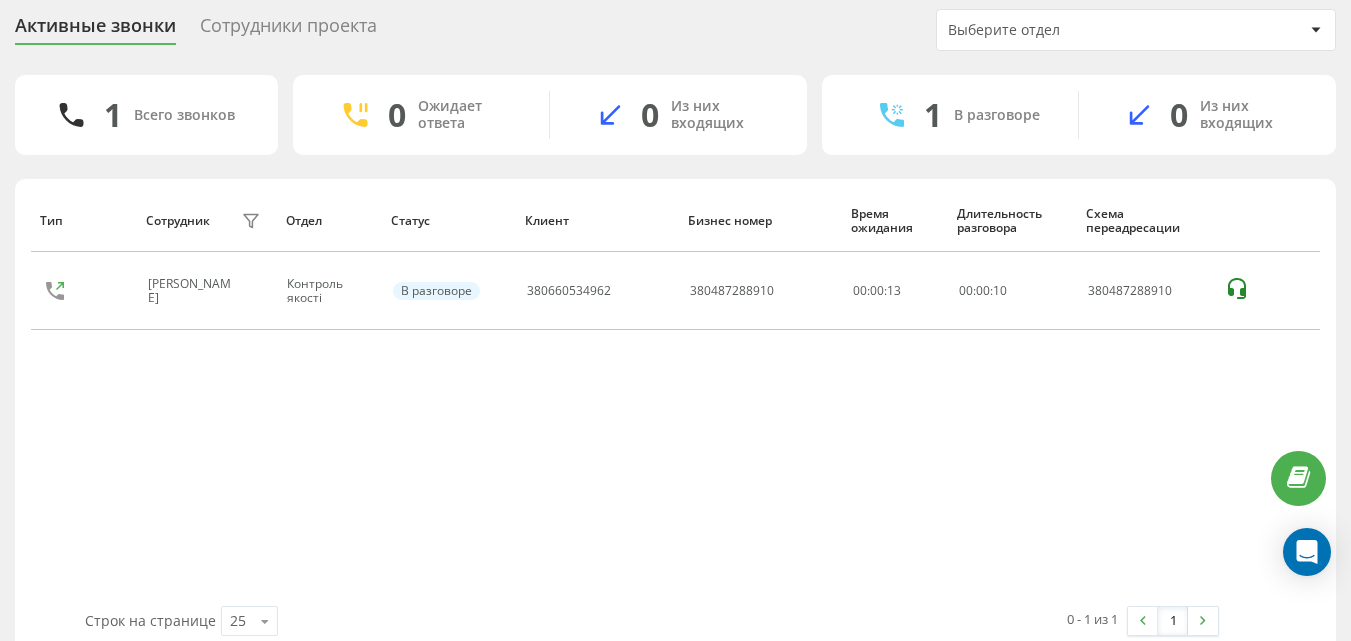 click on "Активные звонки Сотрудники проекта Выберите отдел   1   Всего звонков   0   Ожидает ответа   0   Из них входящих   1   В разговоре   0   Из них входящих Тип Сотрудник  фильтра  Отдел Статус Клиент Бизнес номер Время ожидания Длительность разговора Схема переадресации Ейсмонт Ольга Олегівна Контроль якості В разговоре 380660534962 380487288910 00:00:13 00 : 00 : 10 380487288910 Строк на странице 25 10 25 50 100 0 - 1 из 1 1" at bounding box center [675, 332] 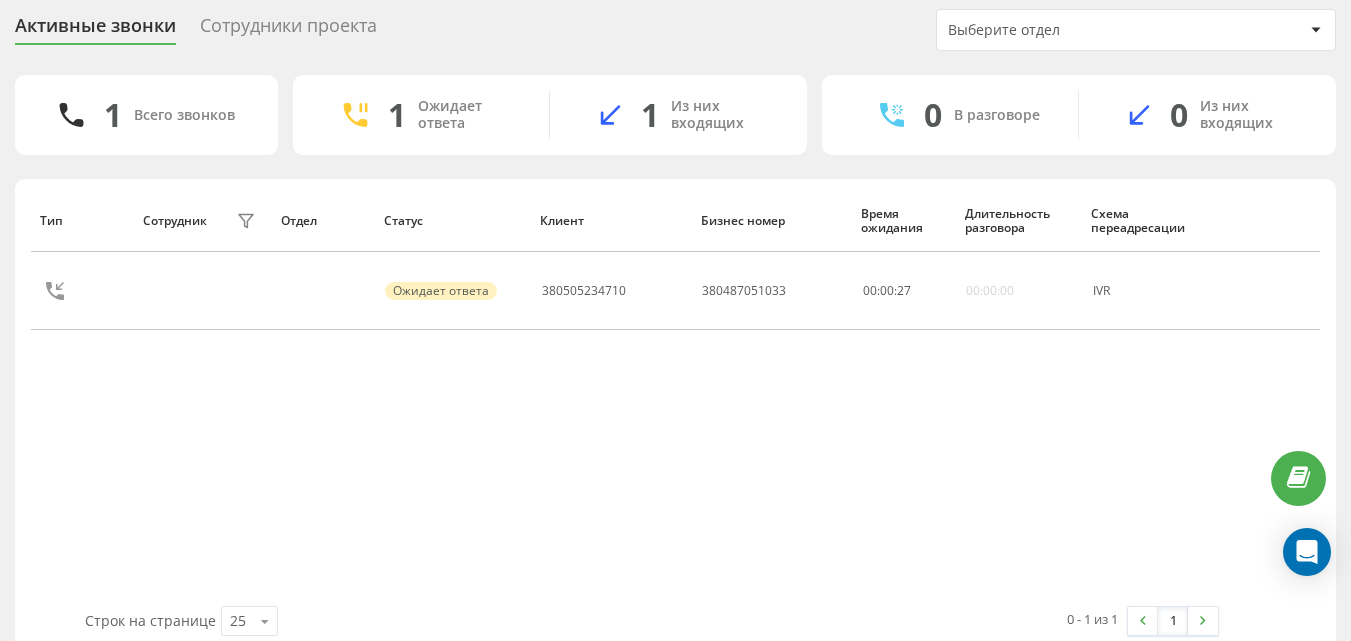 click on "Активные звонки Сотрудники проекта Выберите отдел   1   Всего звонков   1   Ожидает ответа   1   Из них входящих   0   В разговоре   0   Из них входящих Тип Сотрудник  фильтра  Отдел Статус Клиент Бизнес номер Время ожидания Длительность разговора Схема переадресации Ожидает ответа 380505234710 380487051033 00 : 00 : 27 00:00:00 IVR Строк на странице 25 10 25 50 100 0 - 1 из 1 1" at bounding box center (675, 332) 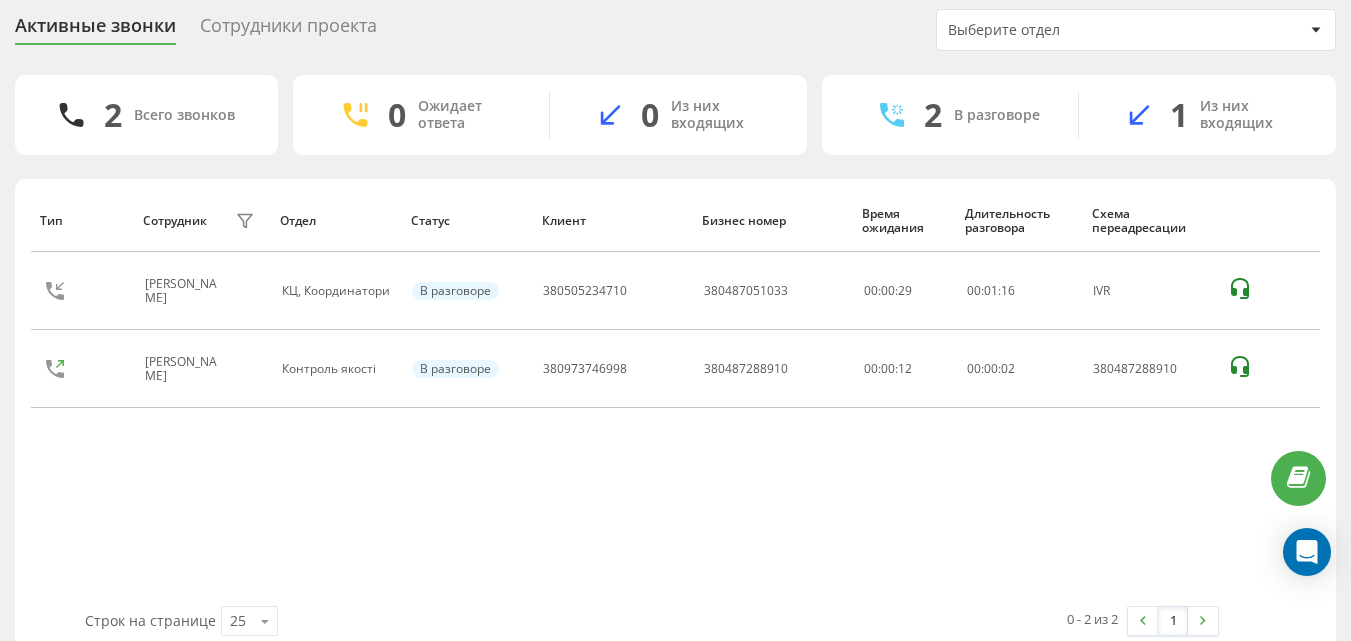 click on "Активные звонки Сотрудники проекта Выберите отдел   2   Всего звонков   0   Ожидает ответа   0   Из них входящих   2   В разговоре   1   Из них входящих Тип Сотрудник  фильтра  Отдел Статус Клиент Бизнес номер Время ожидания Длительность разговора Схема переадресации Мінакова Юлія Володимирівна КЦ, Координатори В разговоре 380505234710 380487051033 00:00:29 00 : 01 : 16 IVR Ейсмонт Ольга Олегівна Контроль якості В разговоре 380973746998 380487288910 00:00:12 00 : 00 : 02 380487288910 Строк на странице 25 10 25 50 100 0 - 2 из 2 1" at bounding box center [675, 332] 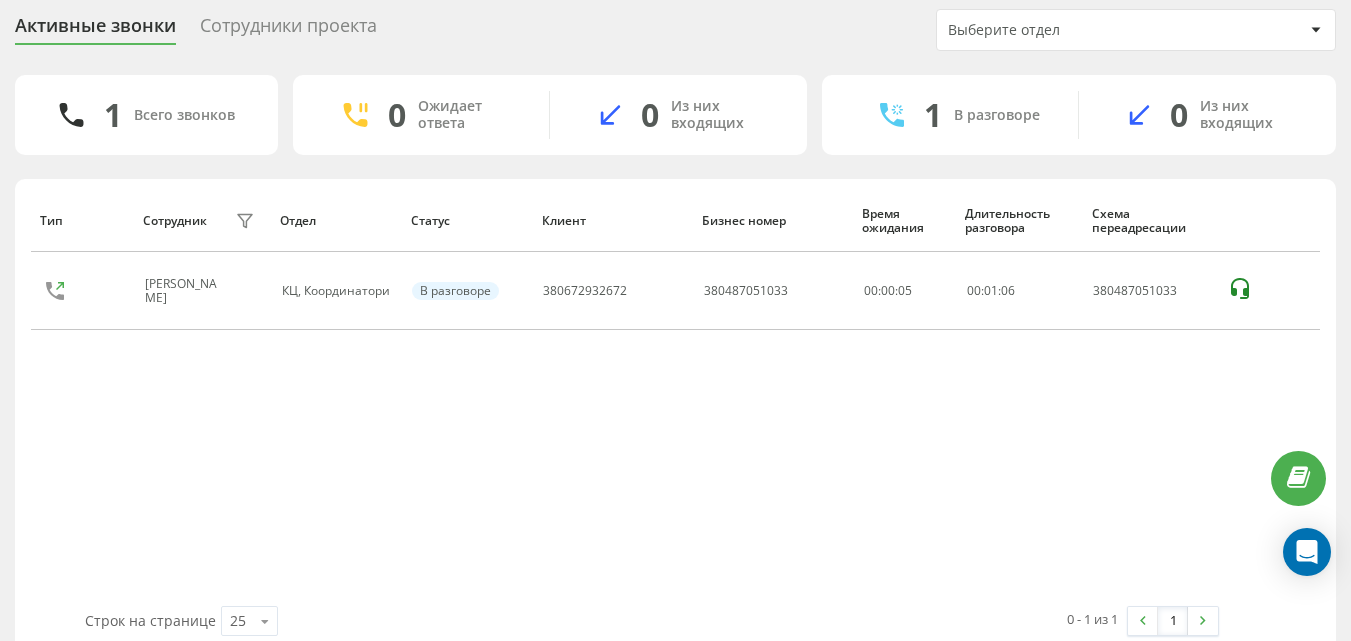 click on "Активные звонки Сотрудники проекта Выберите отдел   1   Всего звонков   0   Ожидает ответа   0   Из них входящих   1   В разговоре   0   Из них входящих Тип Сотрудник  фильтра  Отдел Статус Клиент Бизнес номер Время ожидания Длительность разговора Схема переадресации Мінакова Юлія Володимирівна КЦ, Координатори В разговоре 380672932672 380487051033 00:00:05 00 : 01 : 06 380487051033 Строк на странице 25 10 25 50 100 0 - 1 из 1 1" at bounding box center (675, 332) 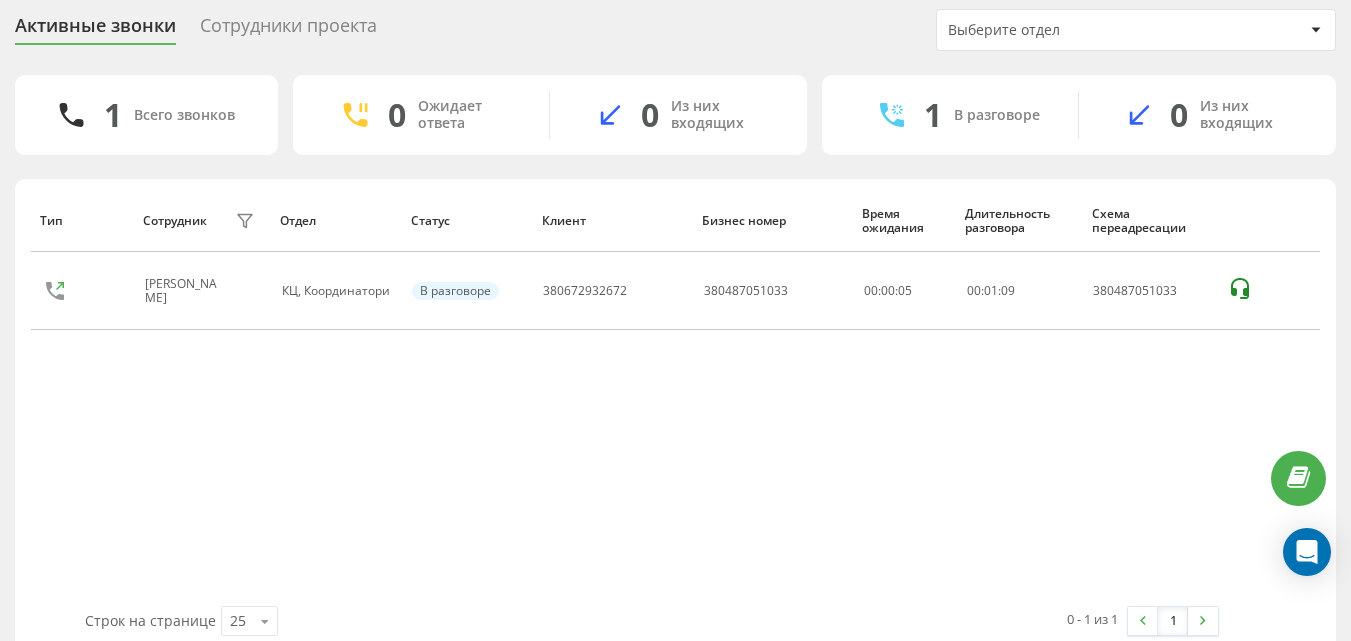 click on "Из них входящих" at bounding box center [1253, 115] 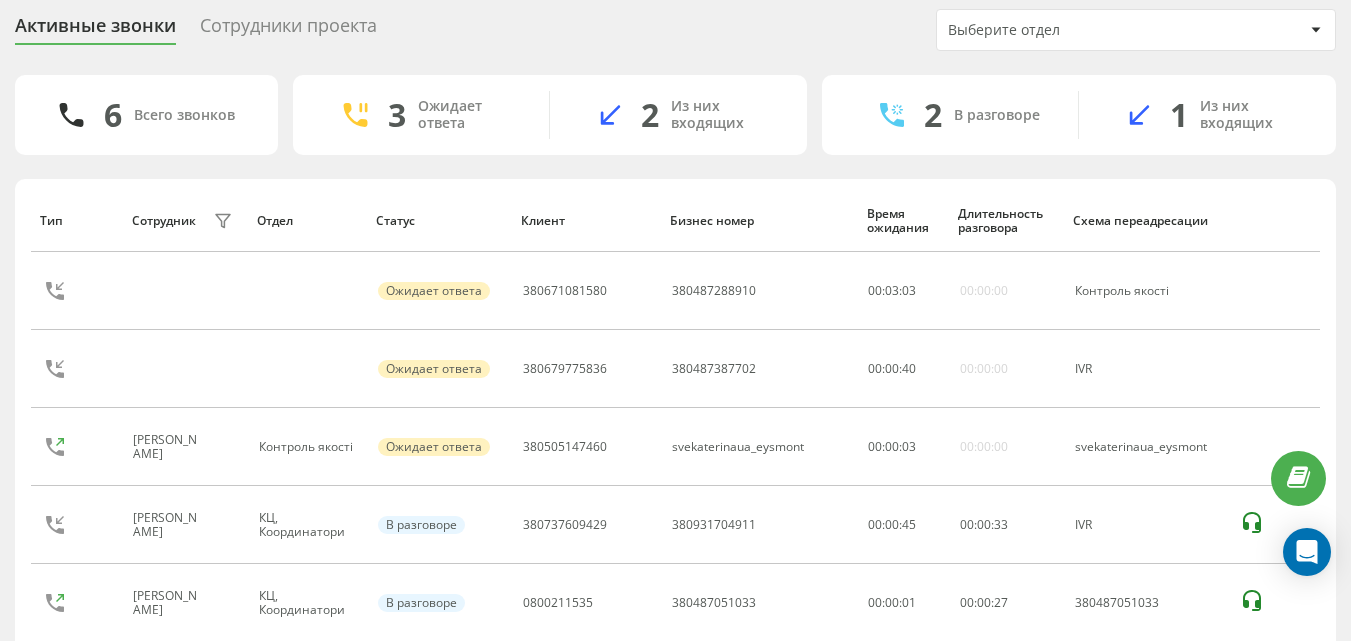 click on "Активные звонки Сотрудники проекта Выберите отдел   6   Всего звонков   3   Ожидает ответа   2   Из них входящих   2   В разговоре   1   Из них входящих Тип Сотрудник  фильтра  Отдел Статус Клиент Бизнес номер Время ожидания Длительность разговора Схема переадресации Ожидает ответа 380671081580 380487288910 00 : 03 : 03 00:00:00 Контроль якості Ожидает ответа 380679775836 380487387702 00 : 00 : 40 00:00:00 IVR Ейсмонт Ольга Олегівна Контроль якості Ожидает ответа 380505147460 svekaterinaua_eysmont 00 : 00 : 03 00:00:00 svekaterinaua_eysmont Стружак Валентина Анатоліївна КЦ, Координатори В разговоре 380737609429 380931704911 00:00:45 00 : 00 : 33 IVR В разговоре 00" at bounding box center [675, 355] 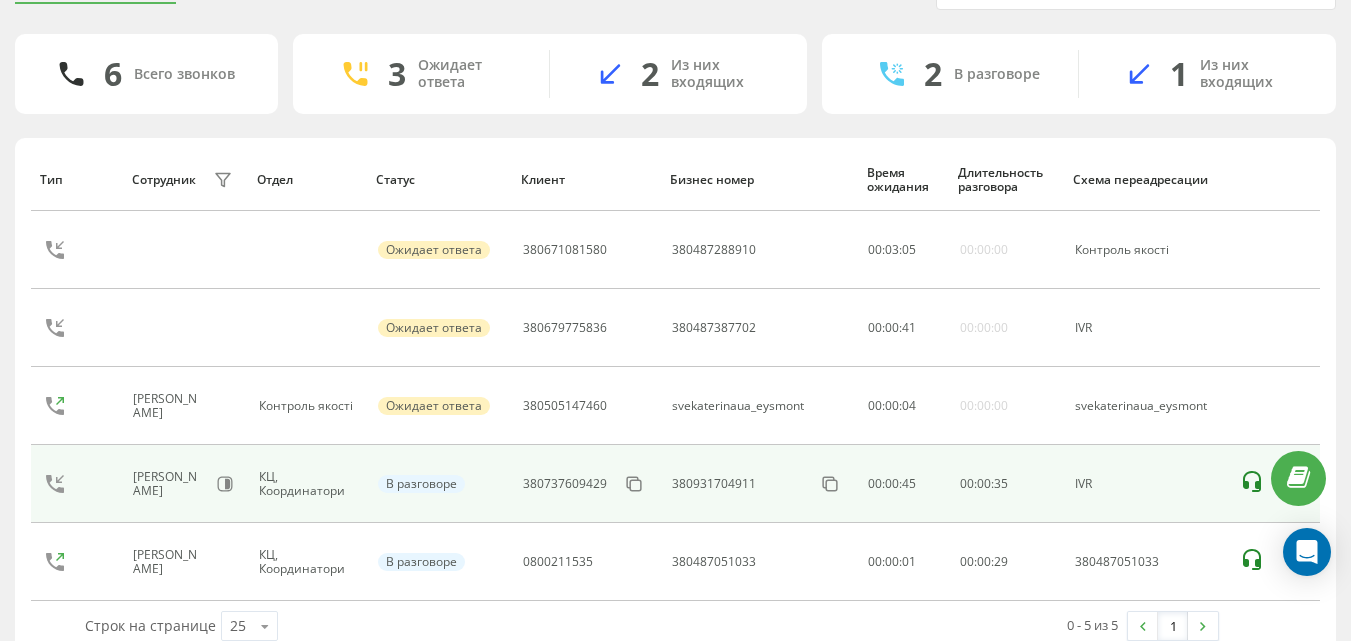 scroll, scrollTop: 142, scrollLeft: 0, axis: vertical 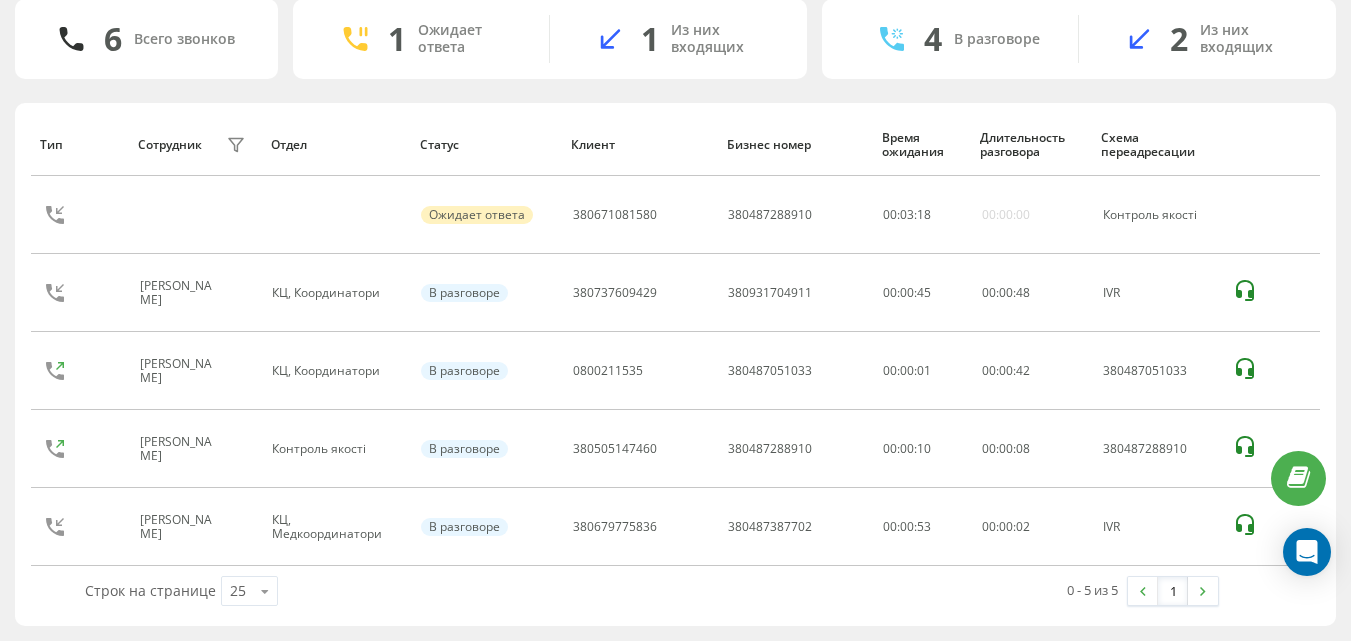 click on "Тип Сотрудник  фильтра  Отдел Статус Клиент Бизнес номер Время ожидания Длительность разговора Схема переадресации Ожидает ответа 380671081580 380487288910 00 : 03 : 18 00:00:00 Контроль якості Стружак Валентина Анатоліївна КЦ, Координатори В разговоре 380737609429 380931704911 00:00:45 00 : 00 : 48 IVR Клокар Інна Олексіївна КЦ, Координатори В разговоре 0800211535 380487051033 00:00:01 00 : 00 : 42 380487051033 Ейсмонт Ольга Олегівна Контроль якості В разговоре 380505147460 380487288910 00:00:10 00 : 00 : 08 380487288910 Голик Наталія Миколаївна КЦ, Медкоординатори В разговоре 380679775836 380487387702 00:00:53 00 : 00 : 02 IVR Строк на странице 25 10 25 50 100 0 - 5 из 5 1" at bounding box center (675, 364) 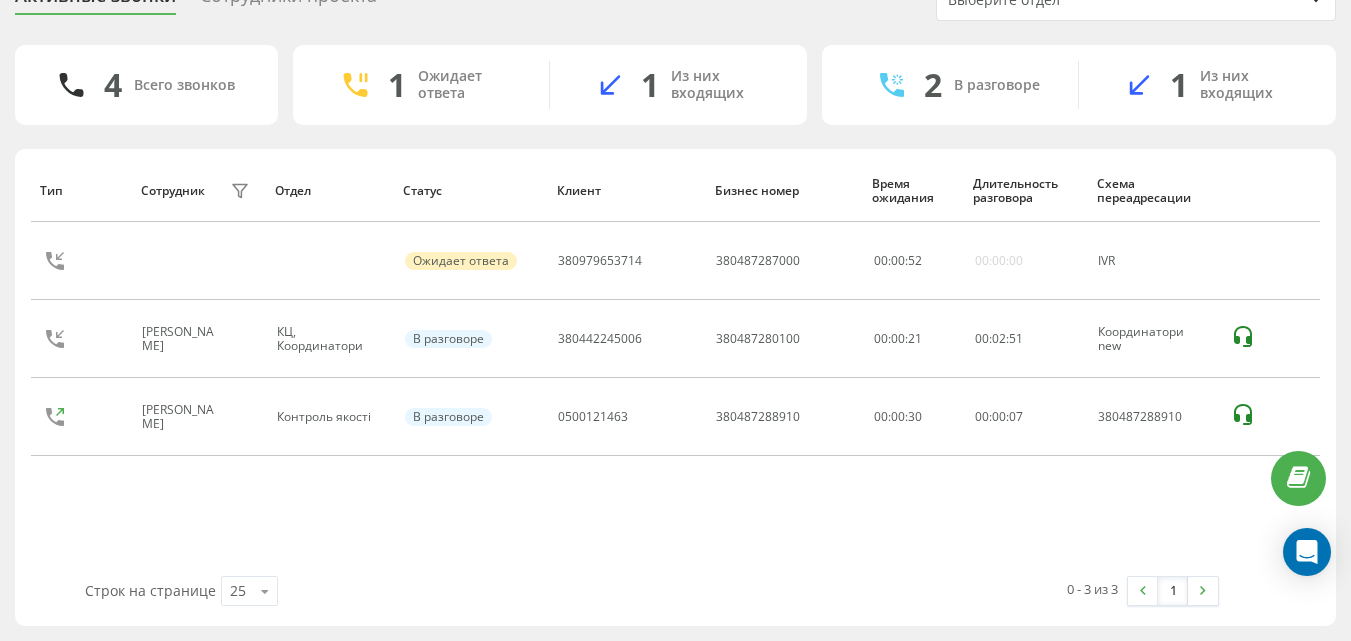 scroll, scrollTop: 96, scrollLeft: 0, axis: vertical 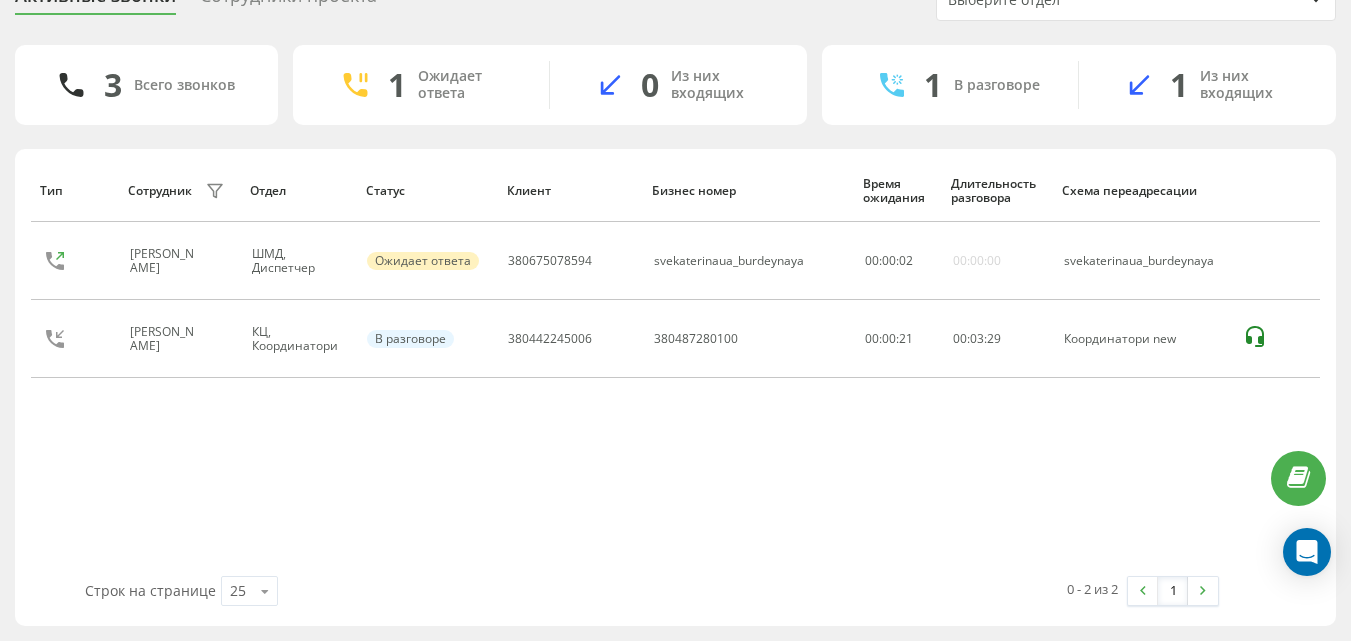 click on "Активные звонки Сотрудники проекта Выберите отдел   3   Всего звонков   1   Ожидает ответа   0   Из них входящих   1   В разговоре   1   Из них входящих Тип Сотрудник  фильтра  Отдел Статус Клиент Бизнес номер Время ожидания Длительность разговора Схема переадресации Бурдейна Світлана Олександрівна ШМД, Диспетчер Ожидает ответа 380675078594 svekaterinaua_burdeynaya 00 : 00 : 02 00:00:00 svekaterinaua_burdeynaya Клокар Інна Олексіївна КЦ, Координатори В разговоре 380442245006 380487280100 00:00:21 00 : 03 : 29 Координатори new Строк на странице 25 10 25 50 100 0 - 2 из 2 1" at bounding box center [675, 302] 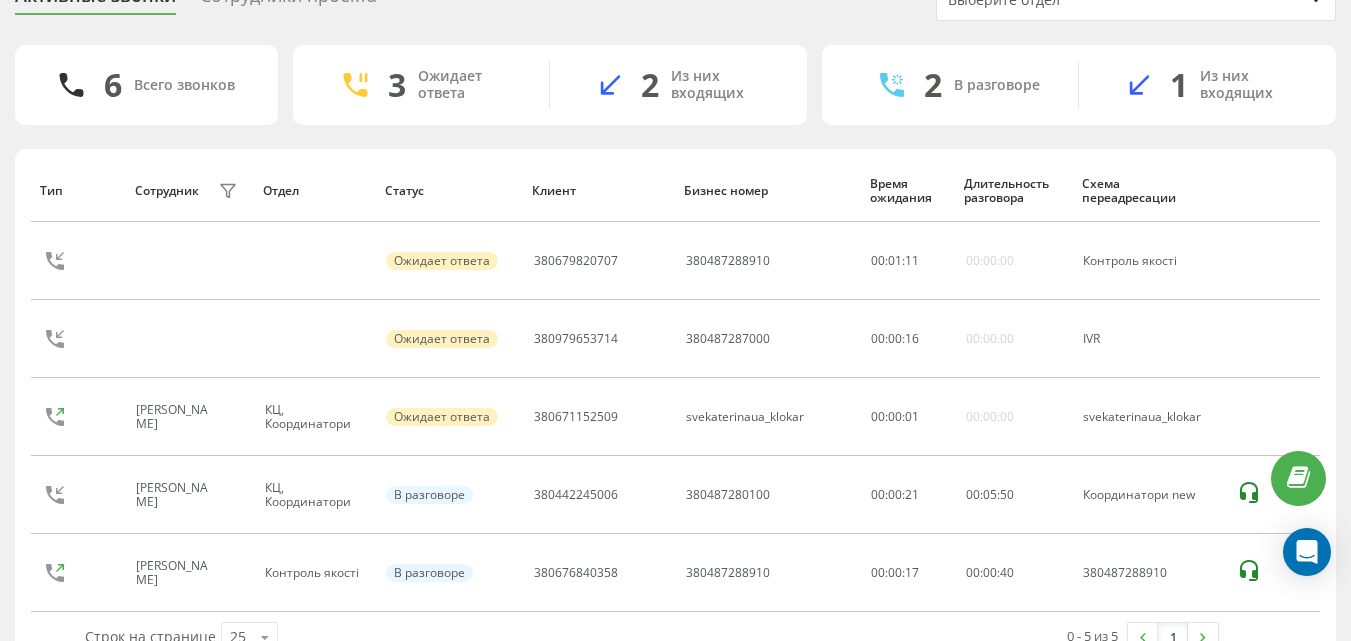 scroll, scrollTop: 142, scrollLeft: 0, axis: vertical 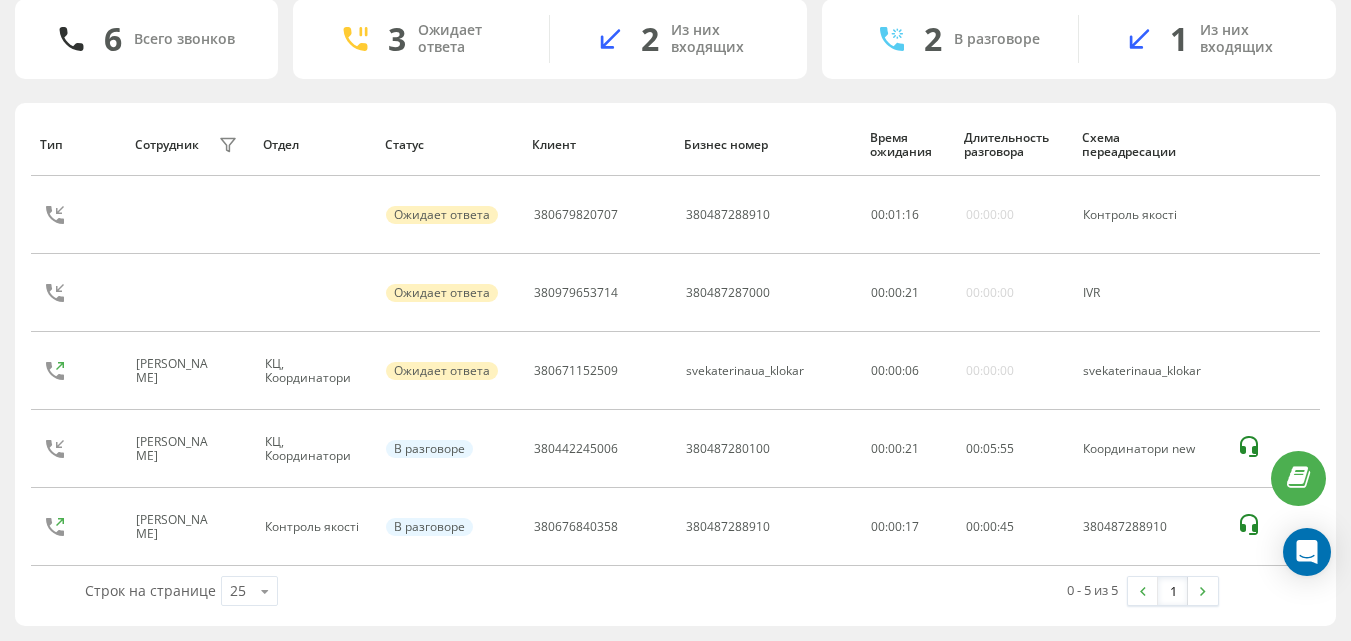 click on "Активные звонки Сотрудники проекта Выберите отдел   6   Всего звонков   3   Ожидает ответа   2   Из них входящих   2   В разговоре   1   Из них входящих Тип Сотрудник  фильтра  Отдел Статус Клиент Бизнес номер Время ожидания Длительность разговора Схема переадресации Ожидает ответа 380679820707 380487288910 00 : 01 : 16 00:00:00 Контроль якості Ожидает ответа 380979653714 380487287000 00 : 00 : 21 00:00:00 IVR Клокар Інна Олексіївна КЦ, Координатори Ожидает ответа 380671152509 svekaterinaua_klokar 00 : 00 : 06 00:00:00 svekaterinaua_klokar Клокар Інна Олексіївна КЦ, Координатори В разговоре 380442245006 380487280100 00:00:21 00 : 05 : 55 Координатори new 380676840358 :" at bounding box center [675, 279] 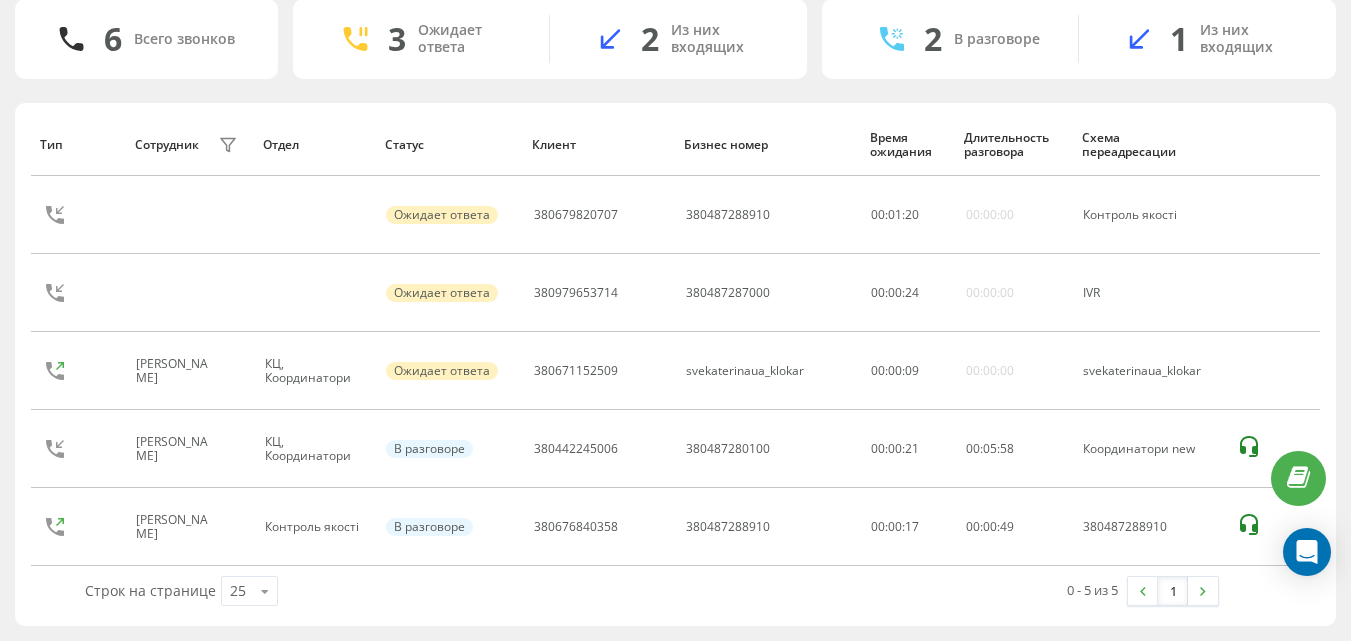 scroll, scrollTop: 96, scrollLeft: 0, axis: vertical 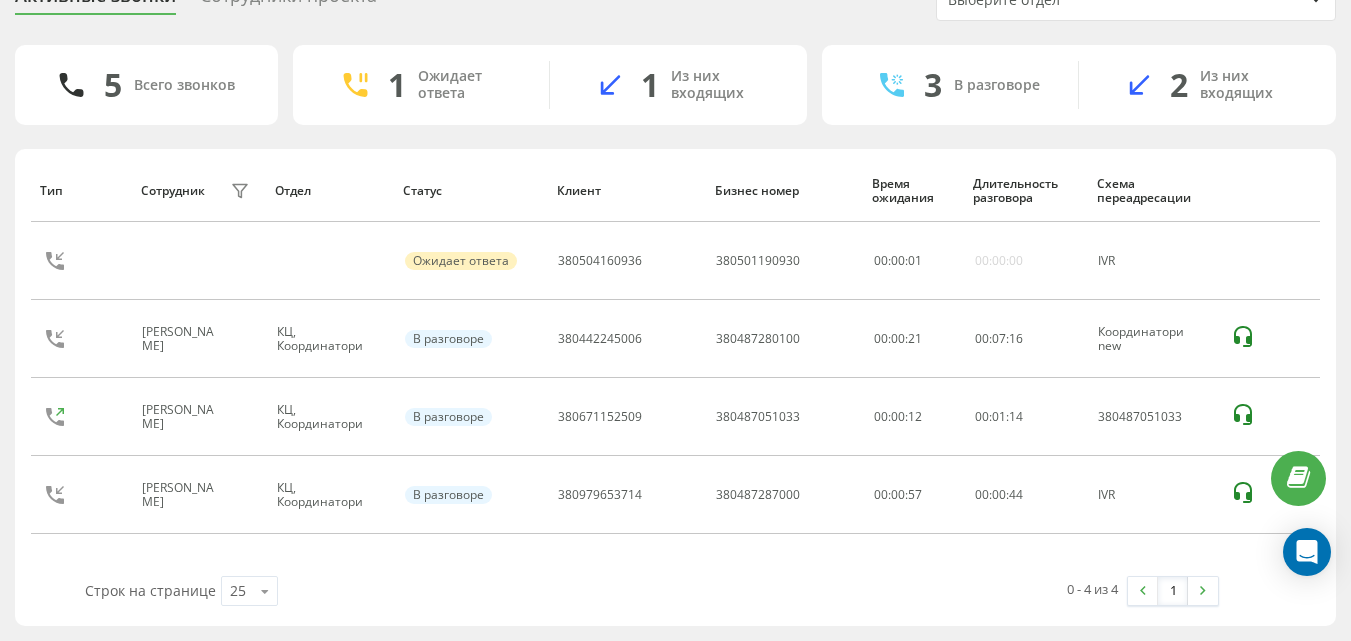 click on "Тип Сотрудник  фильтра  Отдел Статус Клиент Бизнес номер Время ожидания Длительность разговора Схема переадресации Ожидает ответа 380504160936 380501190930 00 : 00 : 01 00:00:00 IVR Клокар Інна Олексіївна КЦ, Координатори В разговоре 380442245006 380487280100 00:00:21 00 : 07 : 16 Координатори new Клокар Інна Олексіївна КЦ, Координатори В разговоре 380671152509 380487051033 00:00:12 00 : 01 : 14 380487051033 Стружак Валентина Анатоліївна КЦ, Координатори В разговоре 380979653714 380487287000 00:00:57 00 : 00 : 44 IVR Строк на странице 25 10 25 50 100 0 - 4 из 4 1" at bounding box center [675, 387] 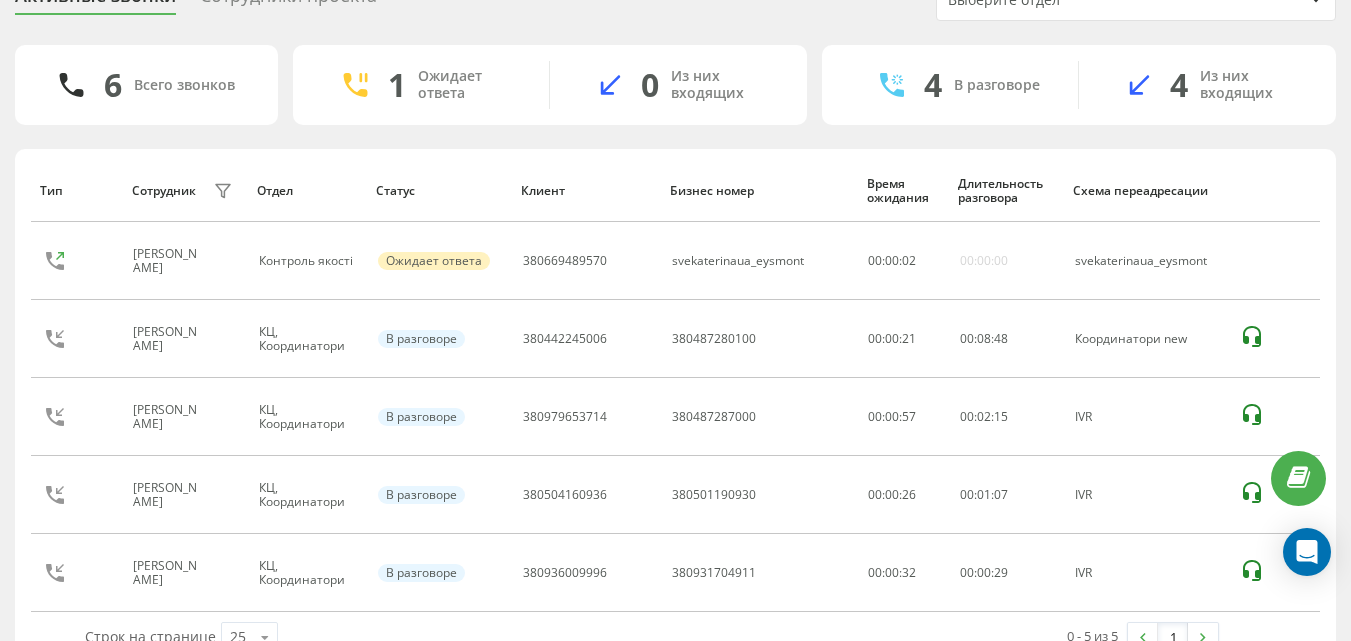 scroll, scrollTop: 142, scrollLeft: 0, axis: vertical 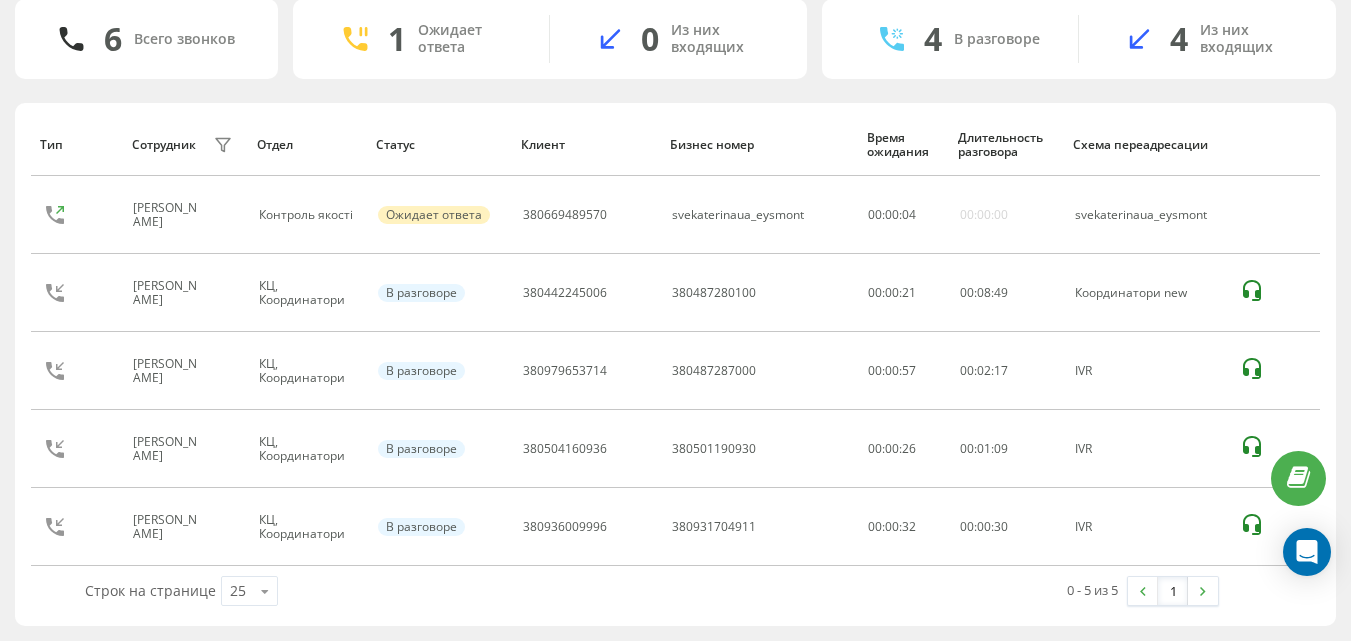 click on "Активные звонки Сотрудники проекта Выберите отдел   6   Всего звонков   1   Ожидает ответа   0   Из них входящих   4   В разговоре   4   Из них входящих Тип Сотрудник  фильтра  Отдел Статус Клиент Бизнес номер Время ожидания Длительность разговора Схема переадресации Ейсмонт Ольга Олегівна Контроль якості Ожидает ответа 380669489570 svekaterinaua_eysmont 00 : 00 : 04 00:00:00 svekaterinaua_eysmont Клокар Інна Олексіївна КЦ, Координатори В разговоре 380442245006 380487280100 00:00:21 00 : 08 : 49 Координатори new Стружак Валентина Анатоліївна КЦ, Координатори В разговоре 380979653714 380487287000 00:00:57 00 : 02 : 17 IVR КЦ, Координатори 00 : :" at bounding box center (675, 279) 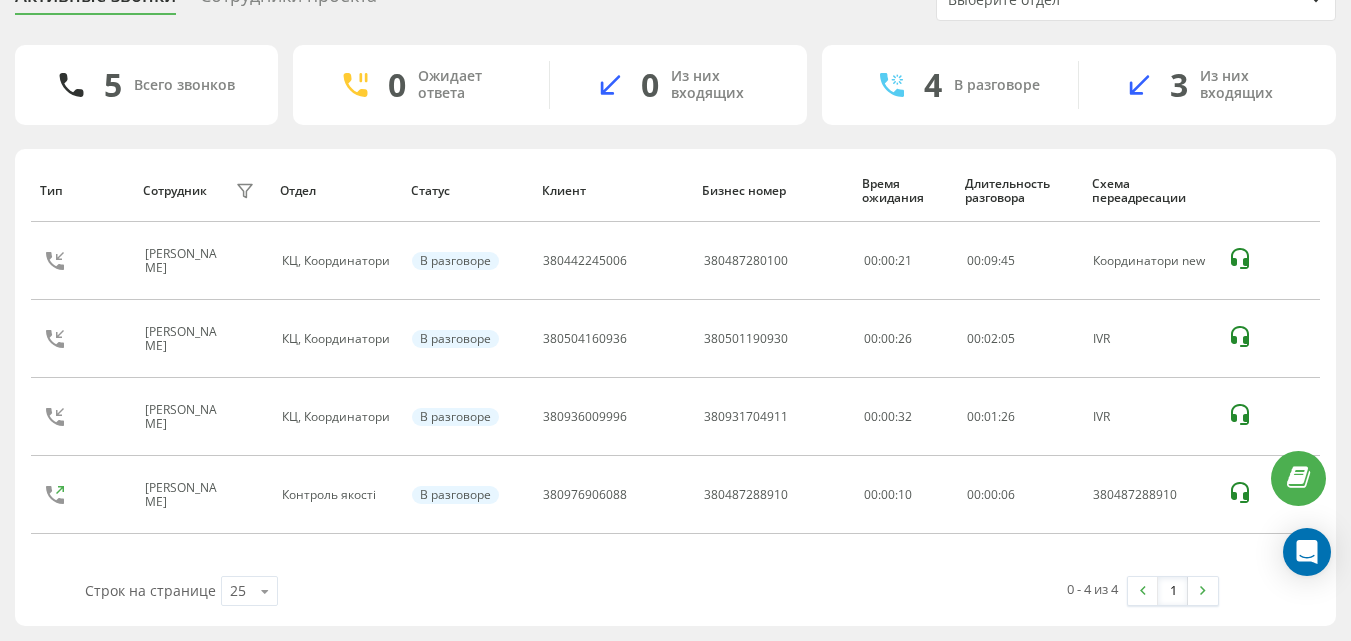 scroll, scrollTop: 96, scrollLeft: 0, axis: vertical 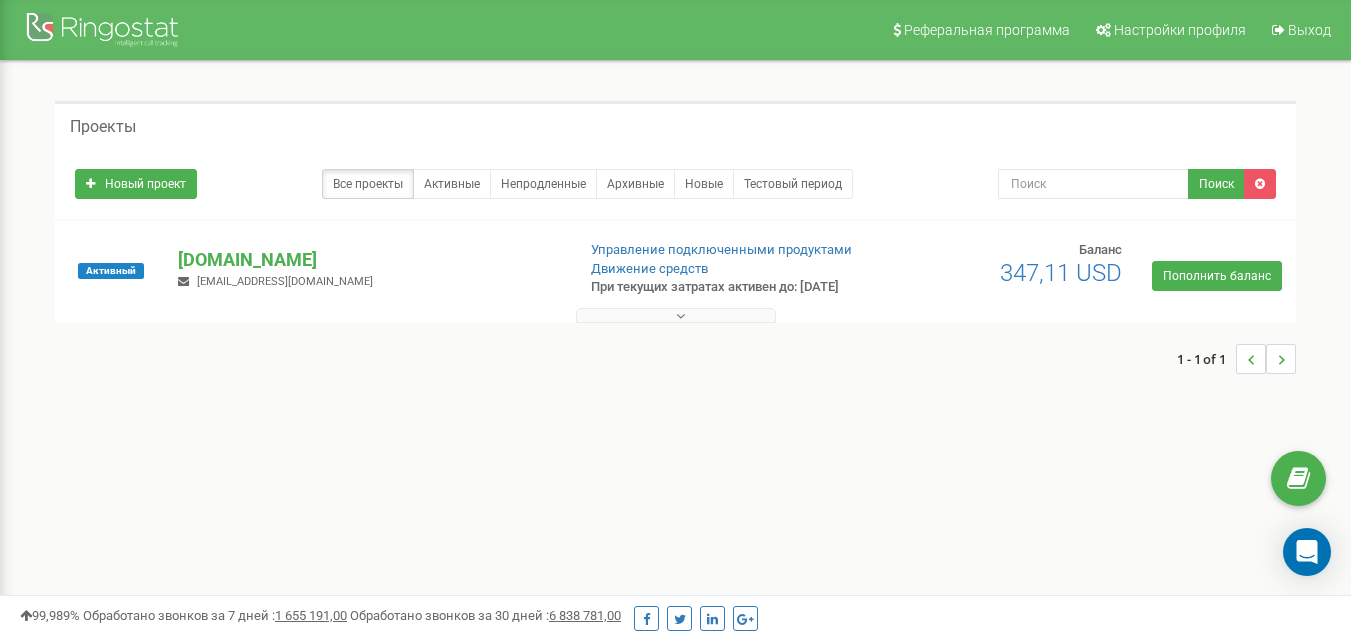 click on "Активный
svekaterina.ua
pushkina@svekaterina.ua
Управление подключенными продуктами
Движение средств" at bounding box center [675, 281] 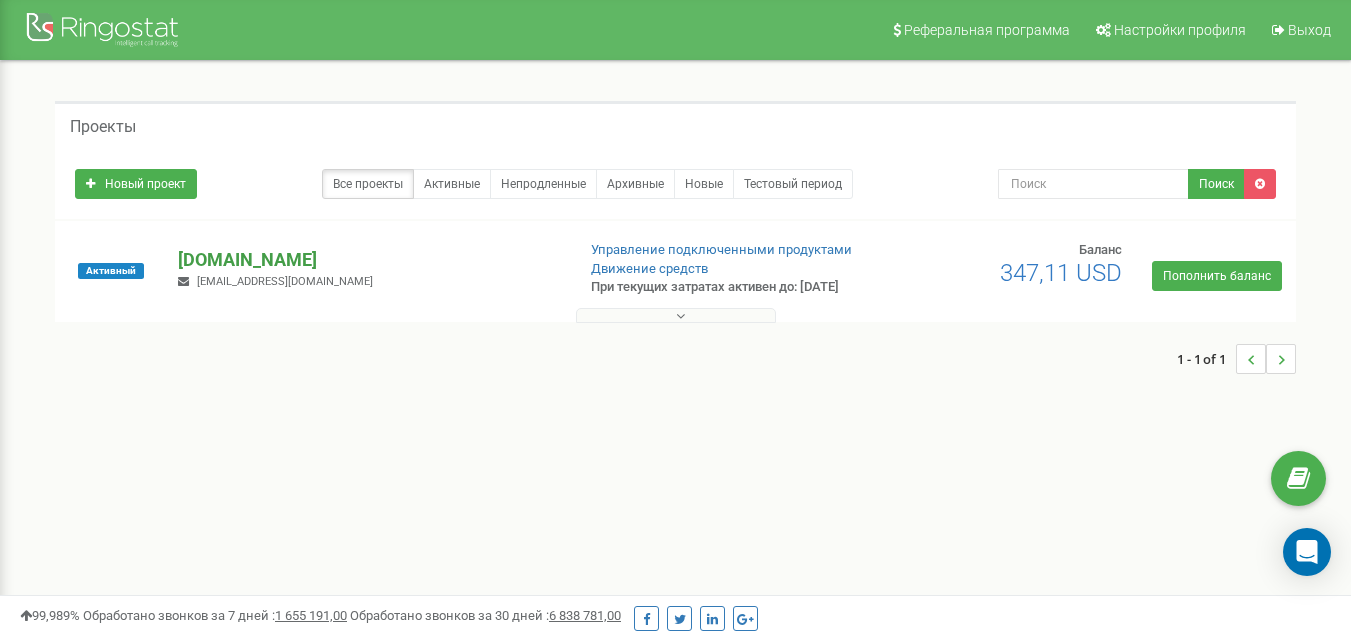 click on "[DOMAIN_NAME]" at bounding box center [368, 260] 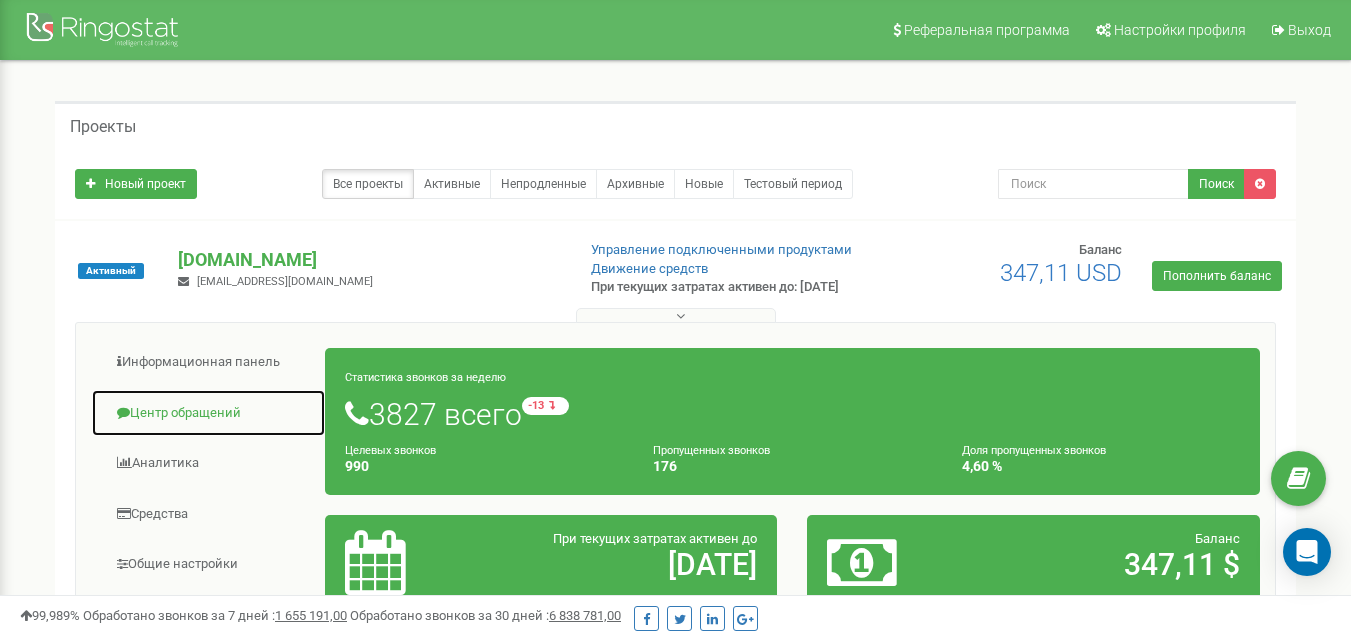 click on "Центр обращений" at bounding box center (208, 413) 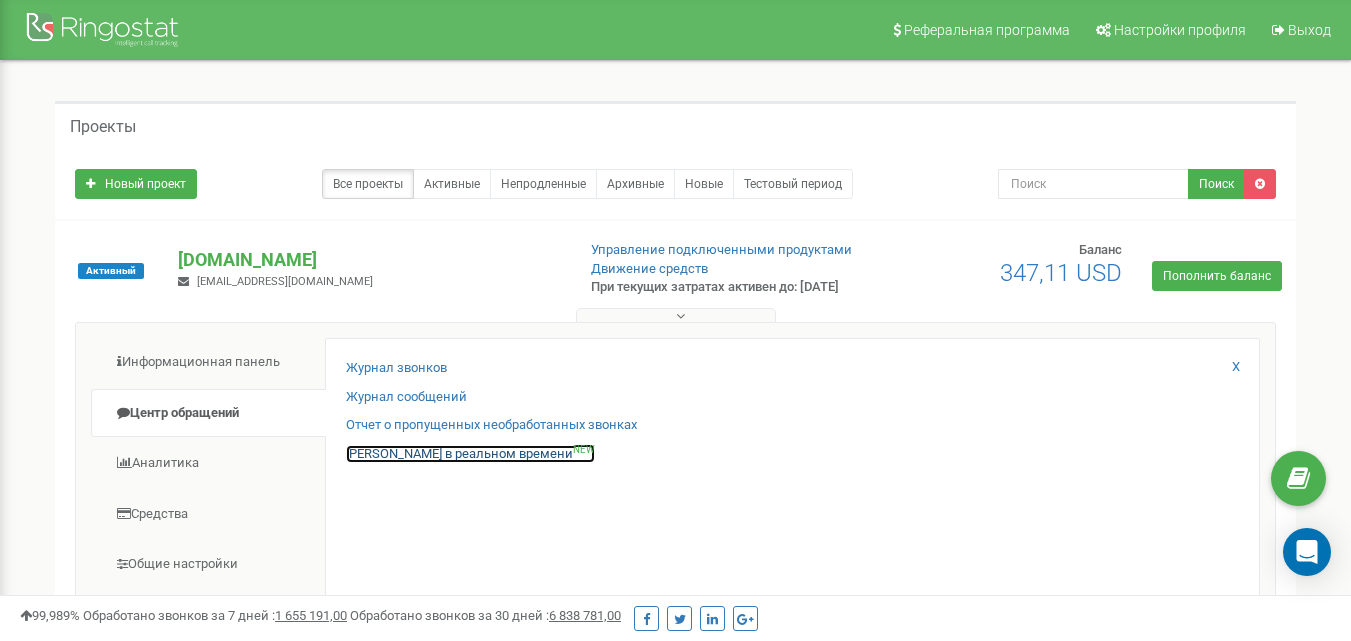 click on "Звонки в реальном времени  NEW" at bounding box center [470, 454] 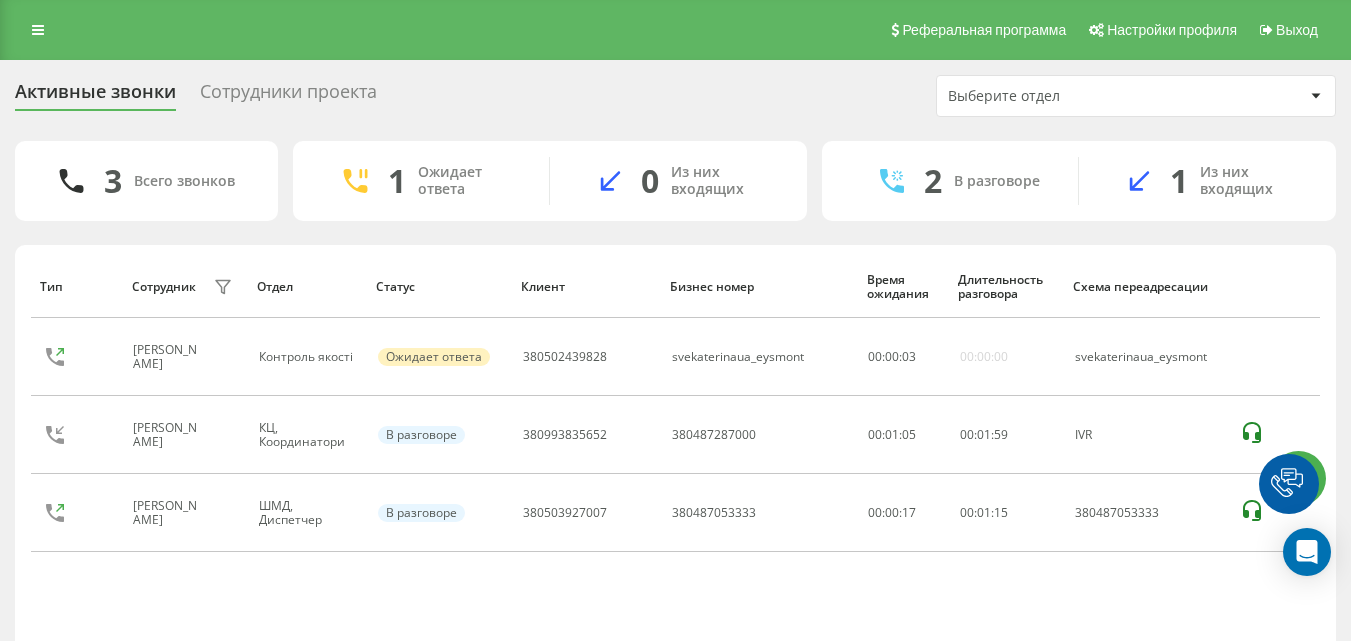 scroll, scrollTop: 0, scrollLeft: 0, axis: both 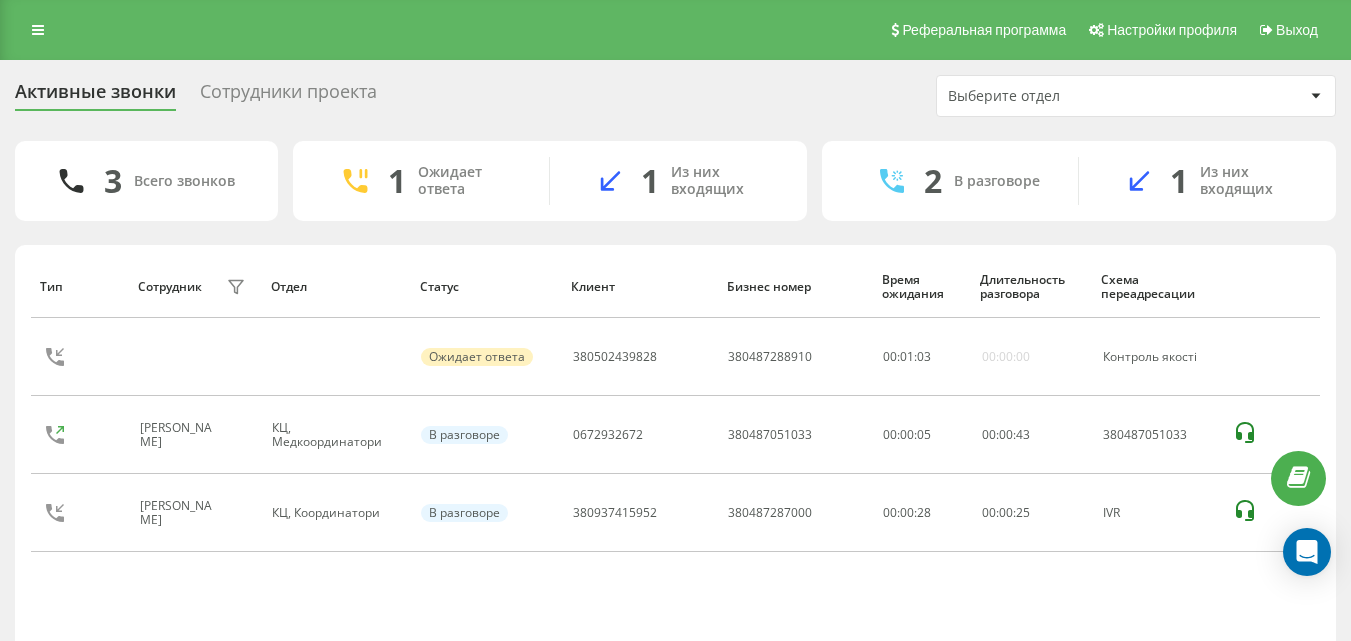 click on "Активные звонки Сотрудники проекта Выберите отдел   3   Всего звонков   1   Ожидает ответа   1   Из них входящих   2   В разговоре   1   Из них входящих Тип Сотрудник  фильтра  Отдел Статус Клиент Бизнес номер Время ожидания Длительность разговора Схема переадресации Ожидает ответа 380502439828 380487288910 00 : 01 : 03 00:00:00 Контроль якості Голик Наталія Миколаївна КЦ, Медкоординатори В разговоре 0672932672 380487051033 00:00:05 00 : 00 : 43 380487051033 Клокар Інна Олексіївна КЦ, Координатори В разговоре 380937415952 380487287000 00:00:28 00 : 00 : 25 IVR Строк на странице 25 10 25 50 100 0 - 3 из 3 1" at bounding box center (675, 398) 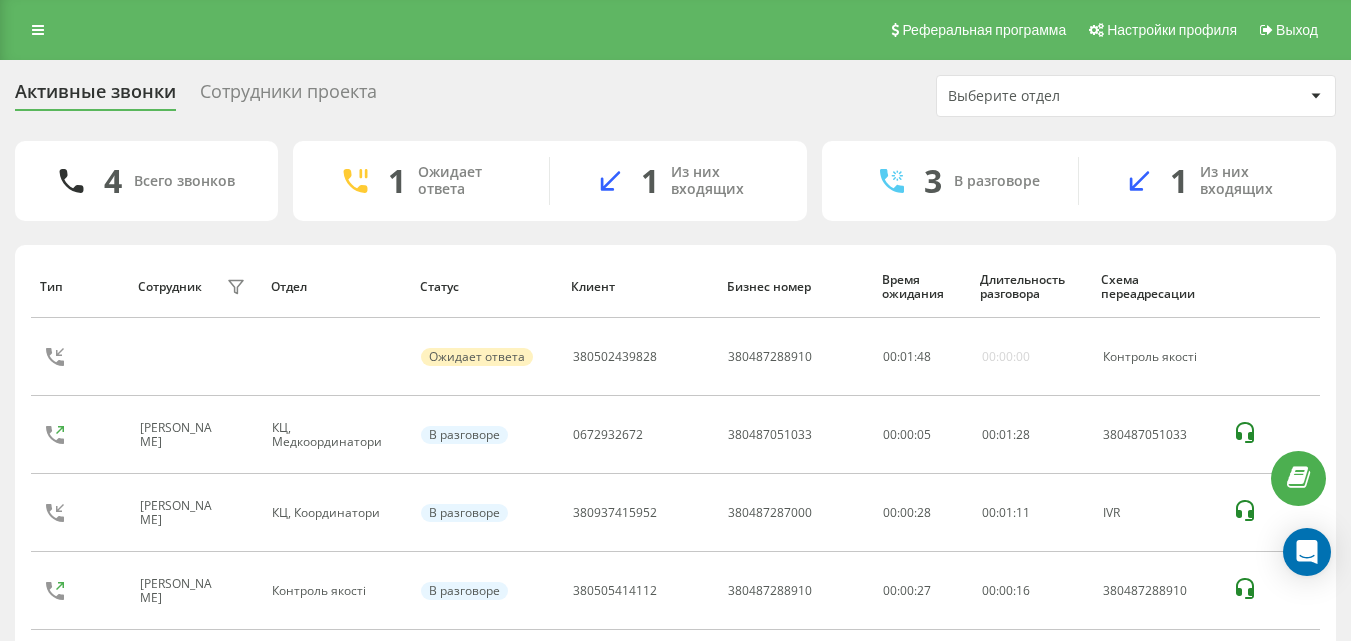 click on "Активные звонки Сотрудники проекта Выберите отдел   4   Всего звонков   1   Ожидает ответа   1   Из них входящих   3   В разговоре   1   Из них входящих Тип Сотрудник  фильтра  Отдел Статус Клиент Бизнес номер Время ожидания Длительность разговора Схема переадресации Ожидает ответа 380502439828 380487288910 00 : 01 : 48 00:00:00 Контроль якості Голик Наталія Миколаївна КЦ, Медкоординатори В разговоре 0672932672 380487051033 00:00:05 00 : 01 : 28 380487051033 Клокар Інна Олексіївна КЦ, Координатори В разговоре 380937415952 380487287000 00:00:28 00 : 01 : 11 IVR Ейсмонт Ольга Олегівна Контроль якості В разговоре 380505414112 380487288910 00:00:27 00" at bounding box center (675, 398) 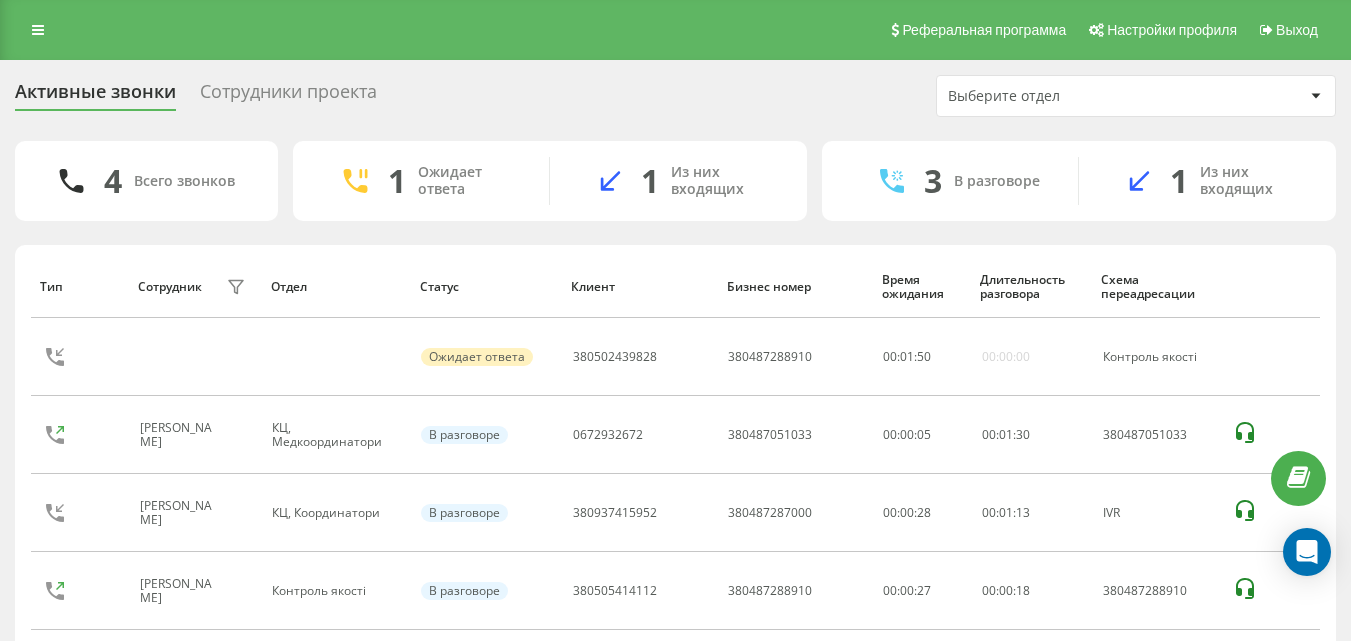 scroll, scrollTop: 96, scrollLeft: 0, axis: vertical 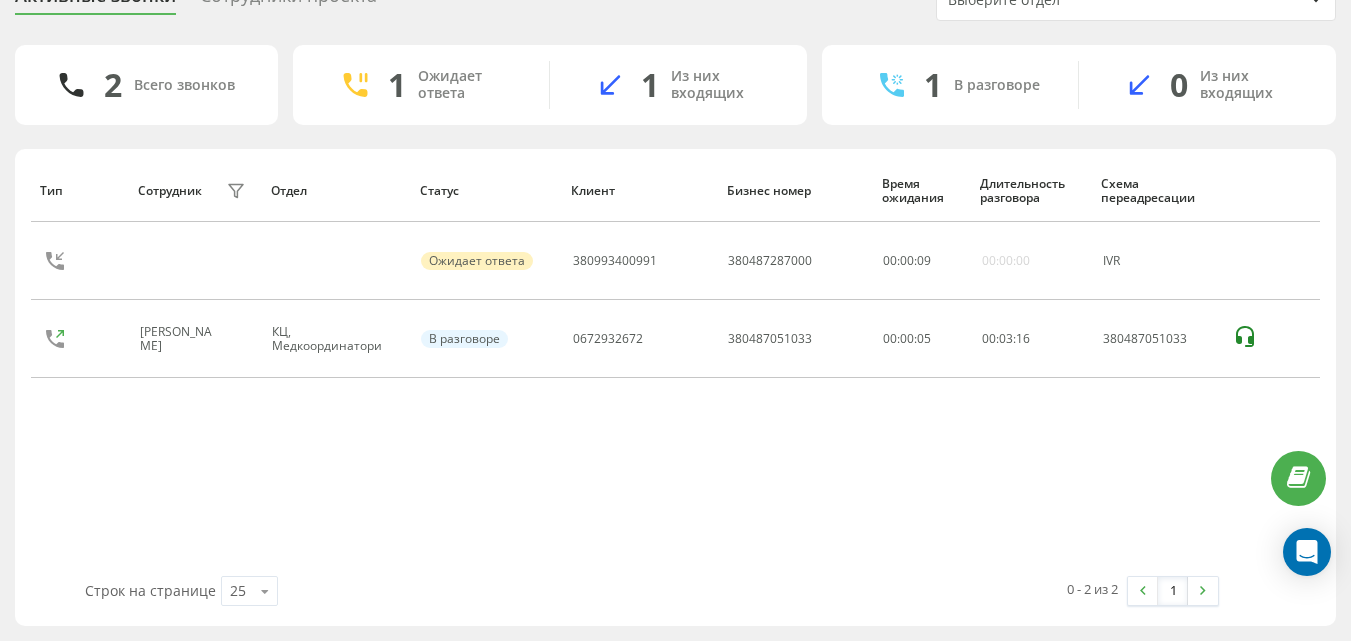 click on "Тип Сотрудник  фильтра  Отдел Статус Клиент Бизнес номер Время ожидания Длительность разговора Схема переадресации Ожидает ответа 380993400991 380487287000 00 : 00 : 09 00:00:00 IVR Голик Наталія Миколаївна КЦ, Медкоординатори В разговоре 0672932672 380487051033 00:00:05 00 : 03 : 16 380487051033 Строк на странице 25 10 25 50 100 0 - 2 из 2 1" at bounding box center [675, 387] 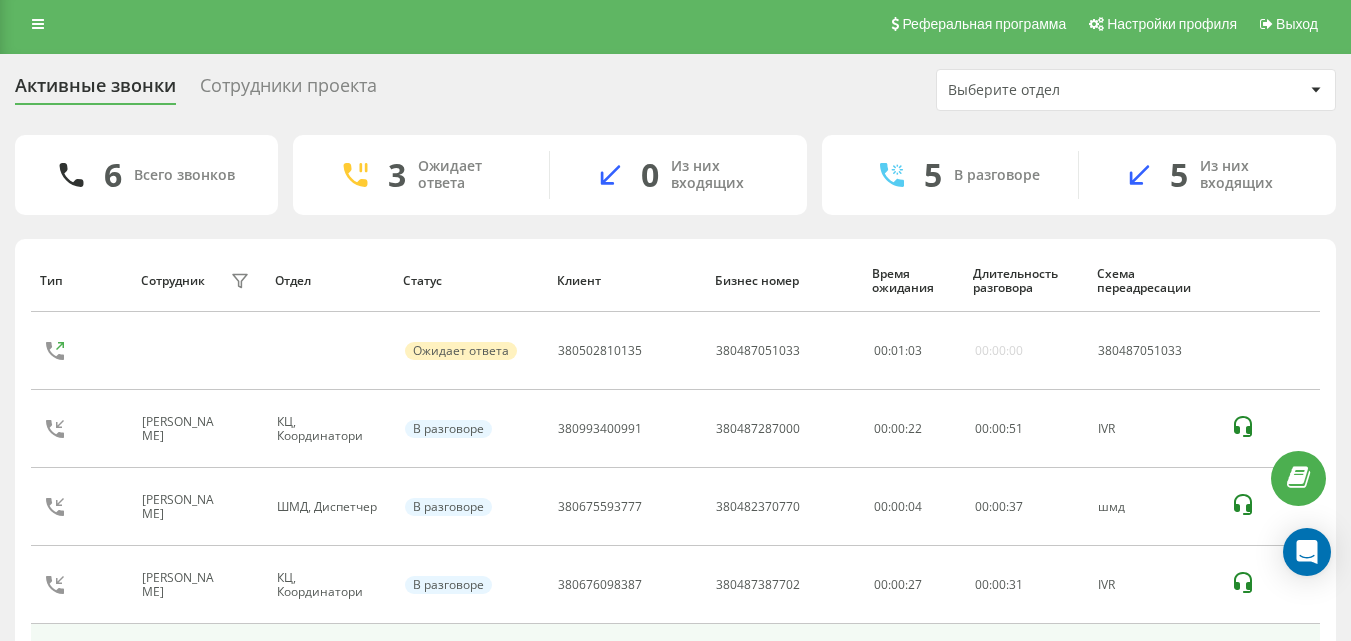 scroll, scrollTop: 0, scrollLeft: 0, axis: both 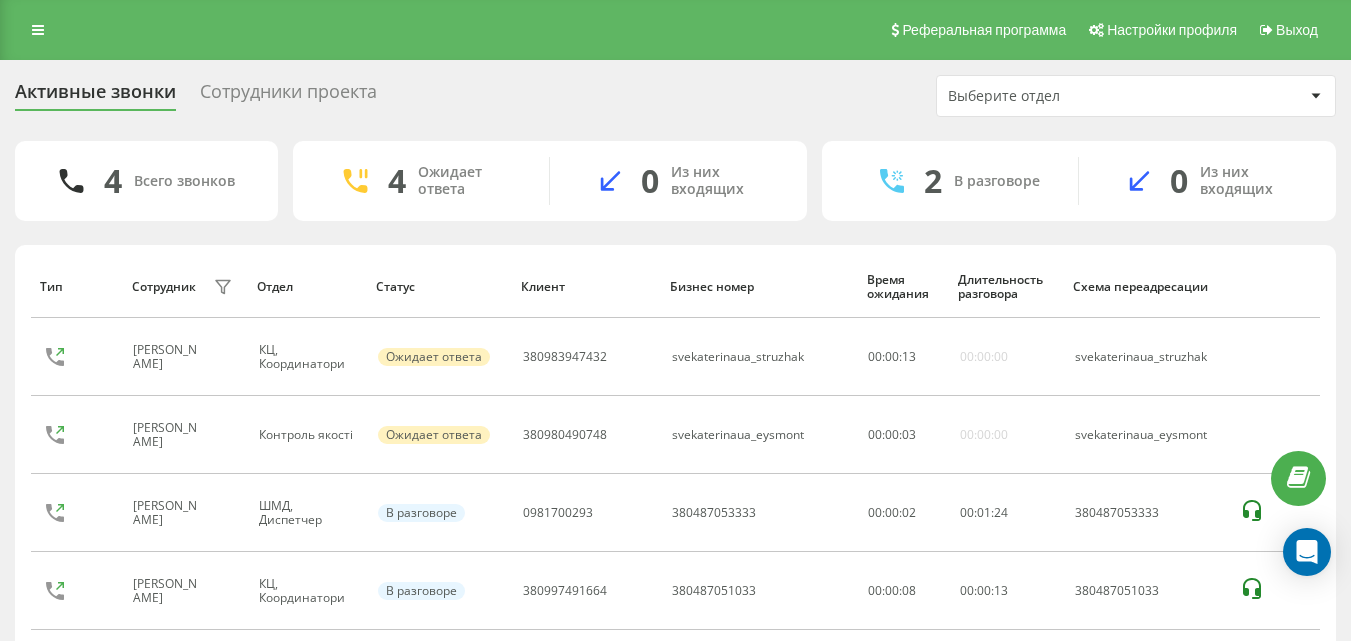drag, startPoint x: 0, startPoint y: 34, endPoint x: 19, endPoint y: 8, distance: 32.202484 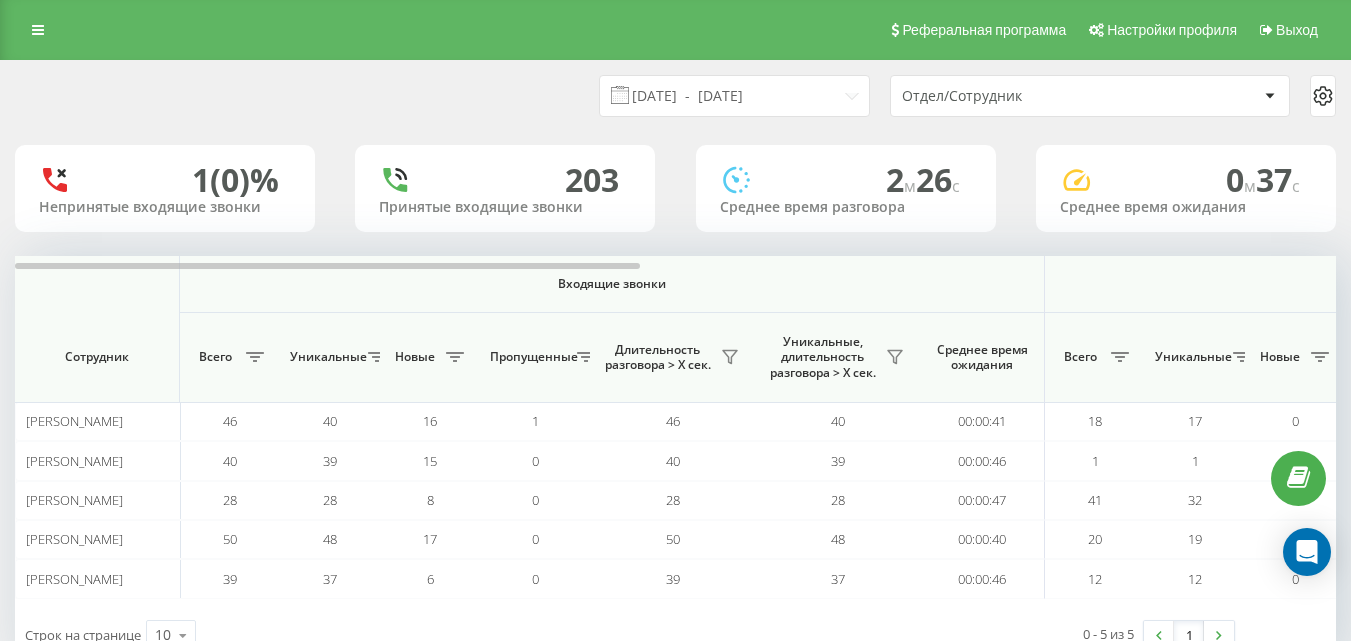 scroll, scrollTop: 0, scrollLeft: 0, axis: both 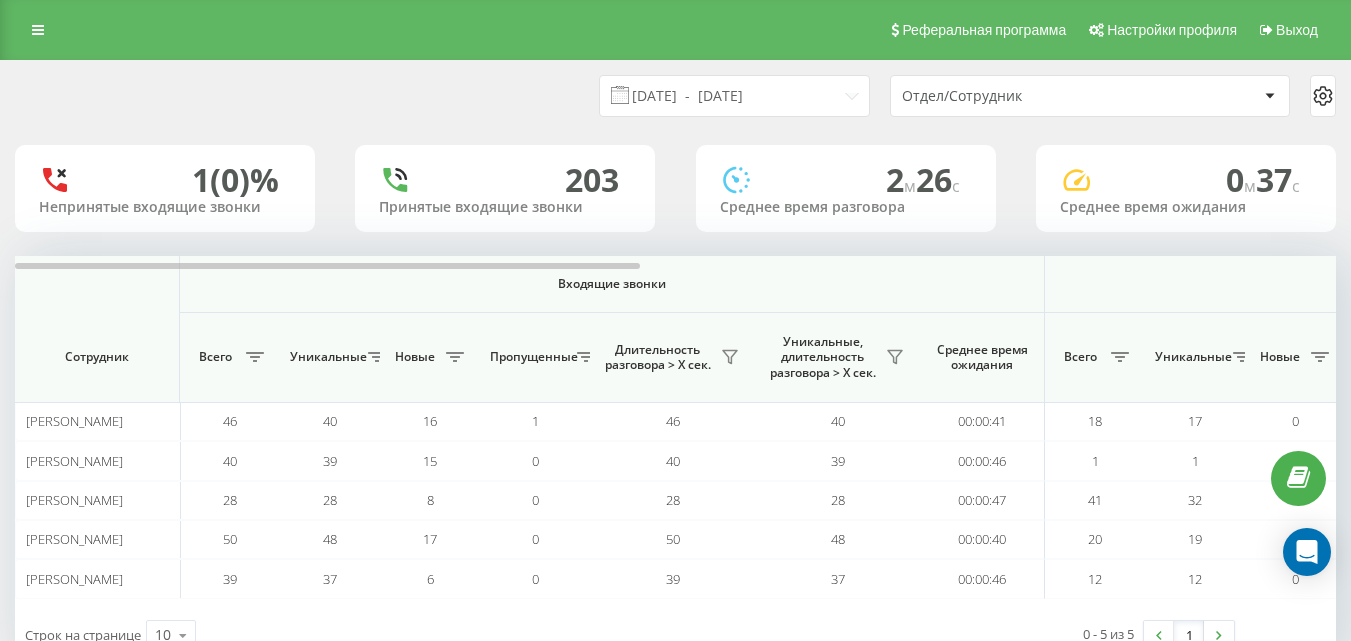 click on "Отдел/Сотрудник" at bounding box center [1021, 96] 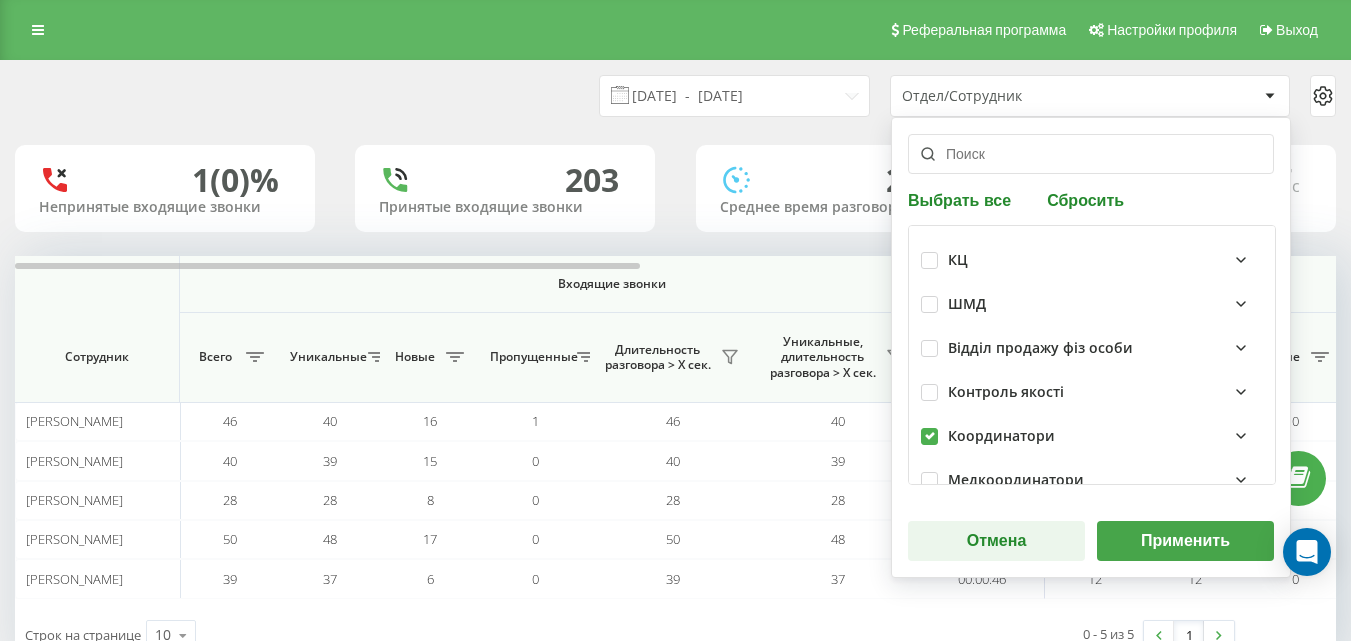 click on "Координатори" at bounding box center [1092, 436] 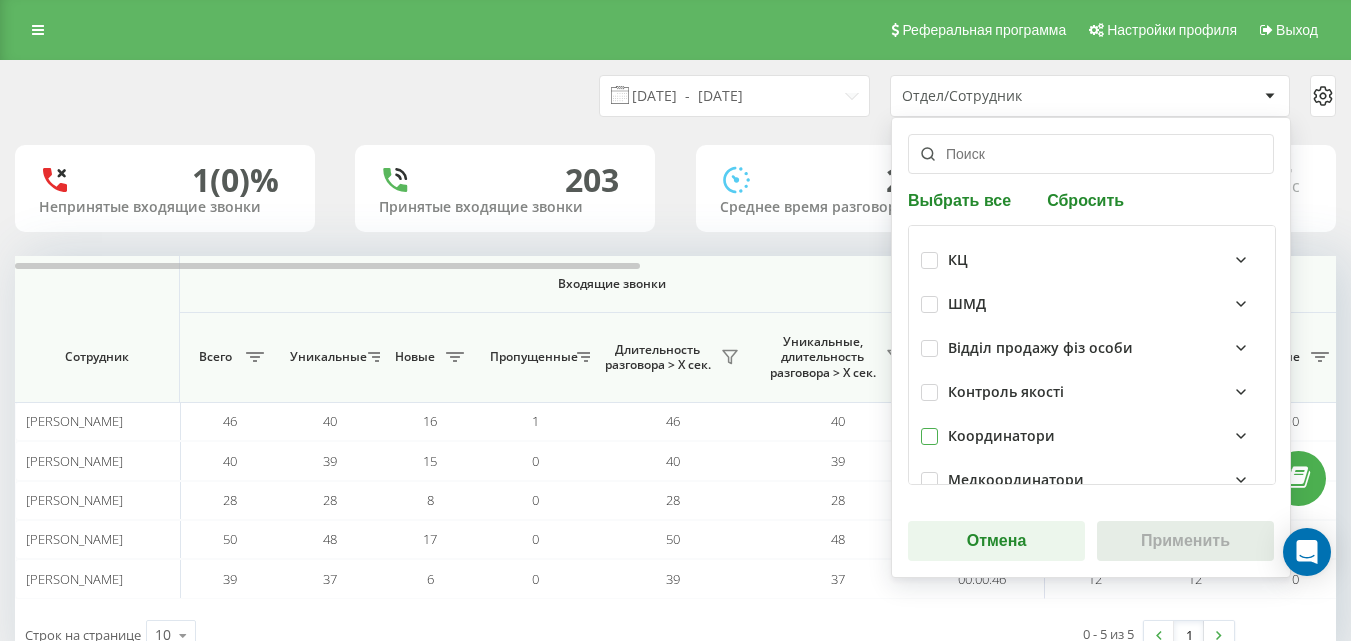 click at bounding box center [929, 428] 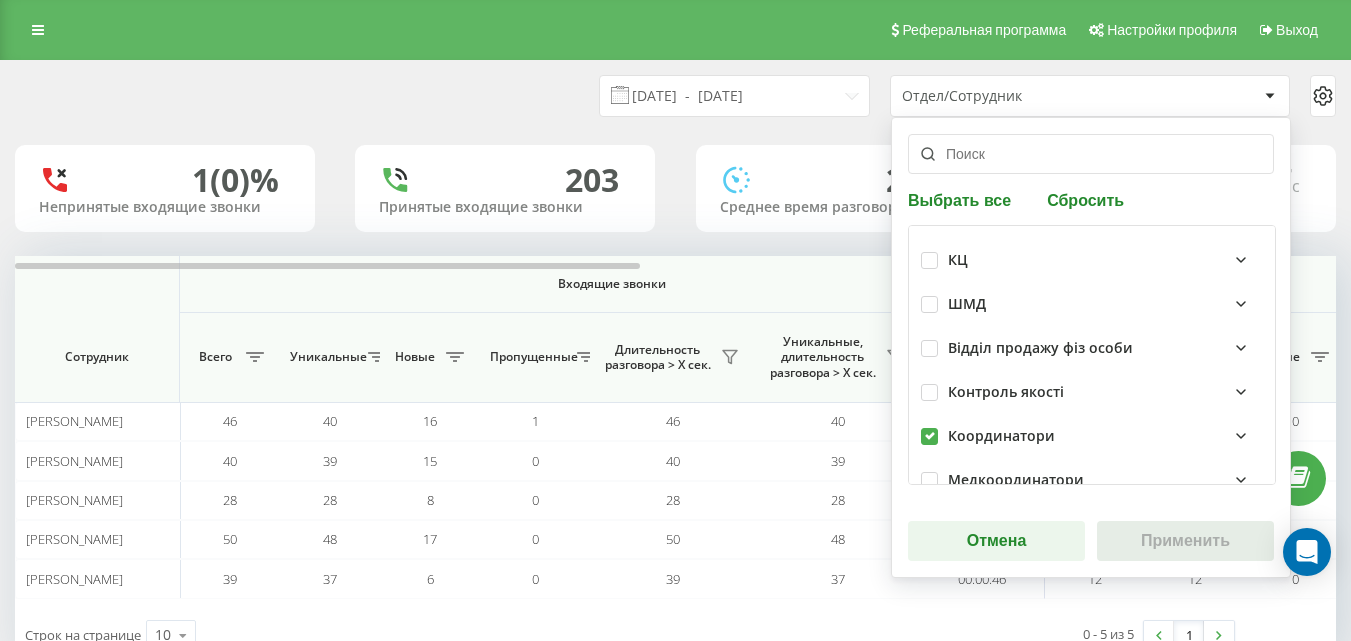 checkbox on "true" 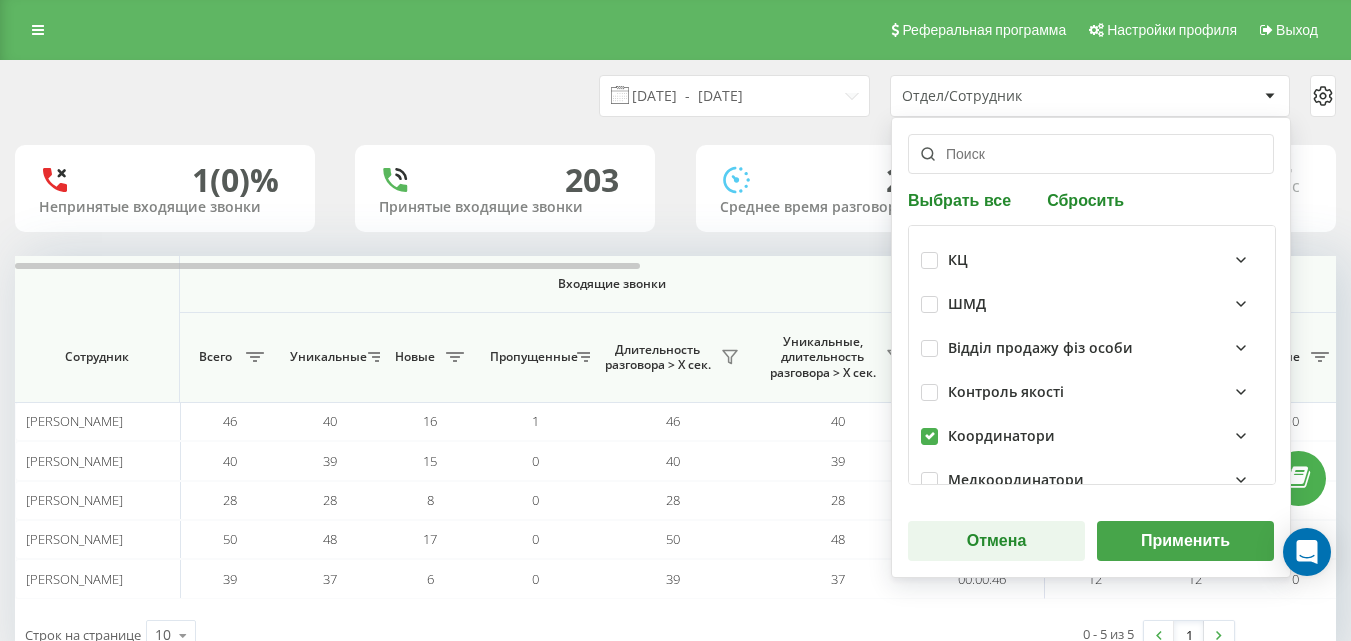click on "Применить" at bounding box center (1185, 541) 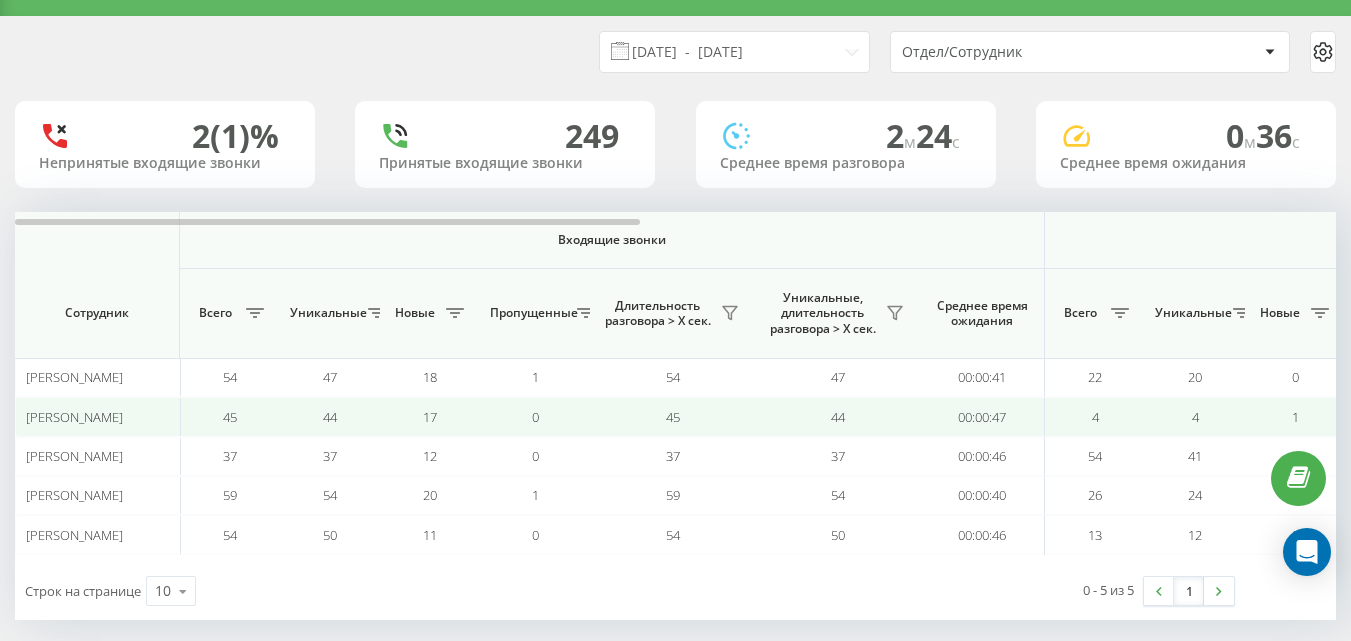 scroll, scrollTop: 63, scrollLeft: 0, axis: vertical 